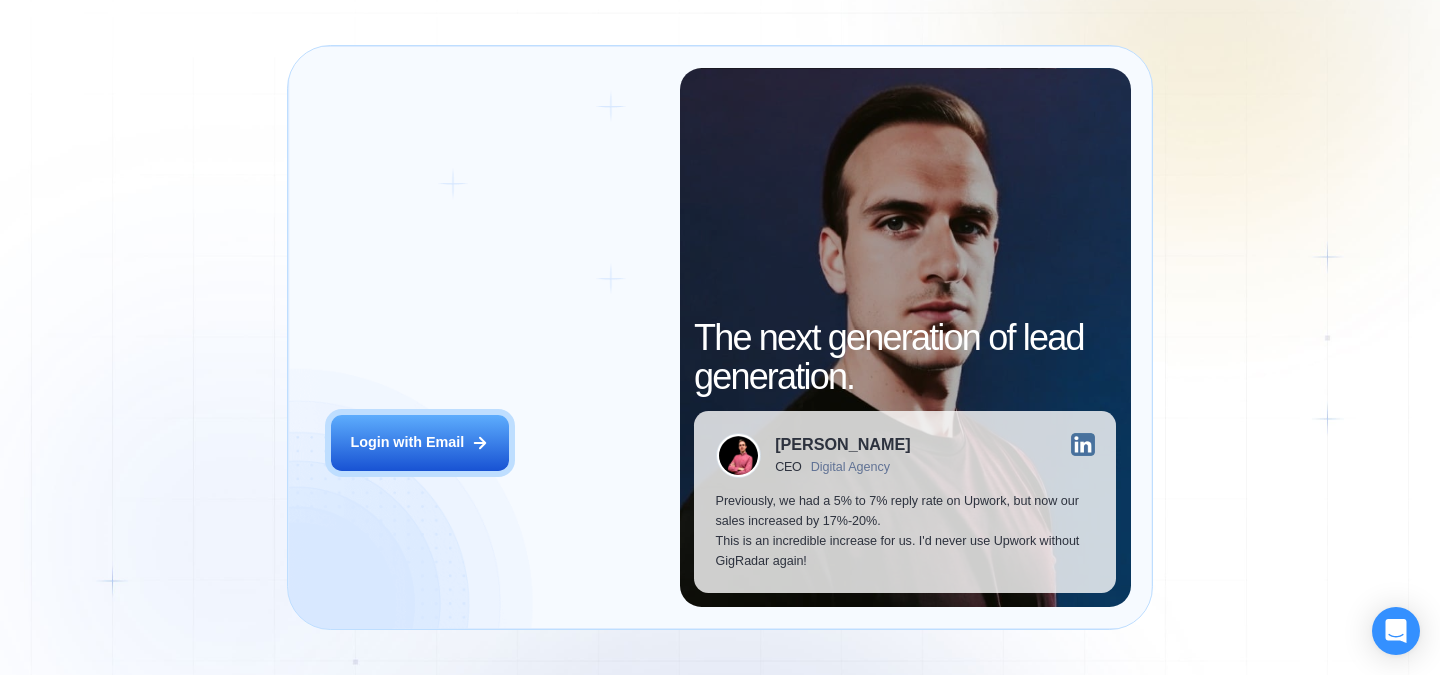 scroll, scrollTop: 0, scrollLeft: 0, axis: both 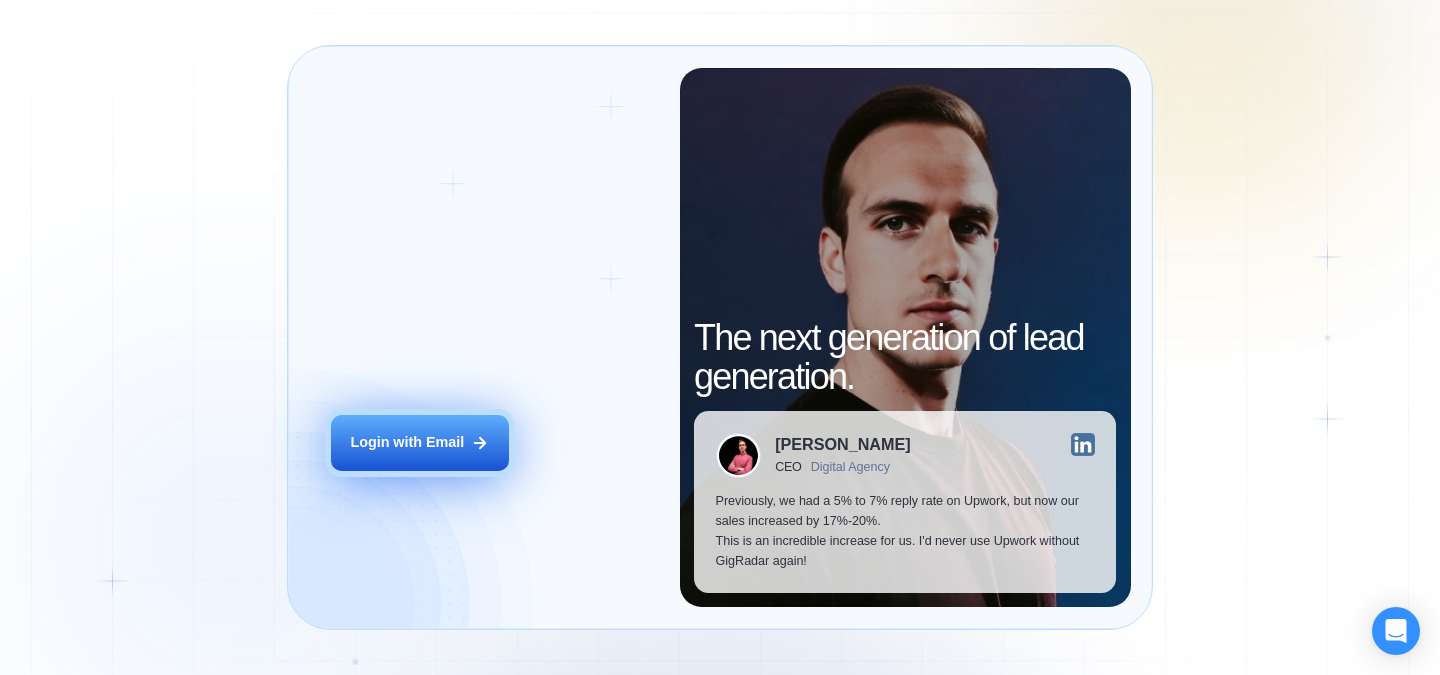 click on "Login with Email" at bounding box center [407, 443] 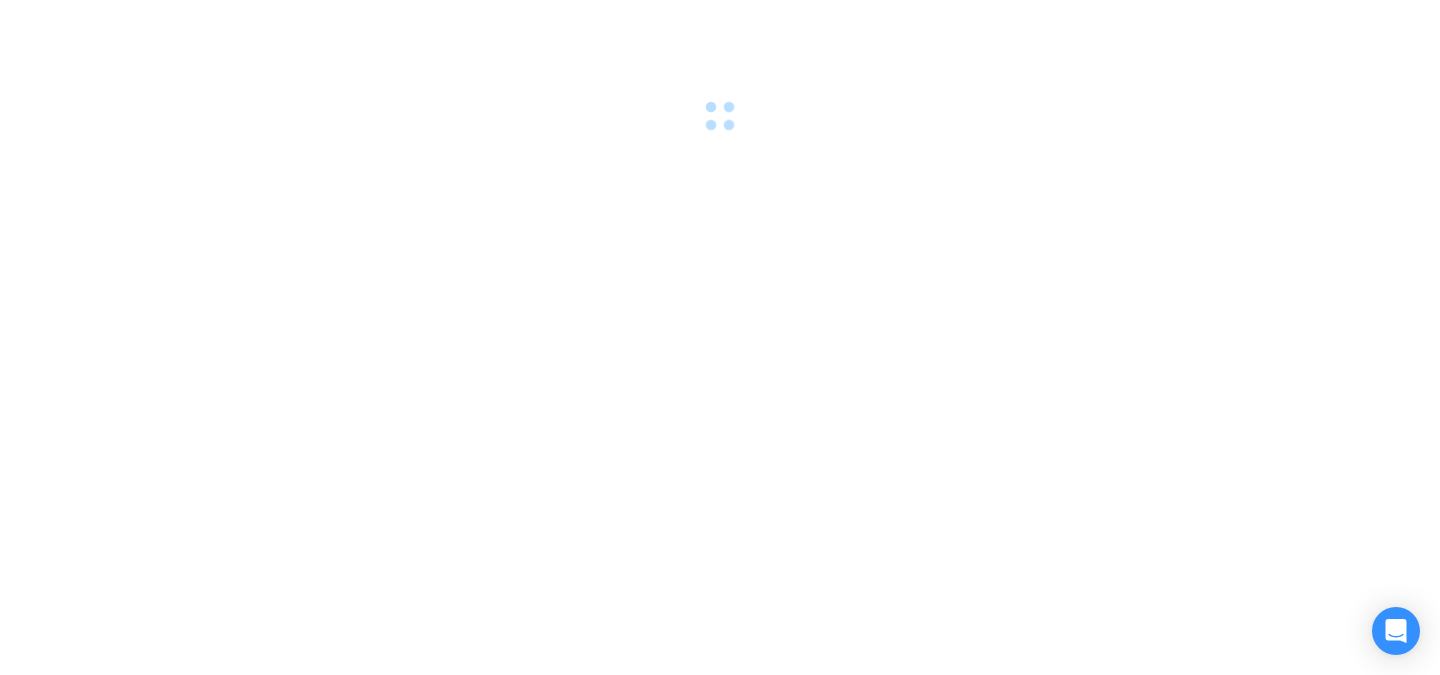 scroll, scrollTop: 0, scrollLeft: 0, axis: both 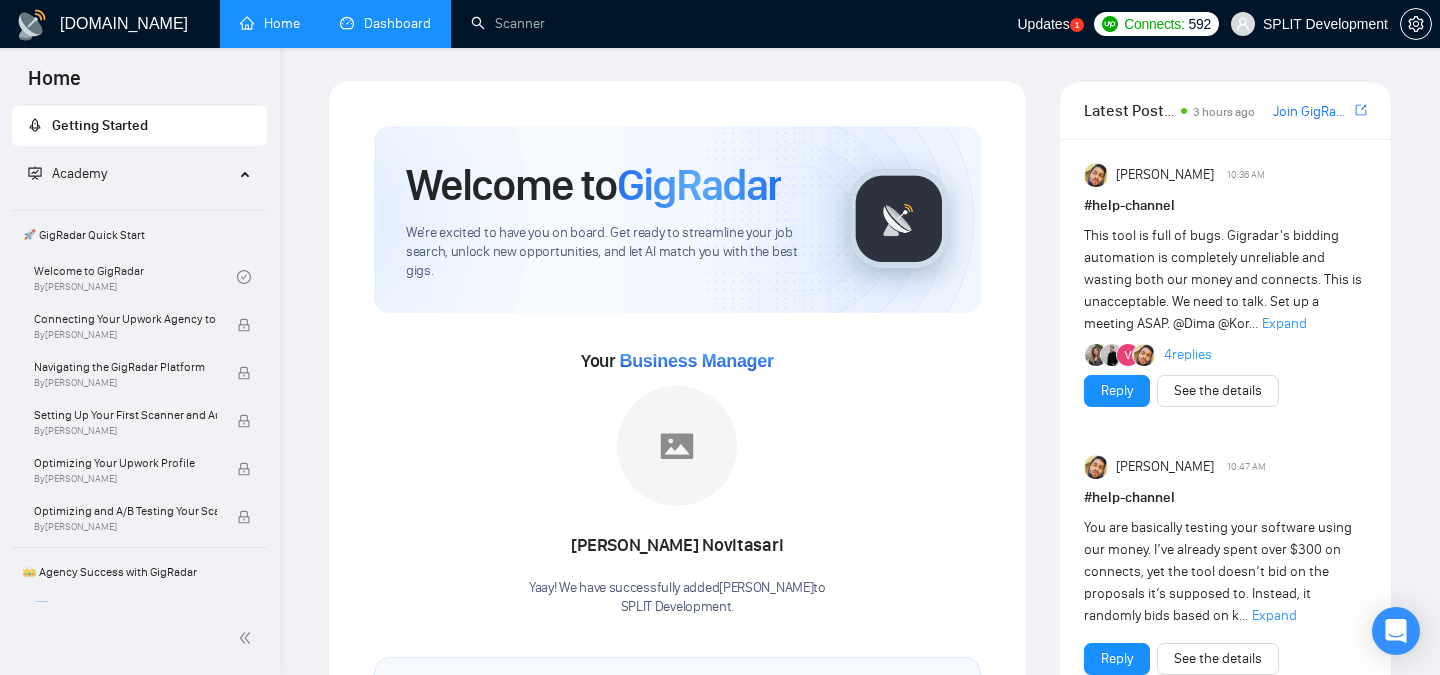 click on "Dashboard" at bounding box center (385, 23) 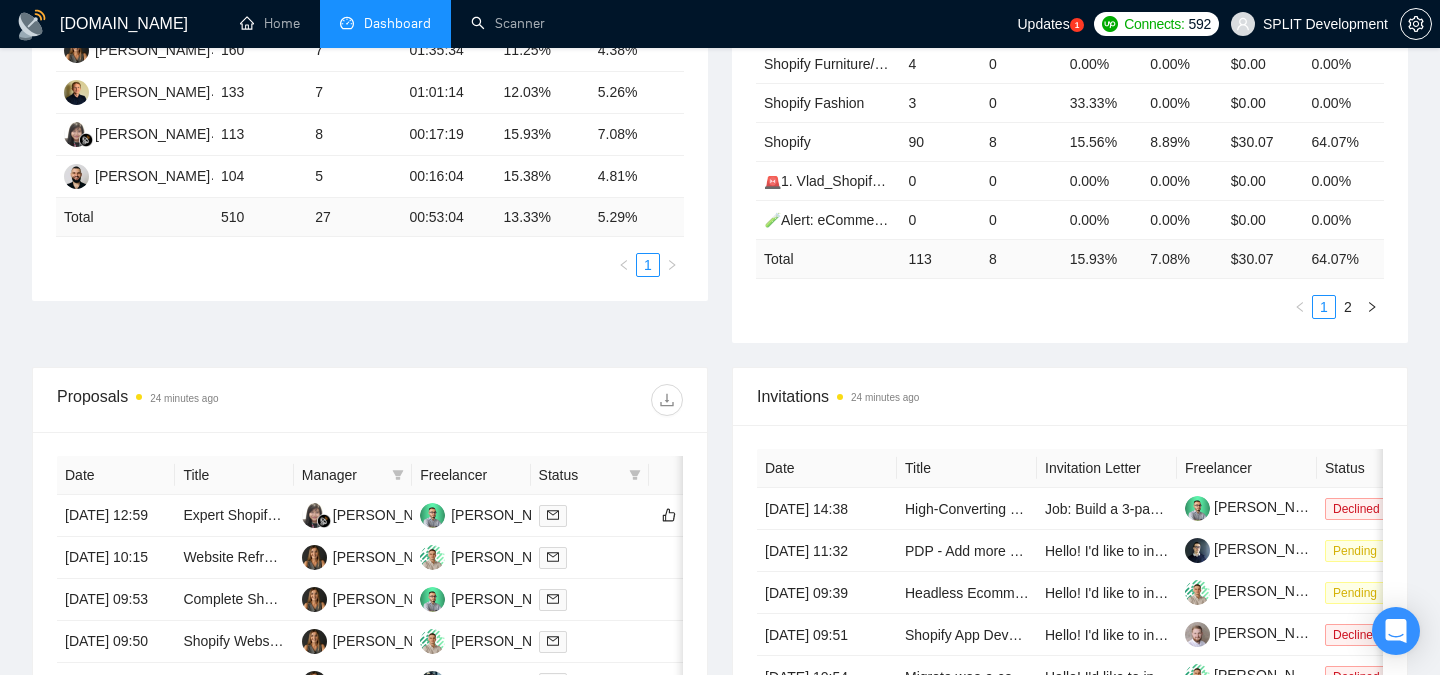 scroll, scrollTop: 0, scrollLeft: 0, axis: both 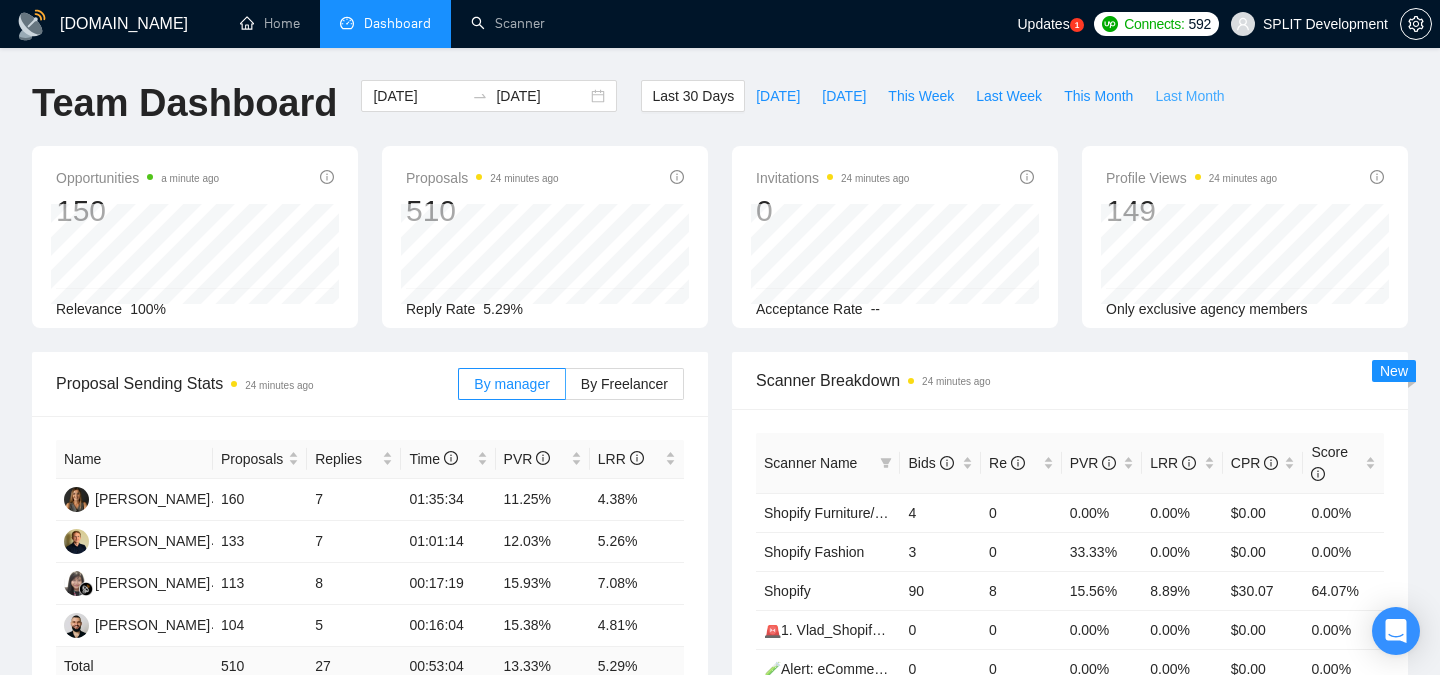 click on "Last Month" at bounding box center [1189, 96] 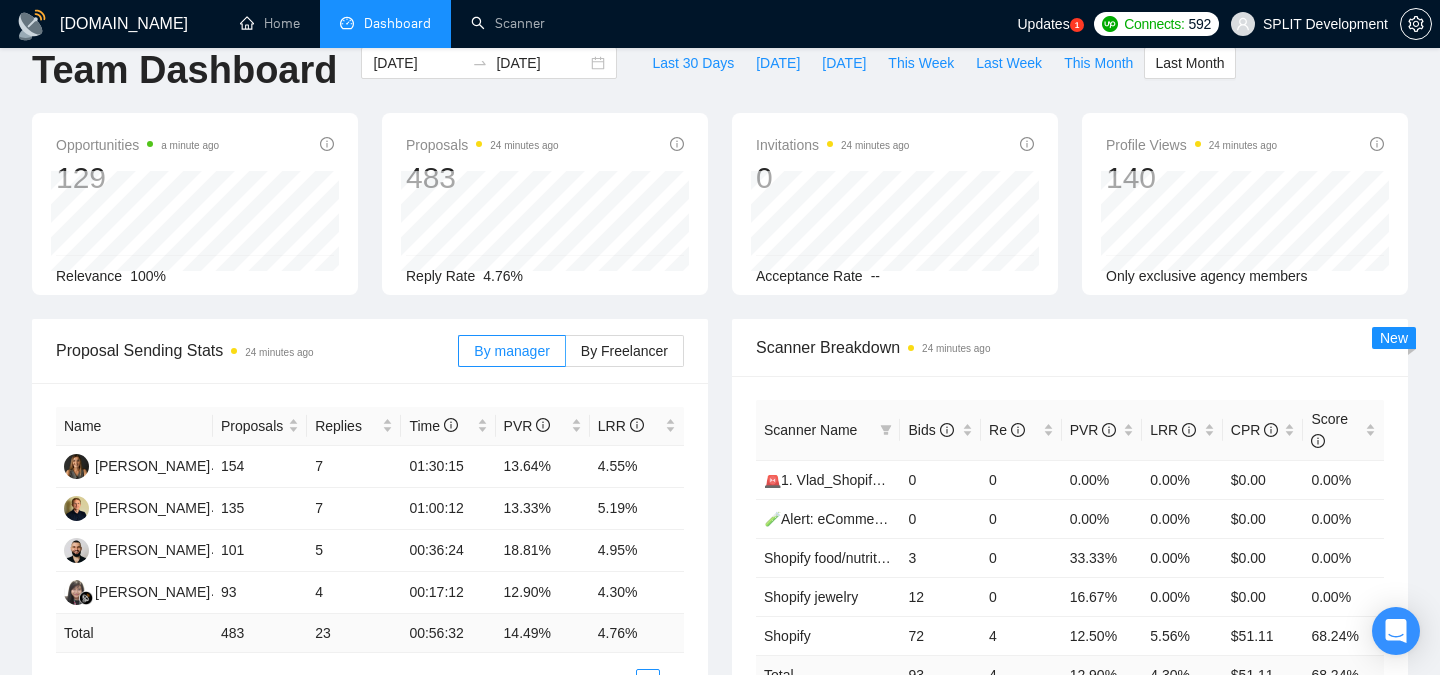scroll, scrollTop: 0, scrollLeft: 0, axis: both 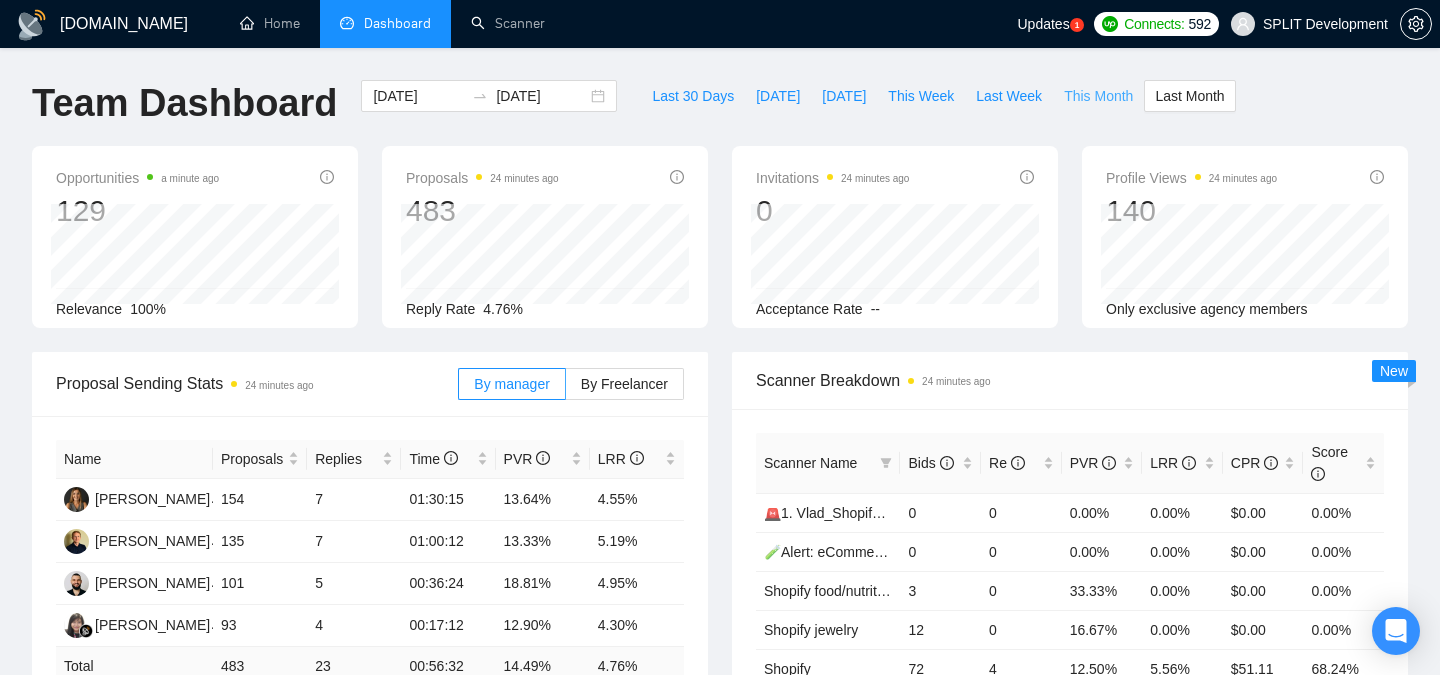 click on "This Month" at bounding box center (1098, 96) 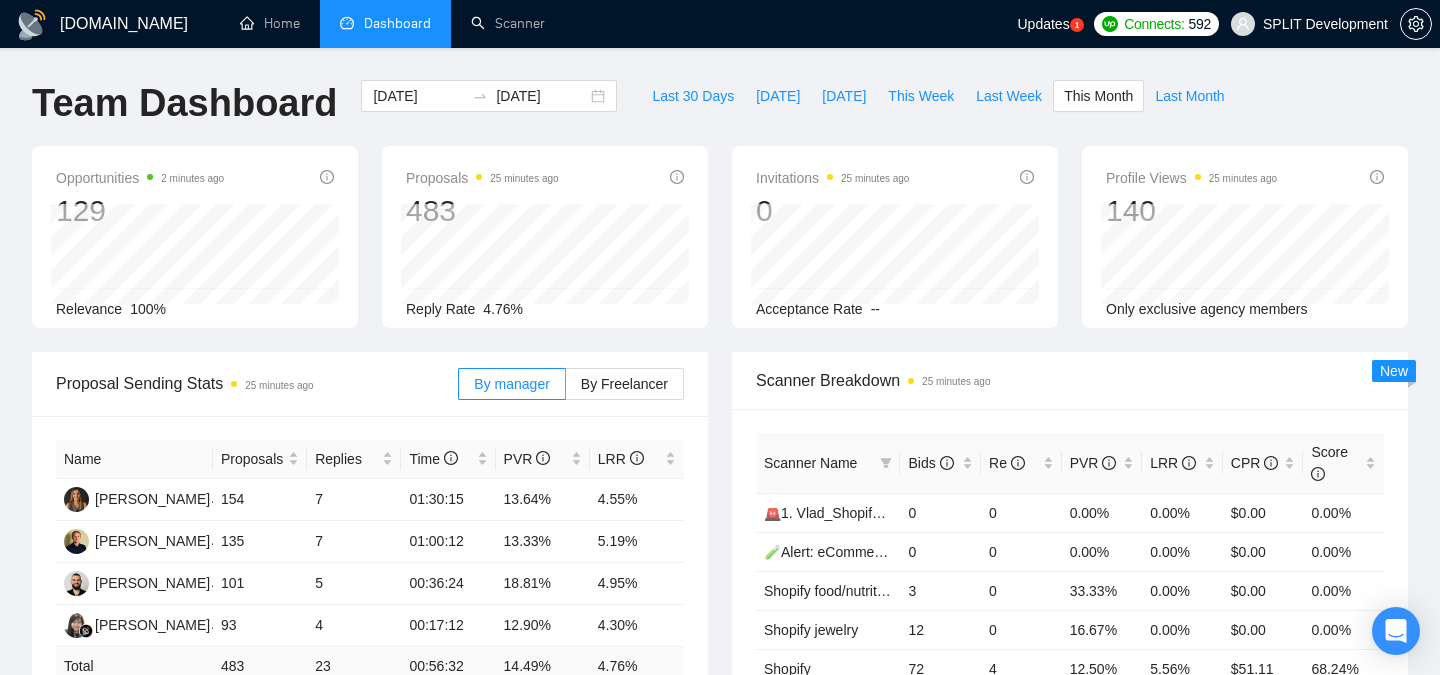 type on "[DATE]" 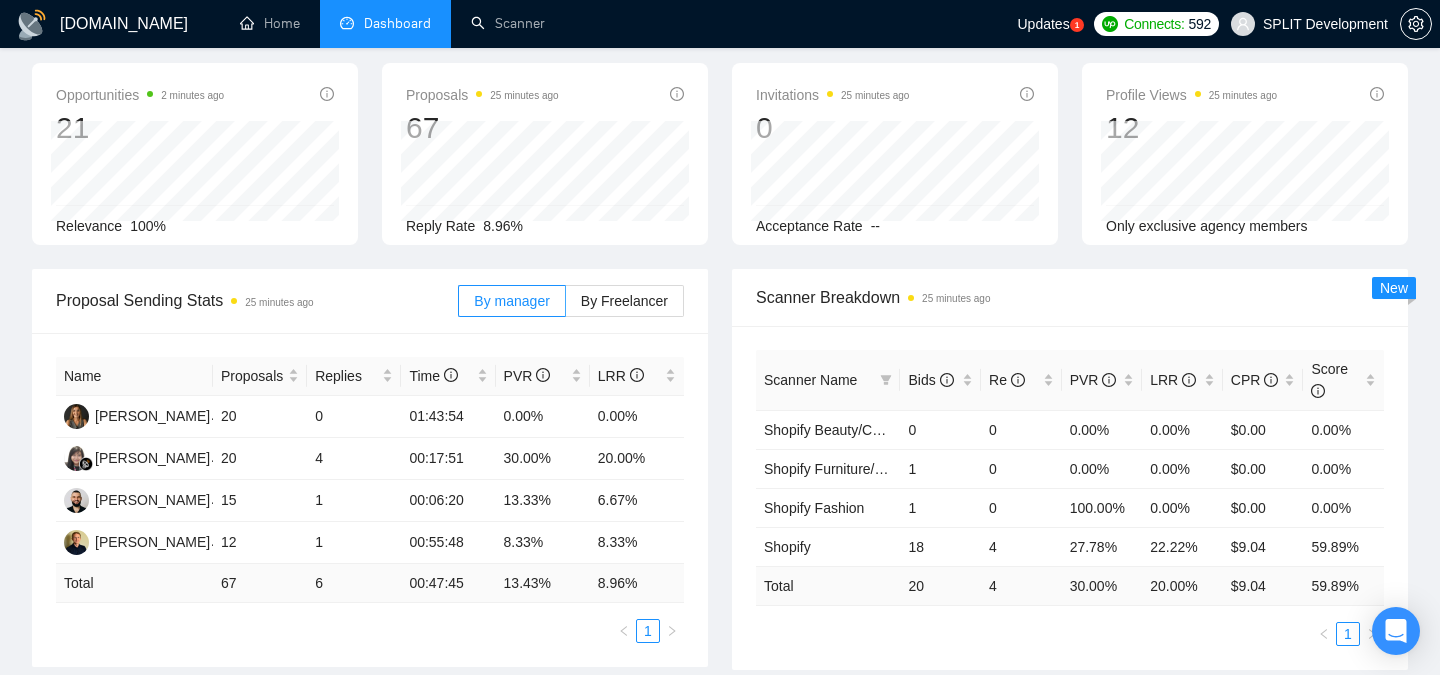 scroll, scrollTop: 0, scrollLeft: 0, axis: both 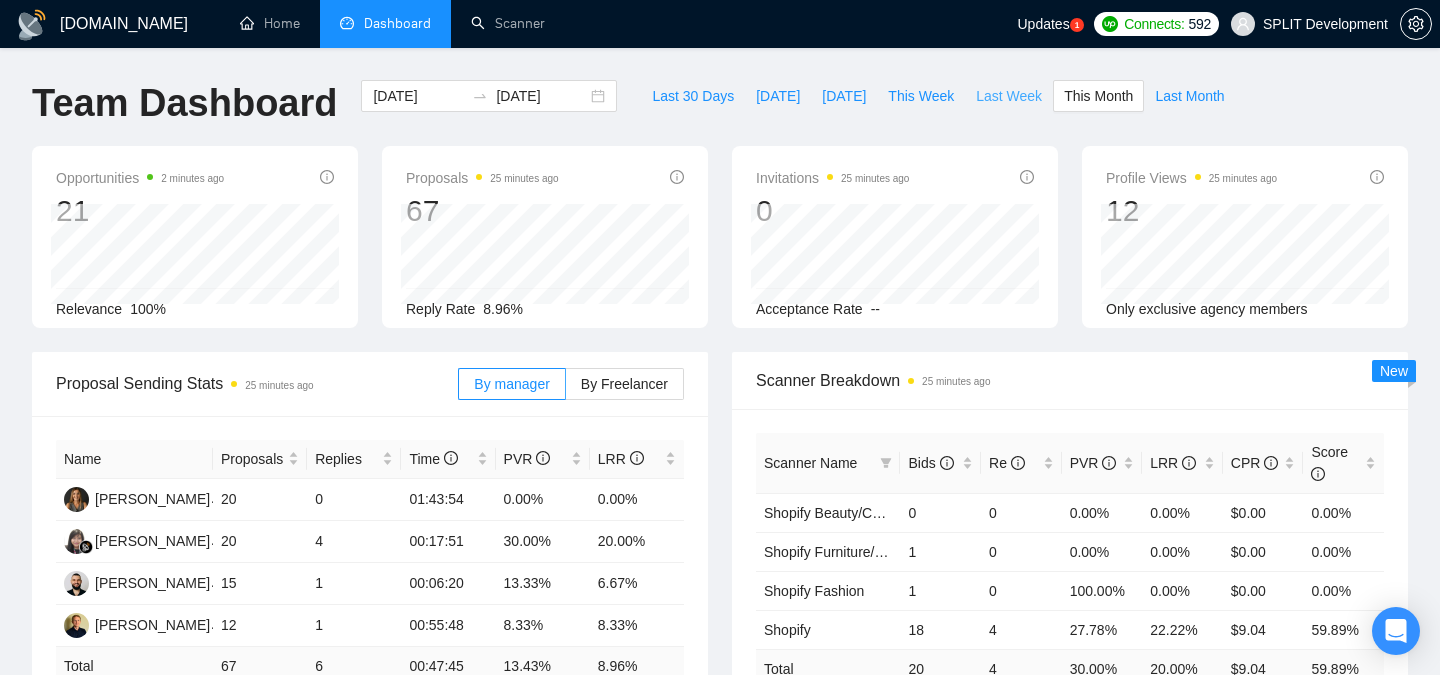 click on "Last Week" at bounding box center (1009, 96) 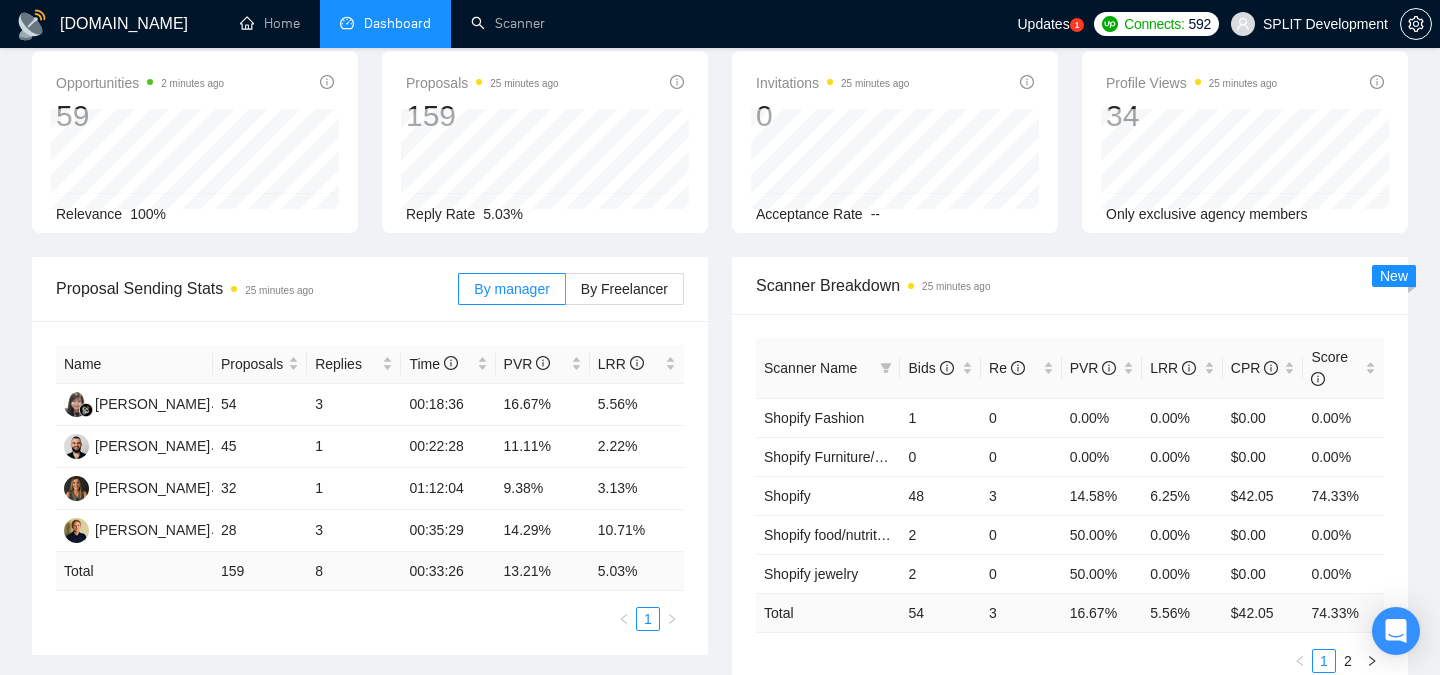 scroll, scrollTop: 0, scrollLeft: 0, axis: both 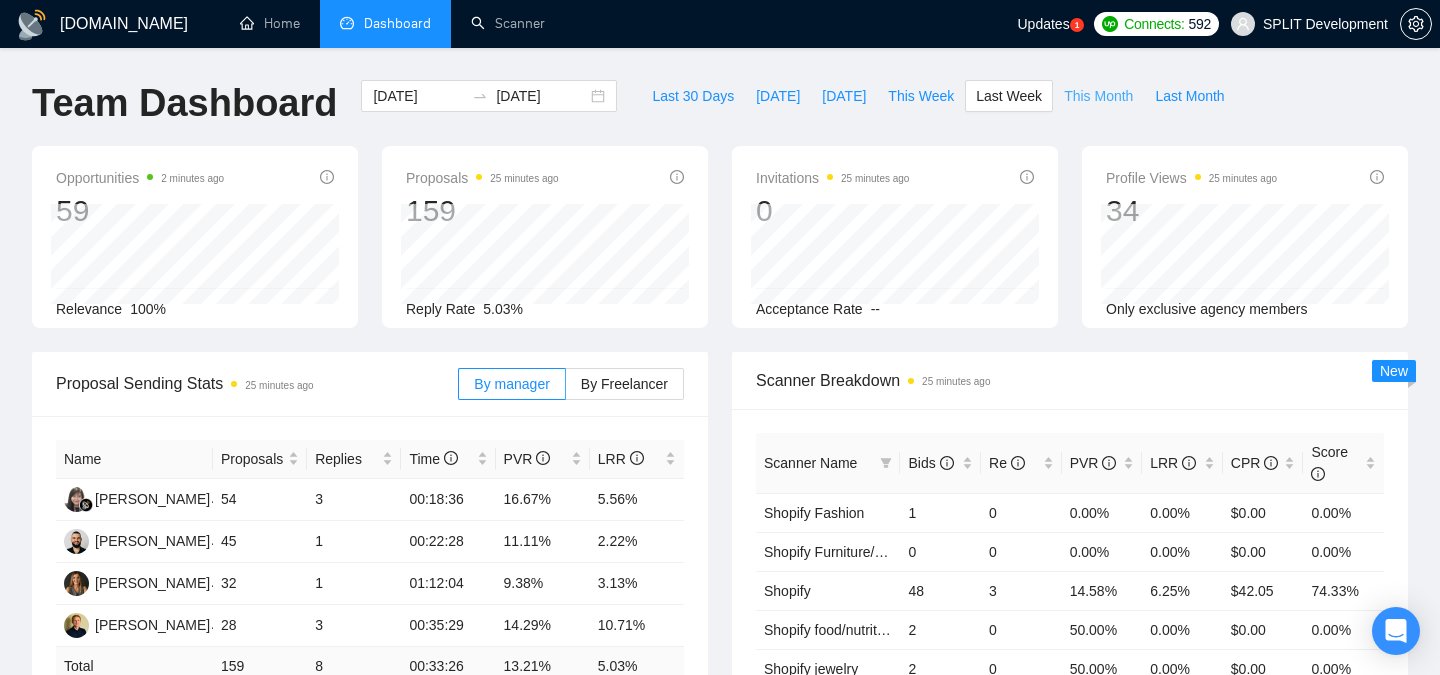 click on "This Month" at bounding box center [1098, 96] 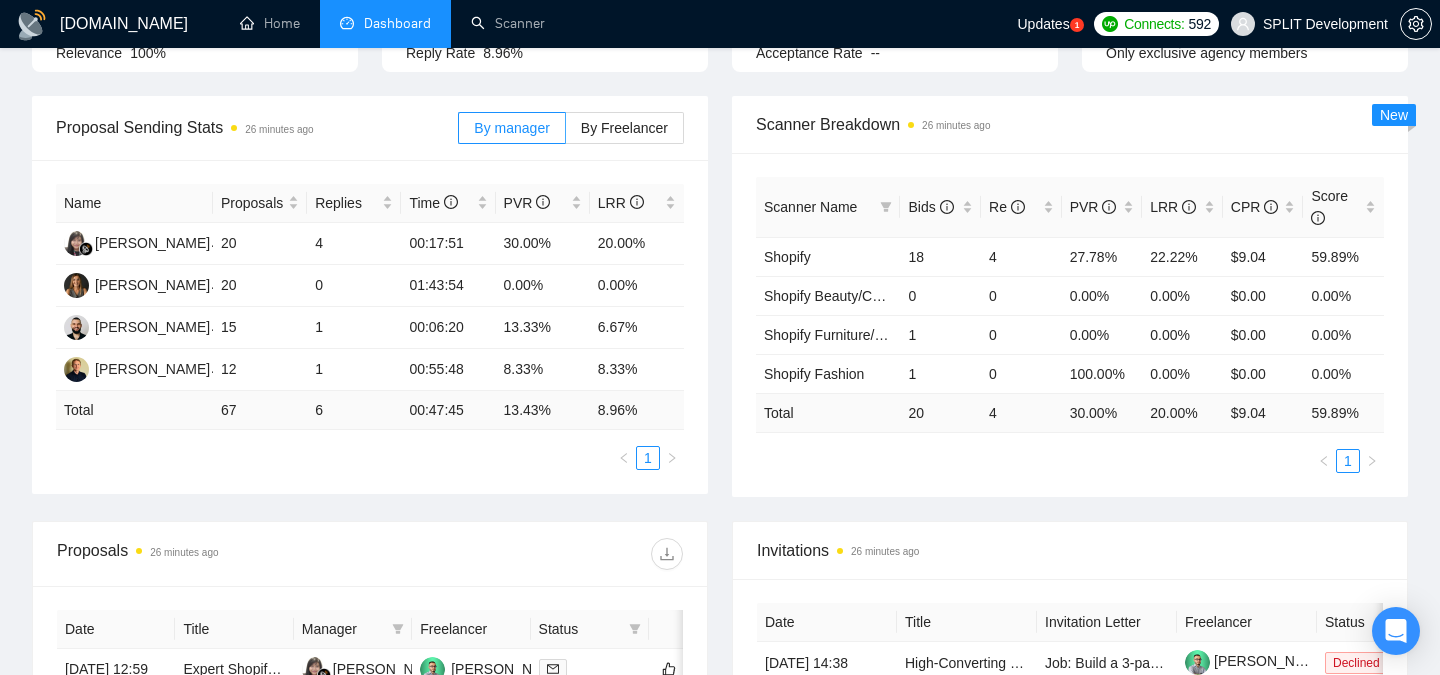 scroll, scrollTop: 0, scrollLeft: 0, axis: both 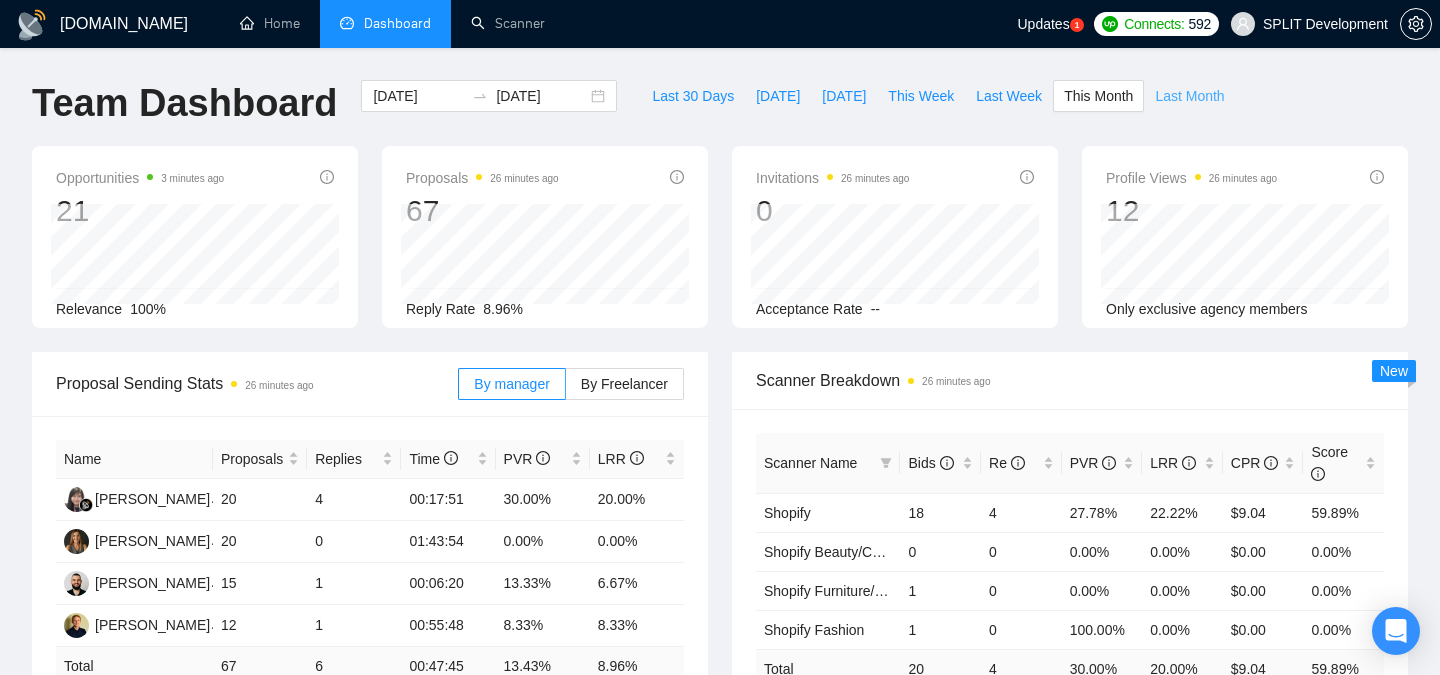 click on "Last Month" at bounding box center [1189, 96] 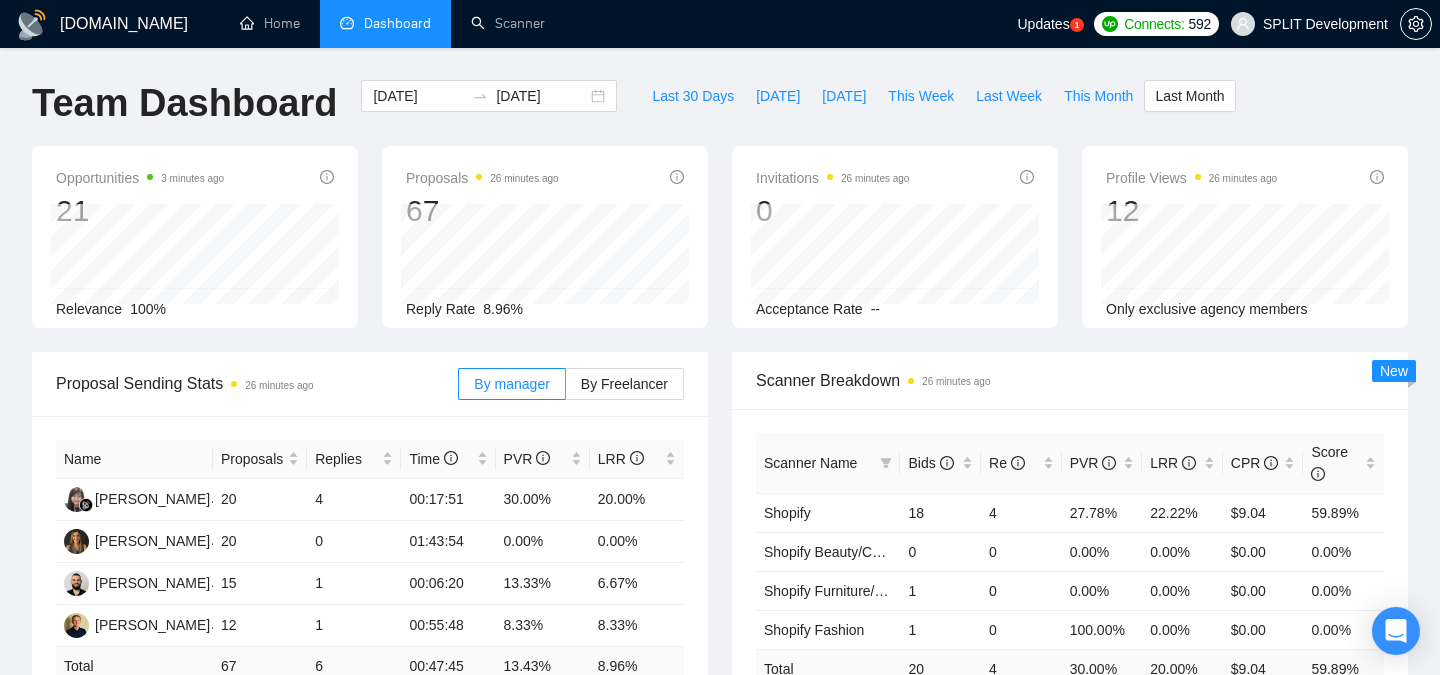 type on "[DATE]" 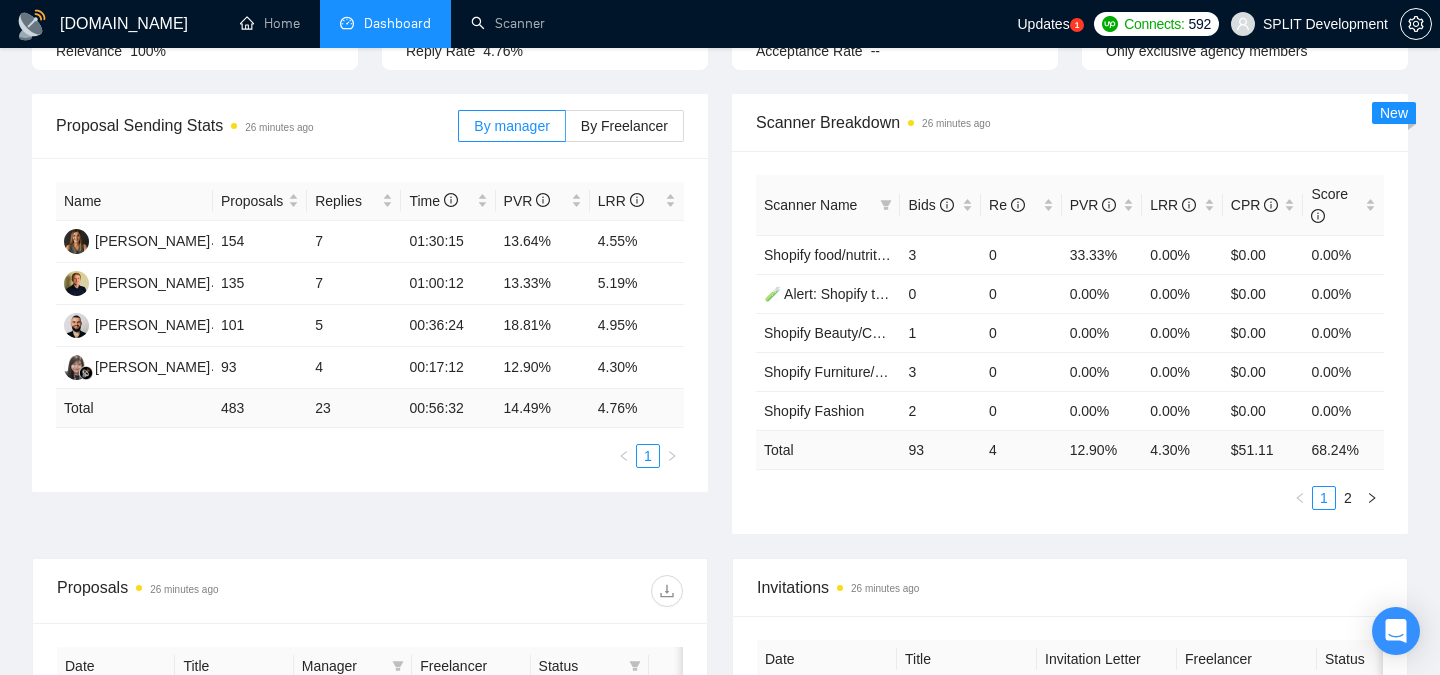 scroll, scrollTop: 0, scrollLeft: 0, axis: both 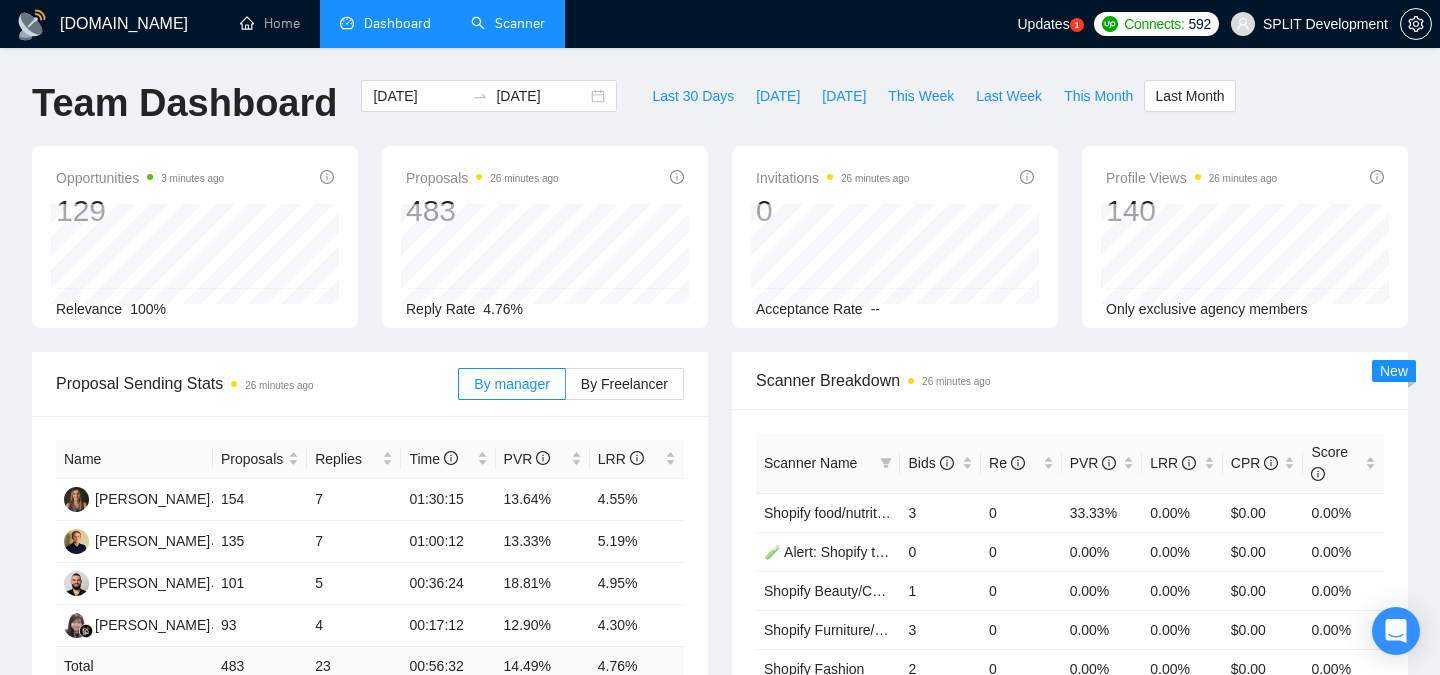 click on "Scanner" at bounding box center [508, 23] 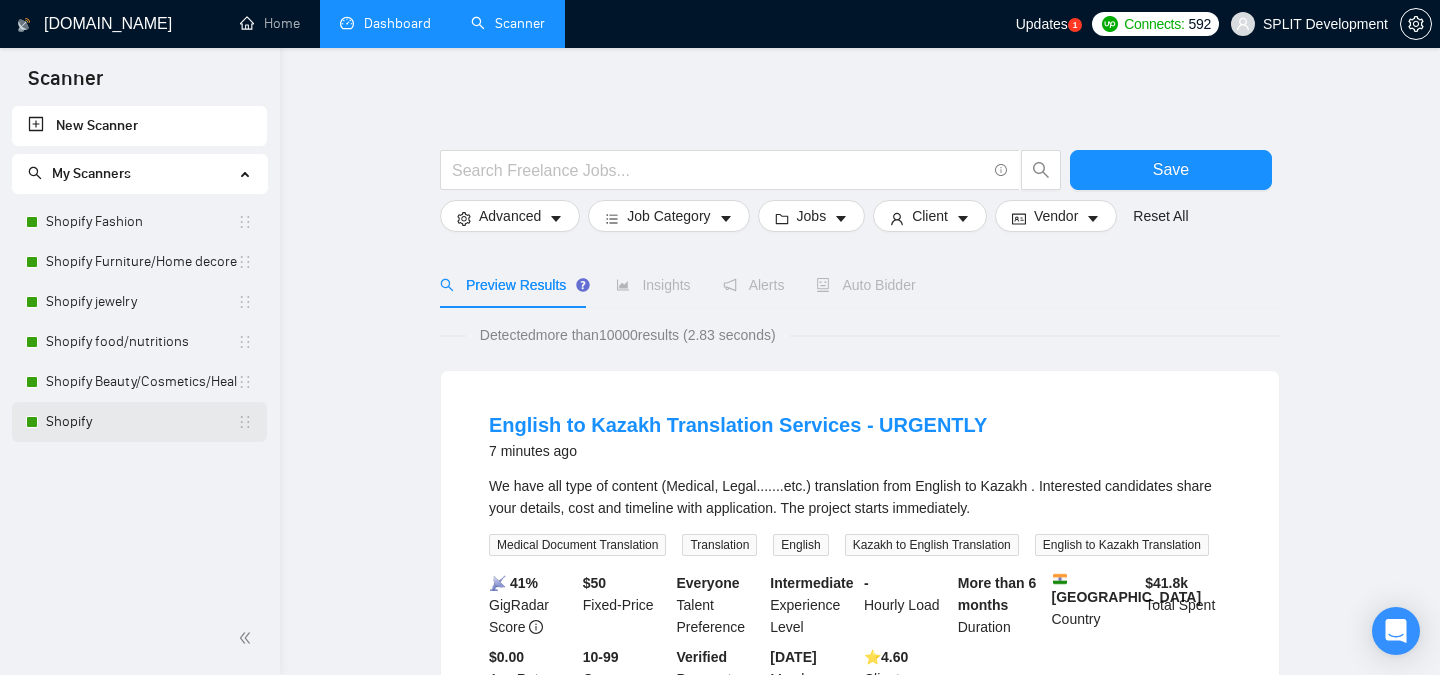 click on "Shopify" at bounding box center [141, 422] 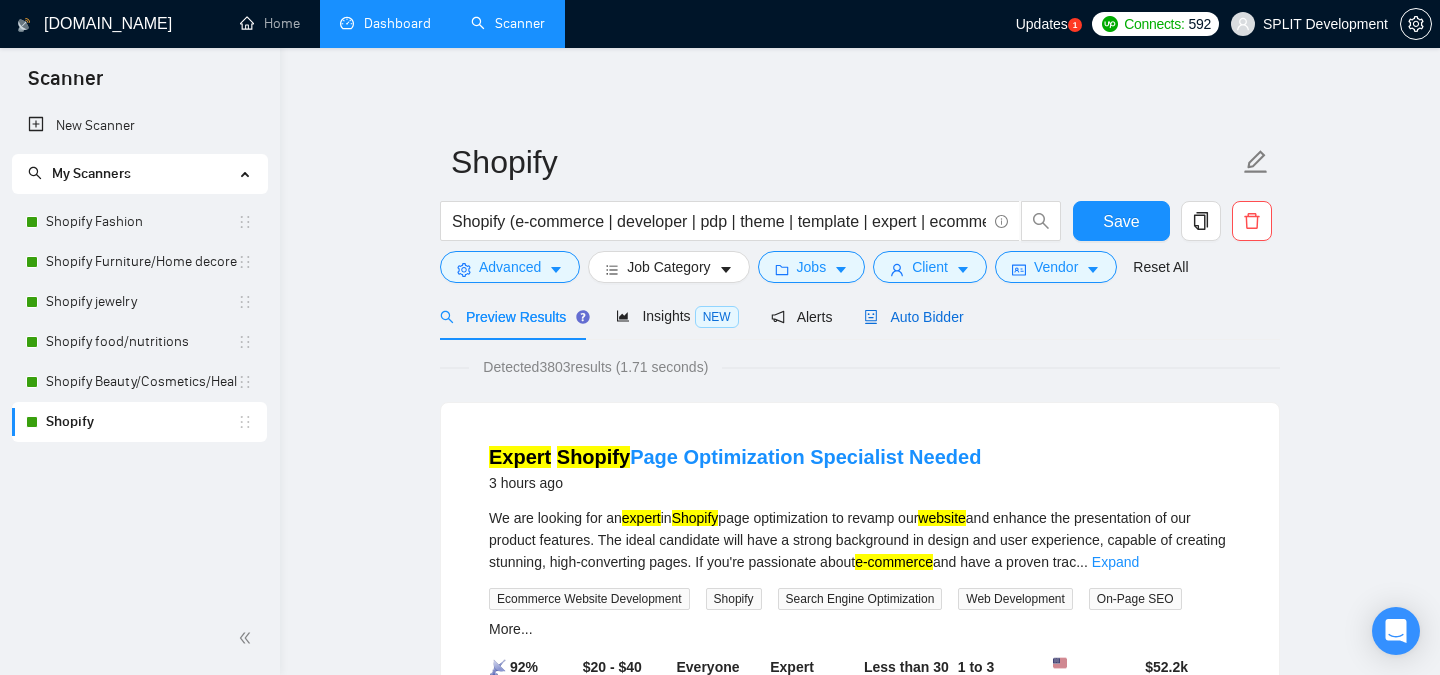 click on "Auto Bidder" at bounding box center (913, 317) 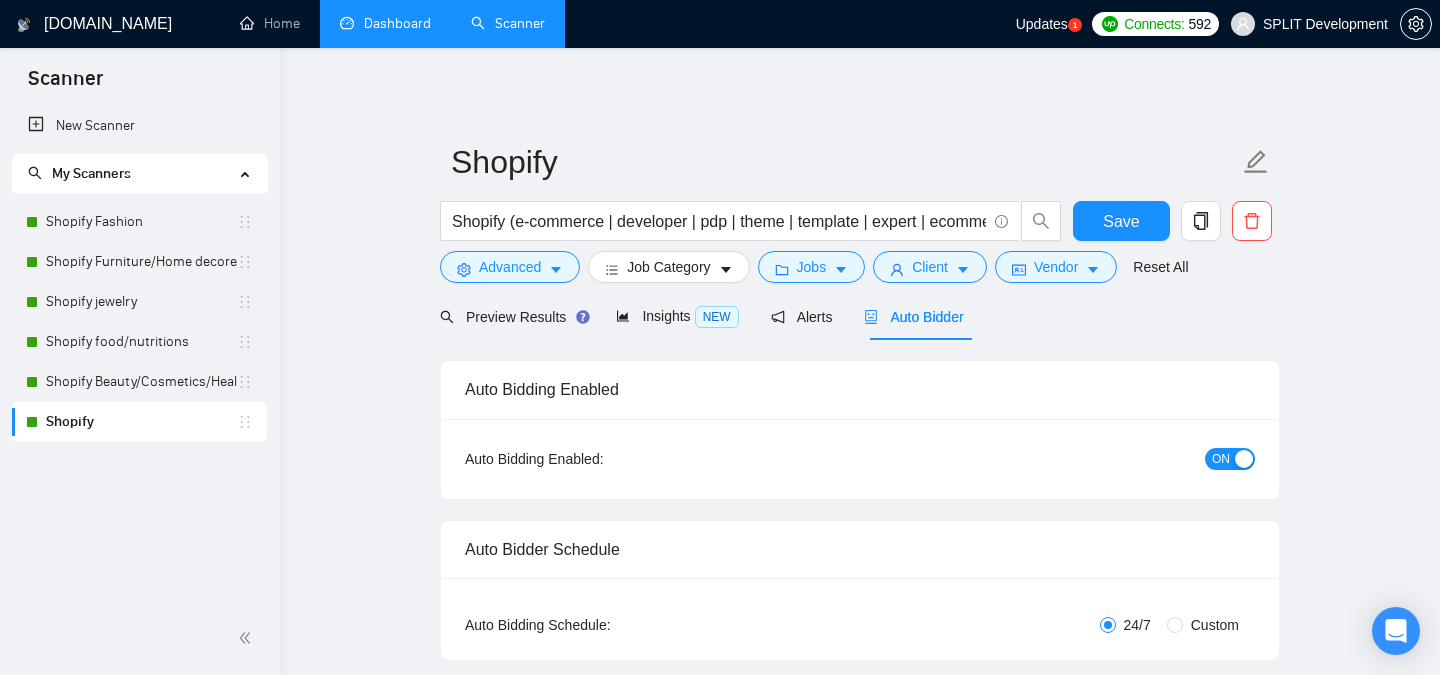 type 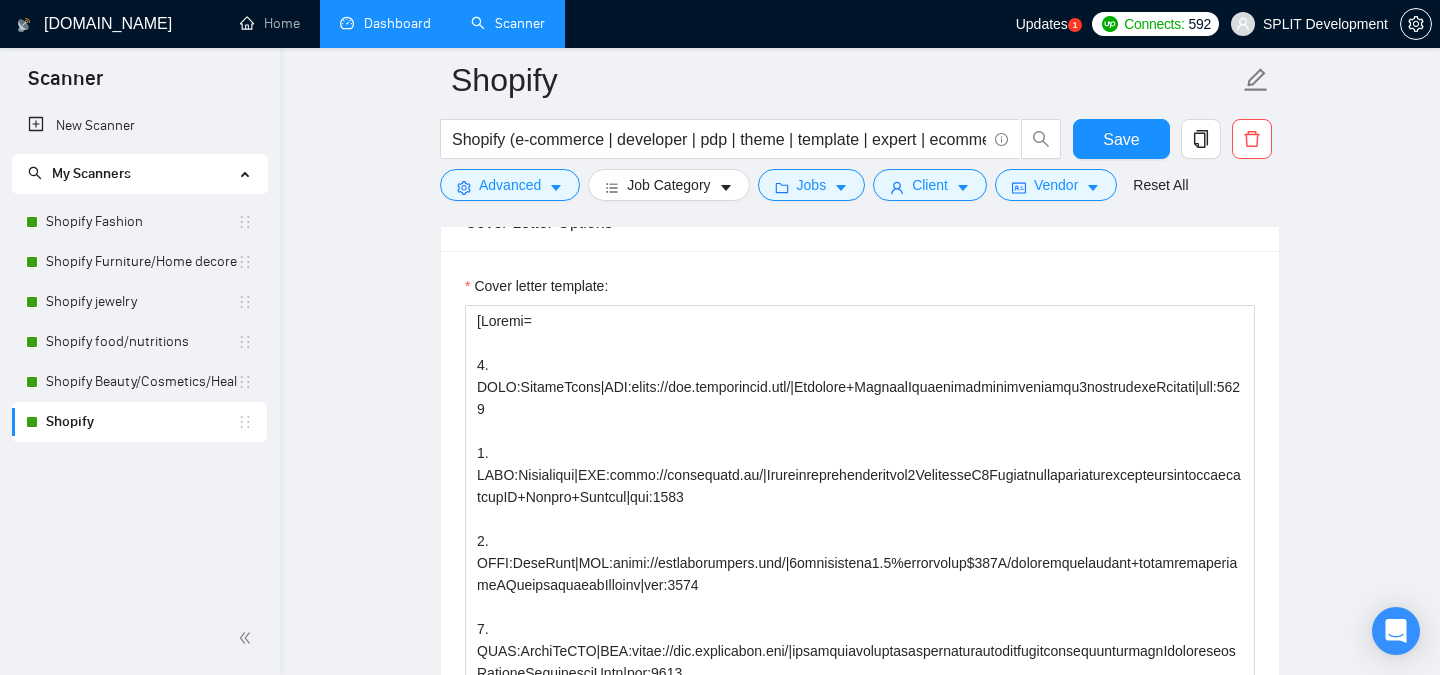 scroll, scrollTop: 1339, scrollLeft: 0, axis: vertical 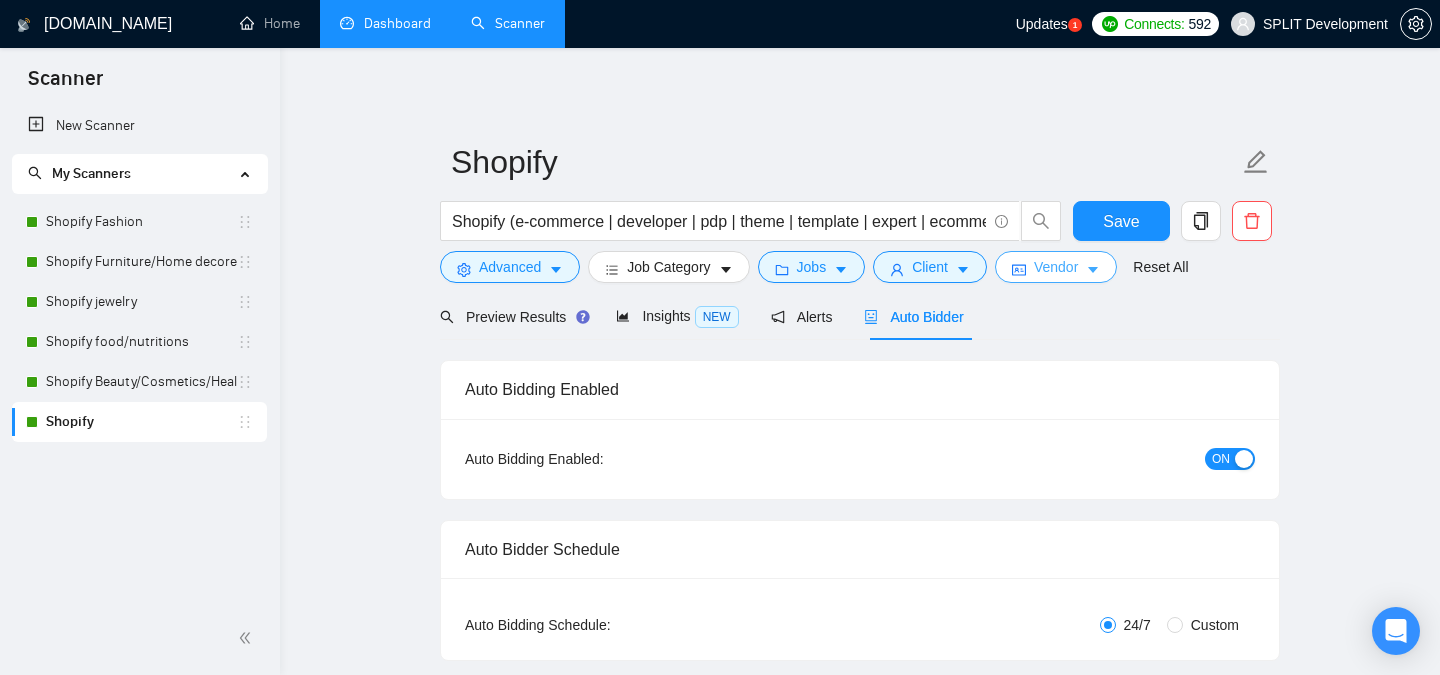 click on "Vendor" at bounding box center (1056, 267) 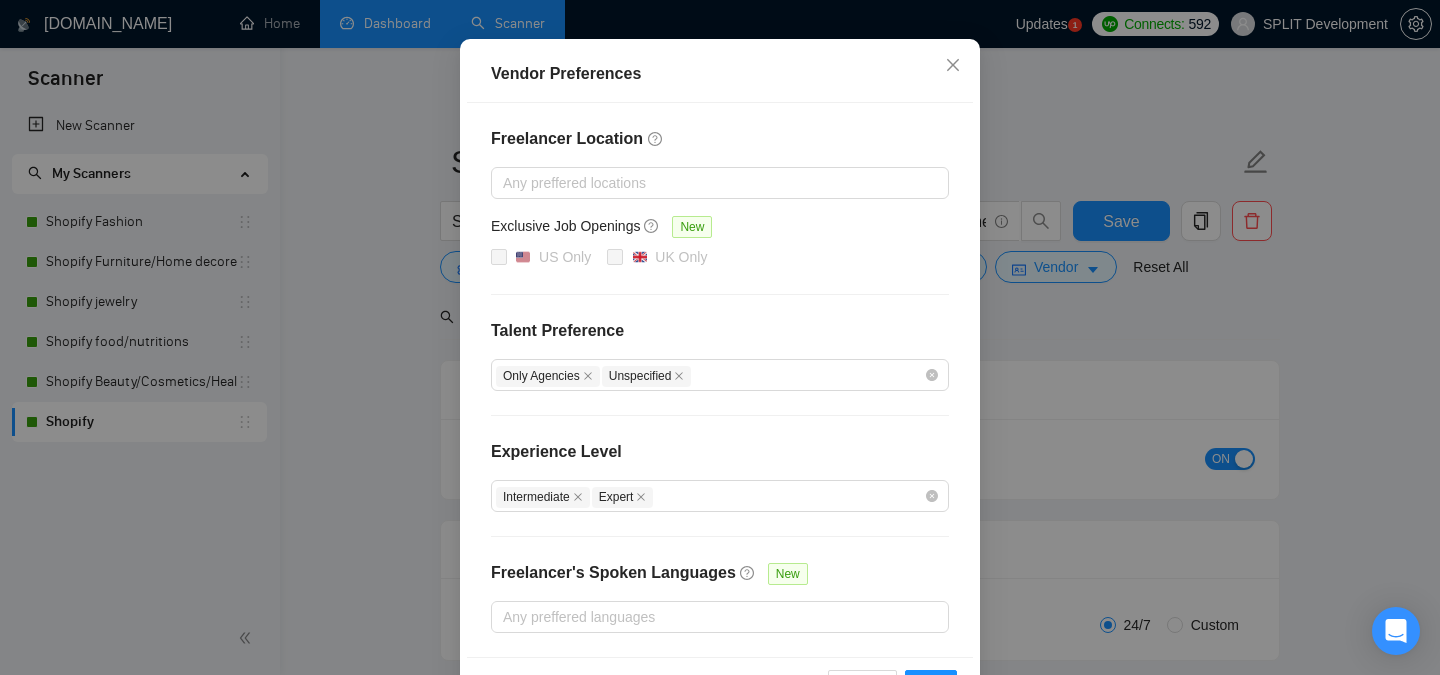 scroll, scrollTop: 250, scrollLeft: 0, axis: vertical 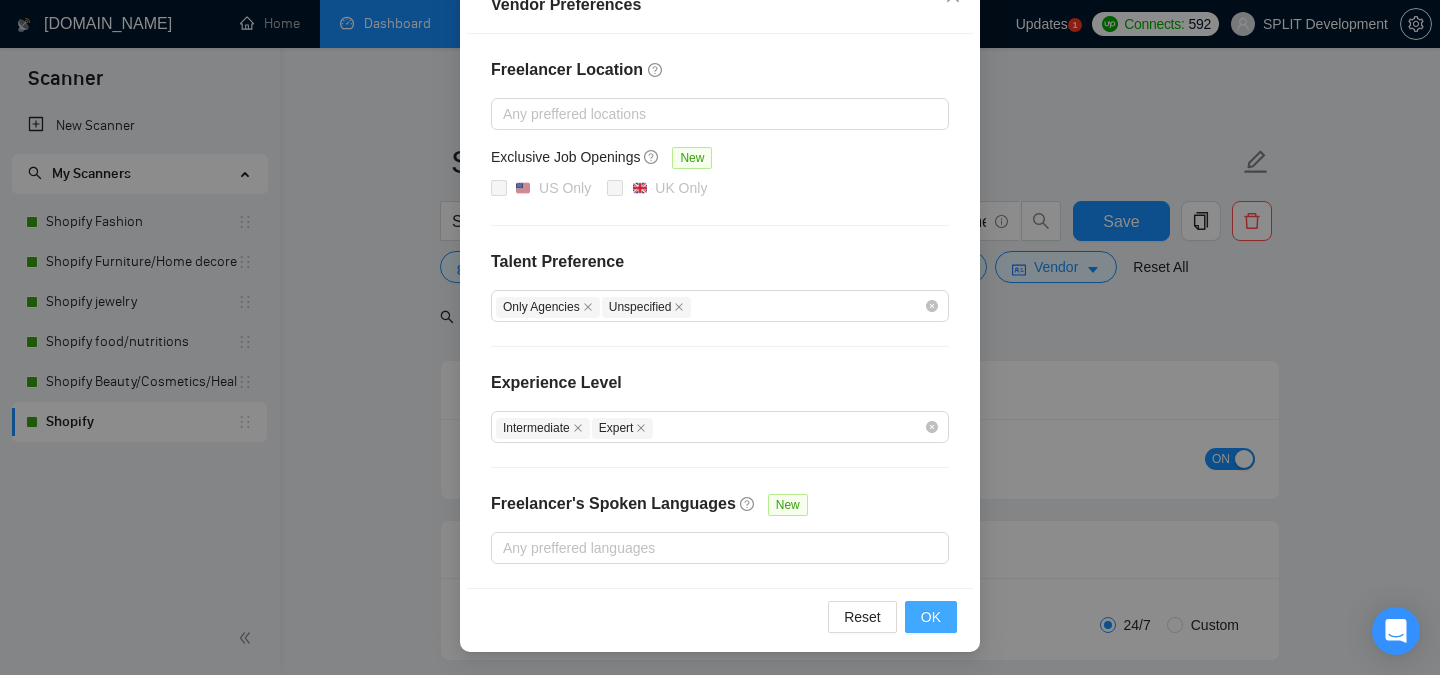 click on "OK" at bounding box center [931, 617] 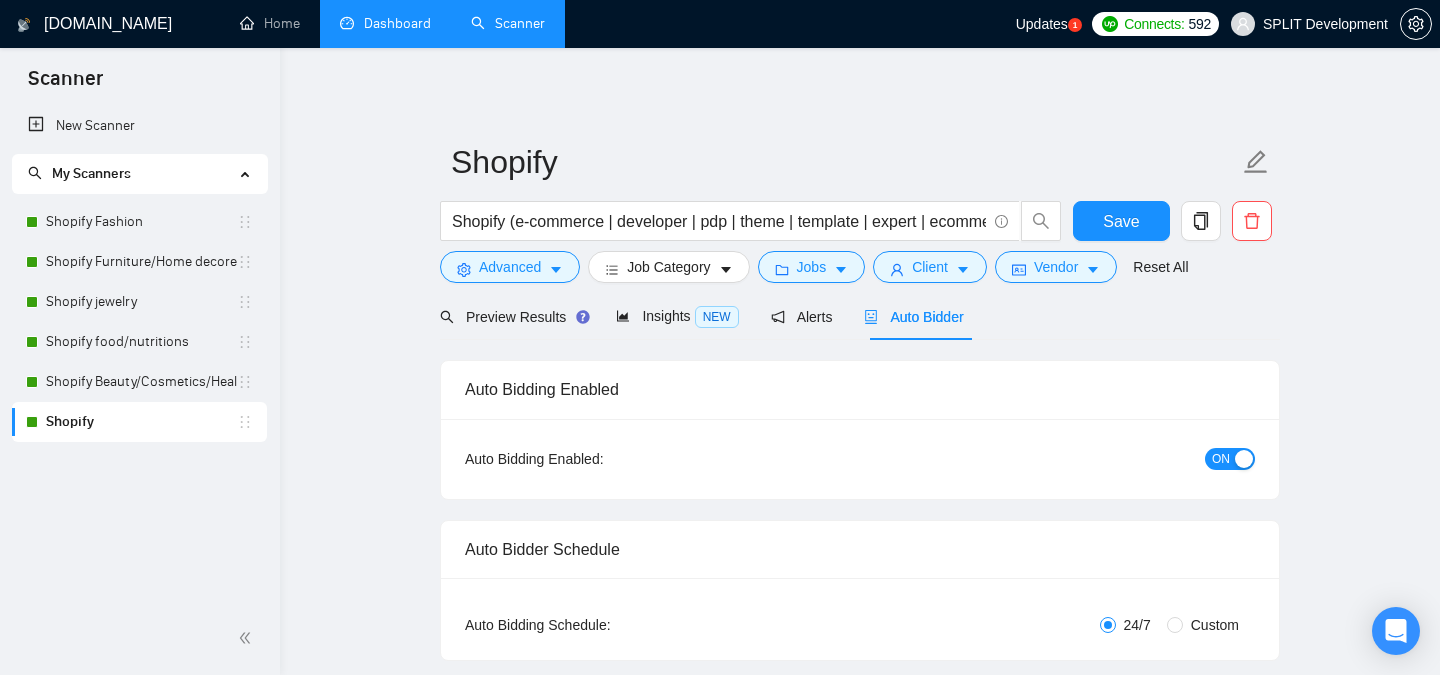 scroll, scrollTop: 150, scrollLeft: 0, axis: vertical 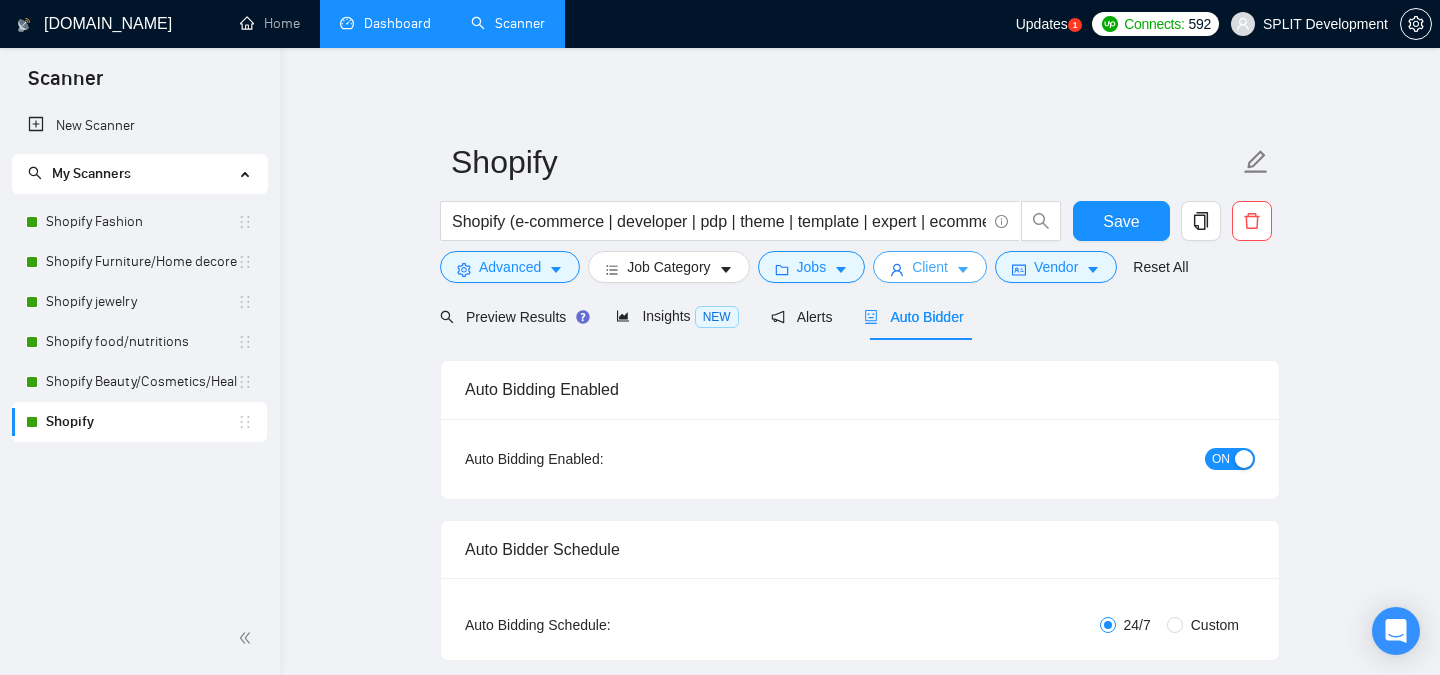 click on "Client" at bounding box center (930, 267) 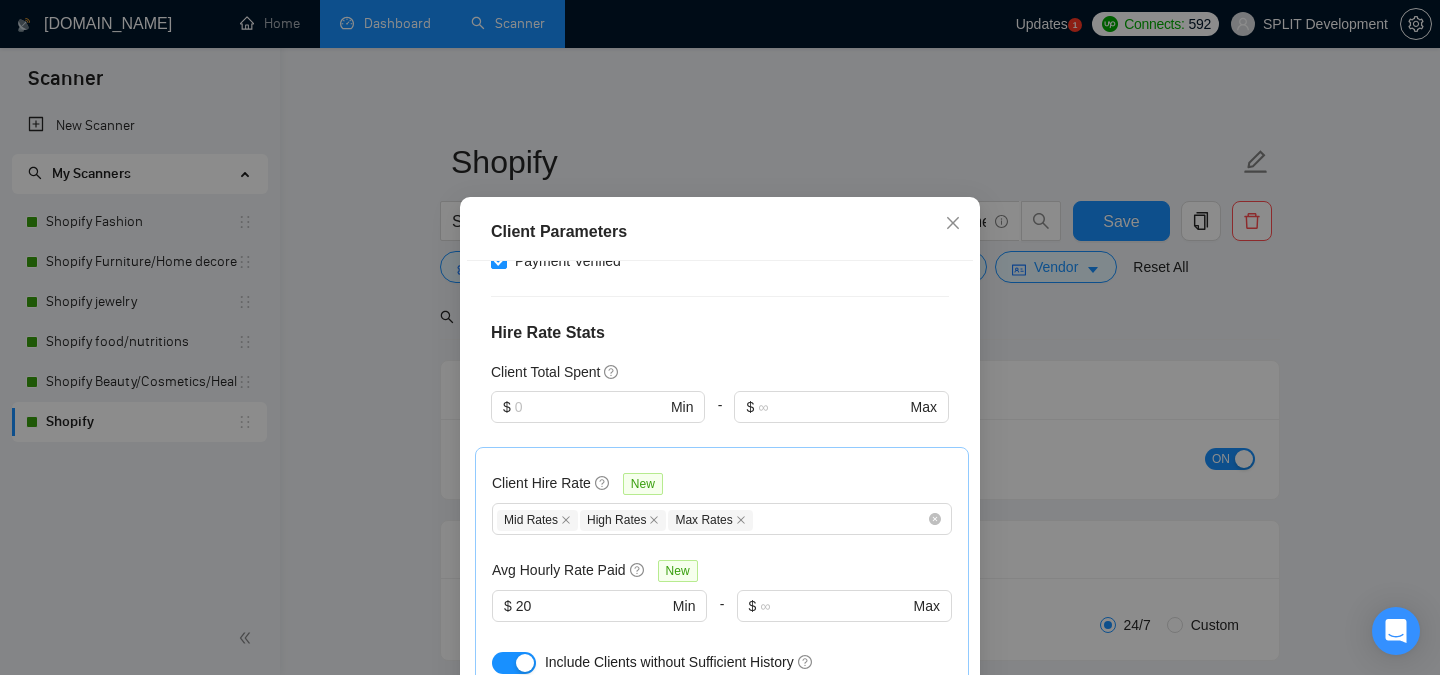 scroll, scrollTop: 1053, scrollLeft: 0, axis: vertical 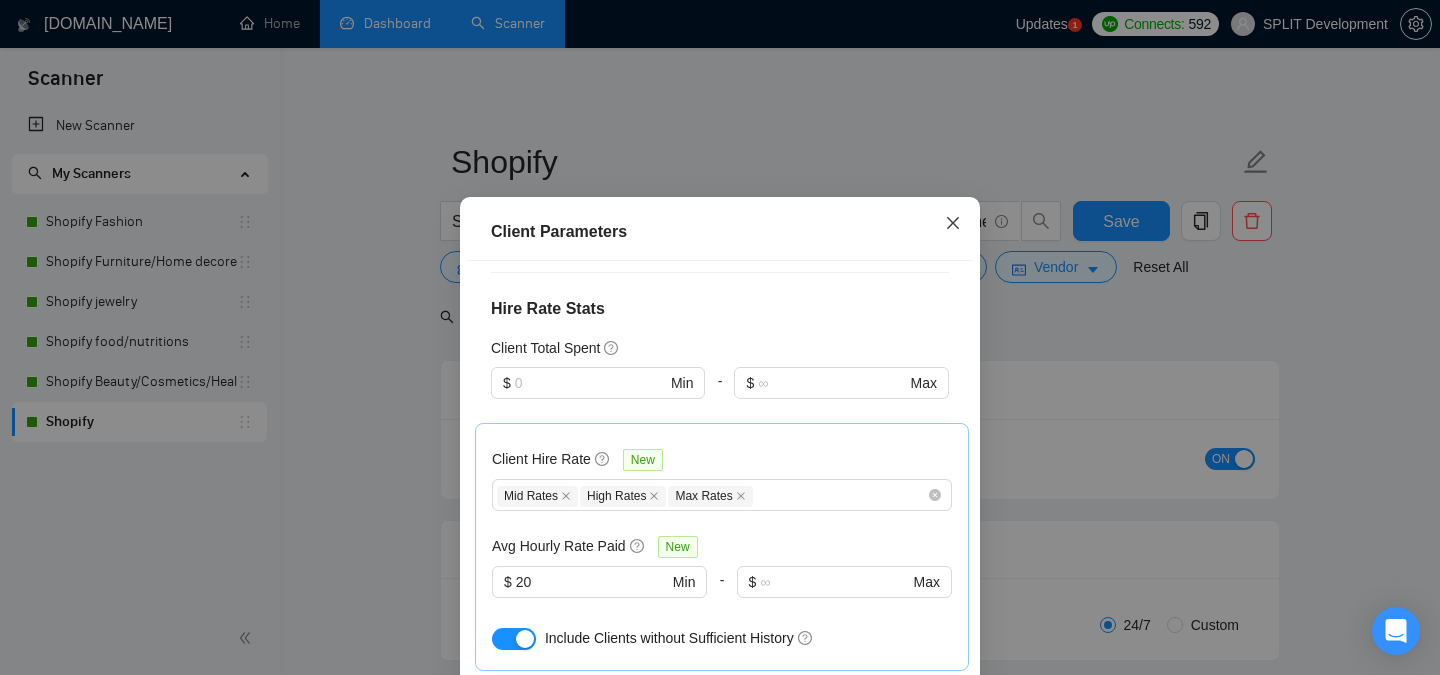 click 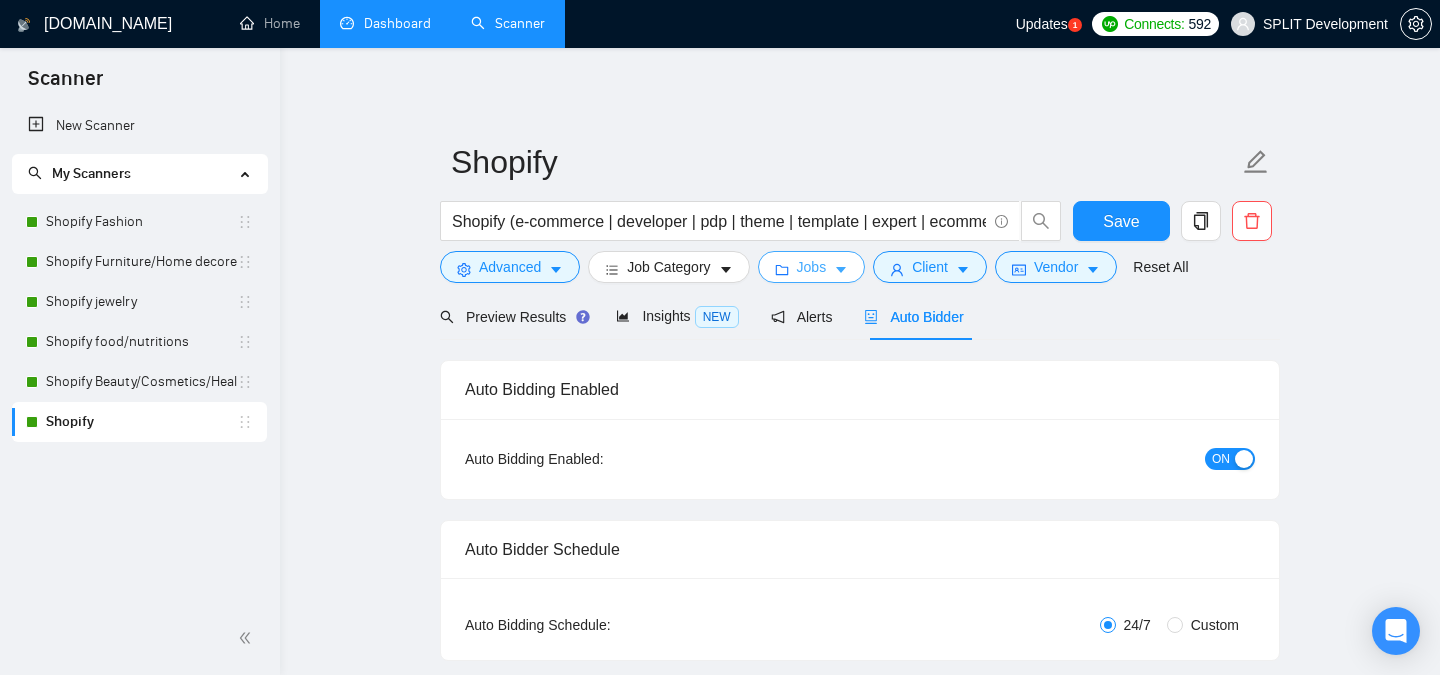 click on "Jobs" at bounding box center [812, 267] 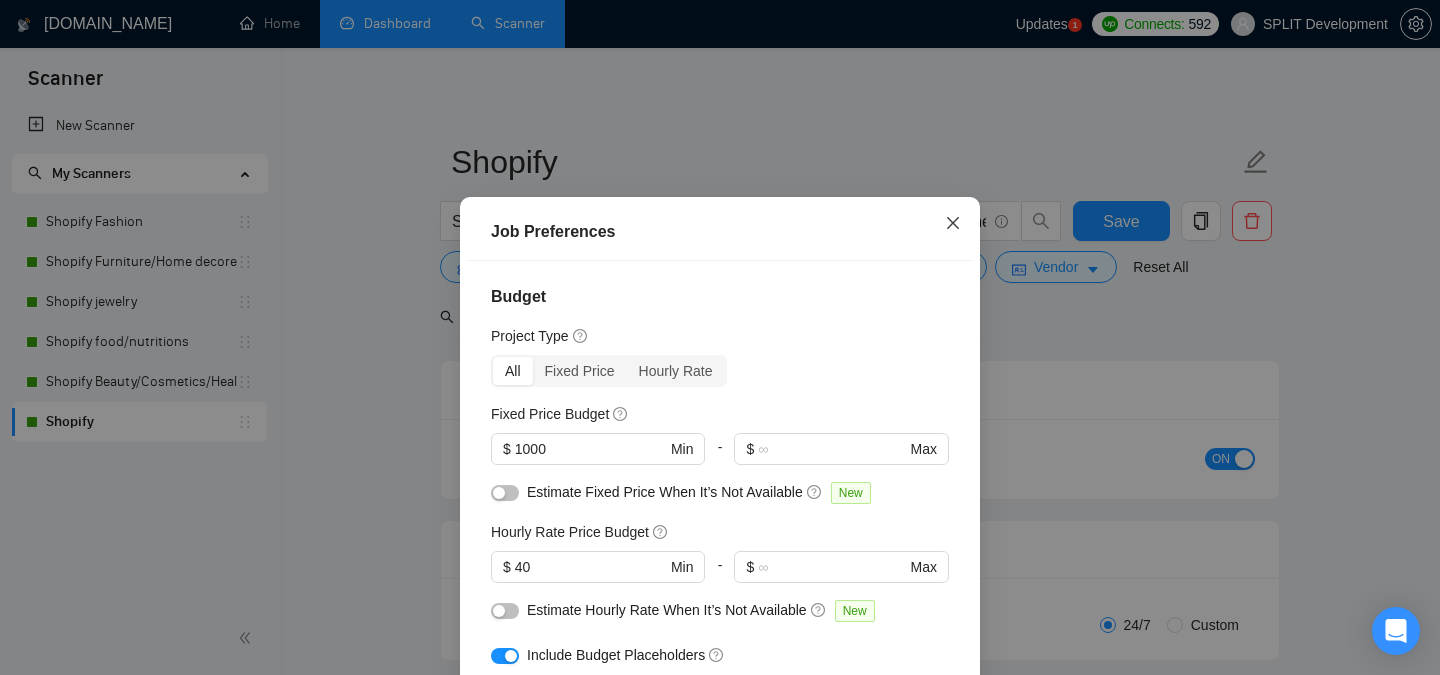 click 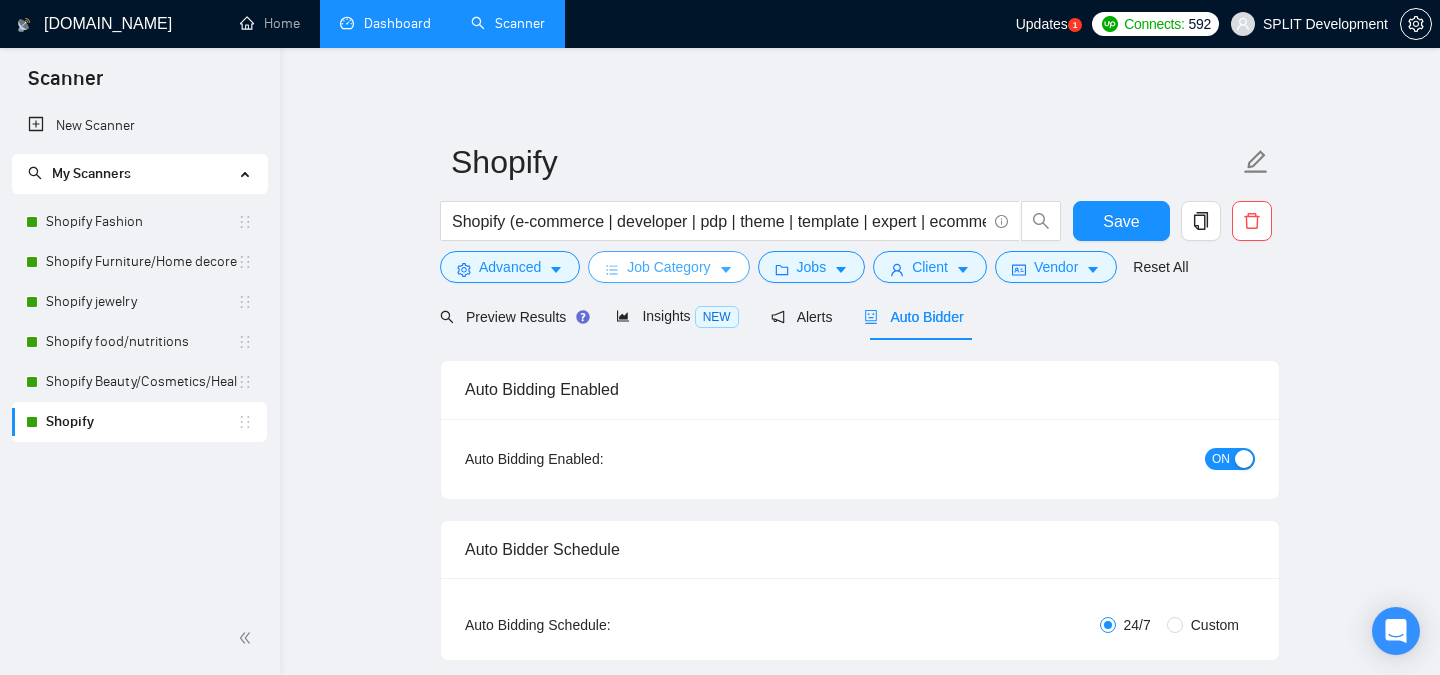 click on "Job Category" at bounding box center [668, 267] 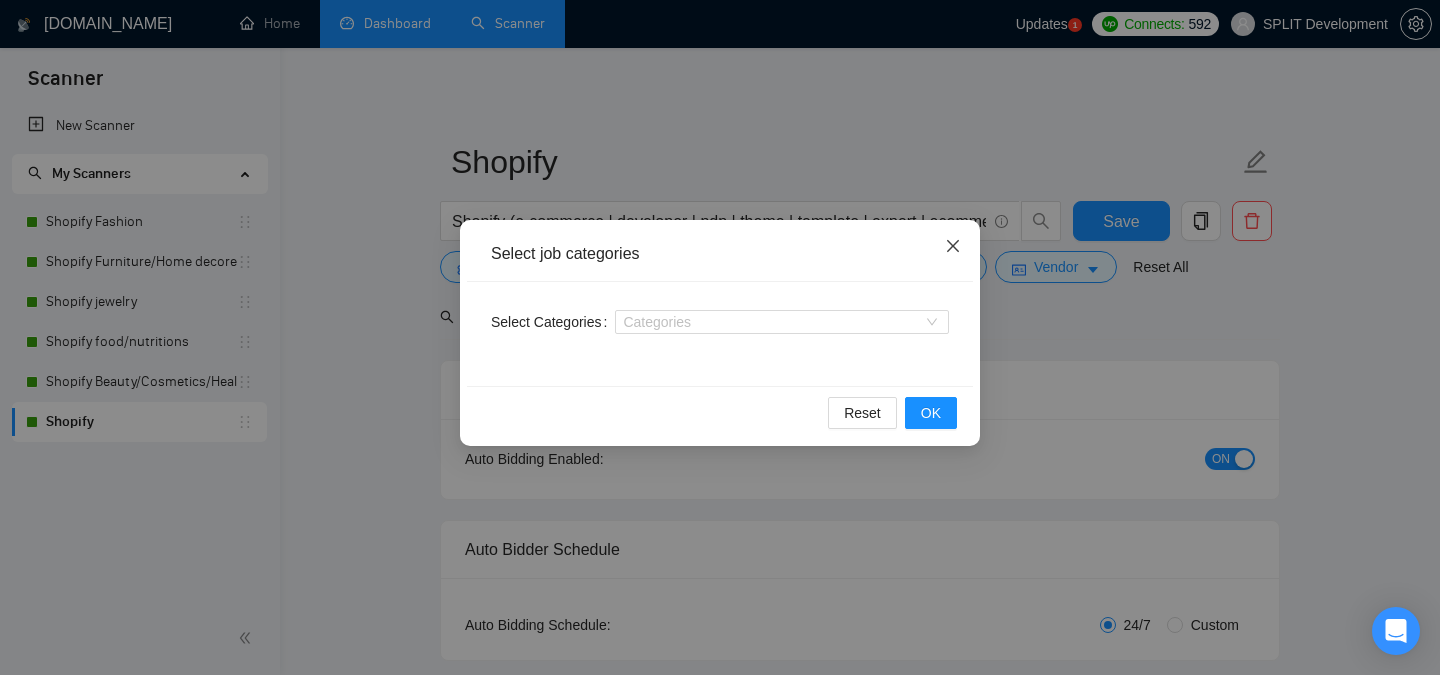 click 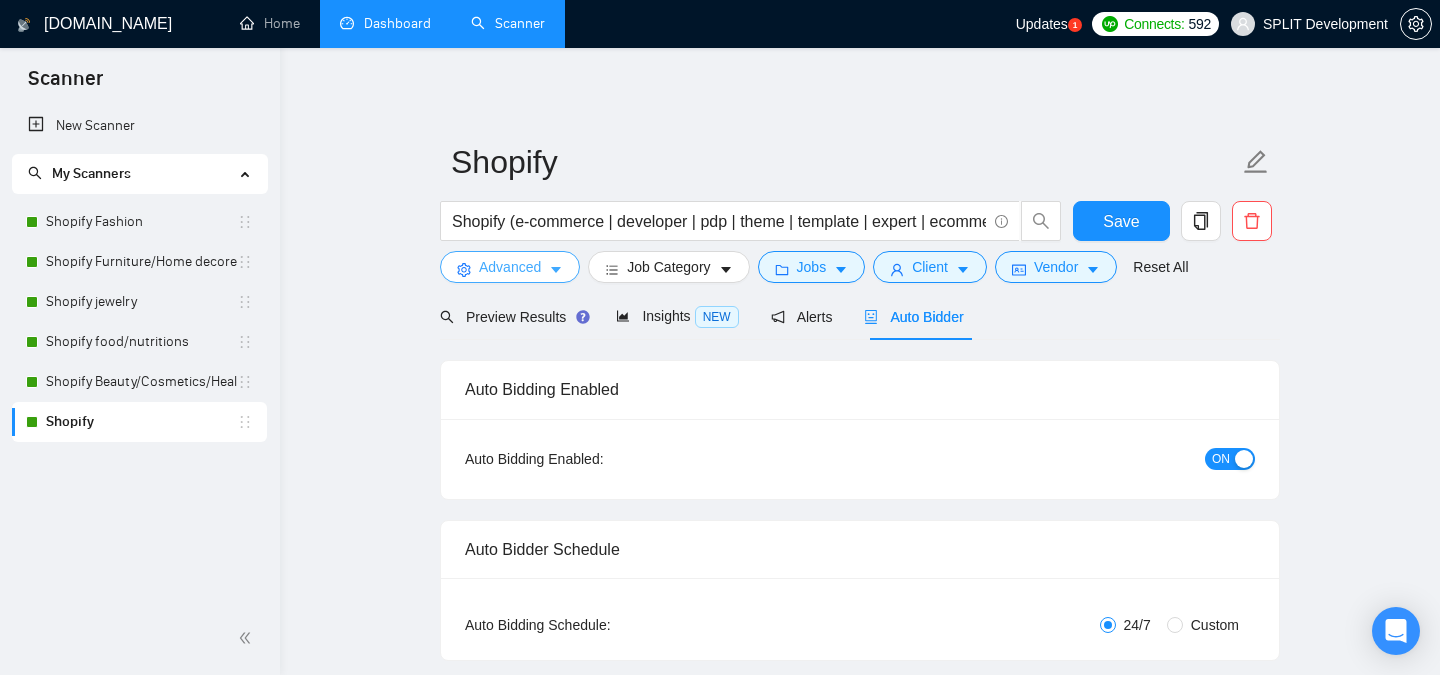 click on "Advanced" at bounding box center [510, 267] 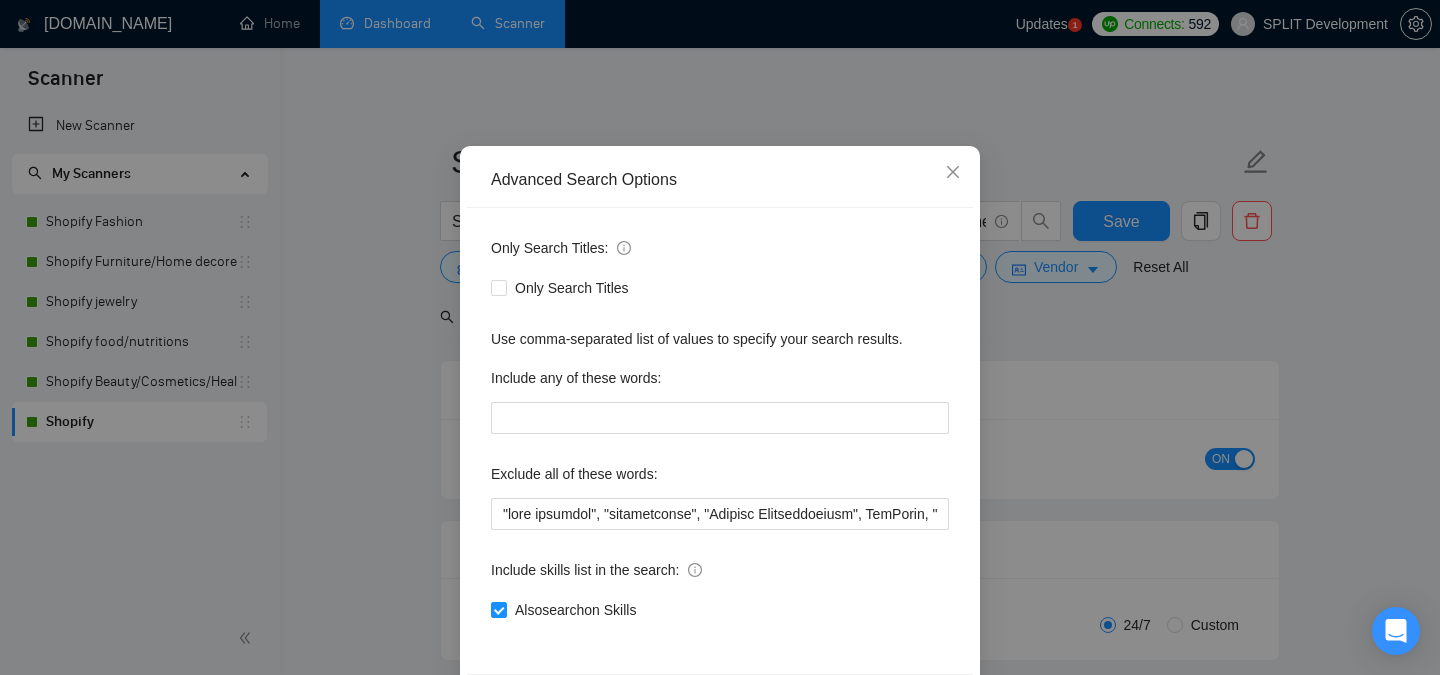 scroll, scrollTop: 157, scrollLeft: 0, axis: vertical 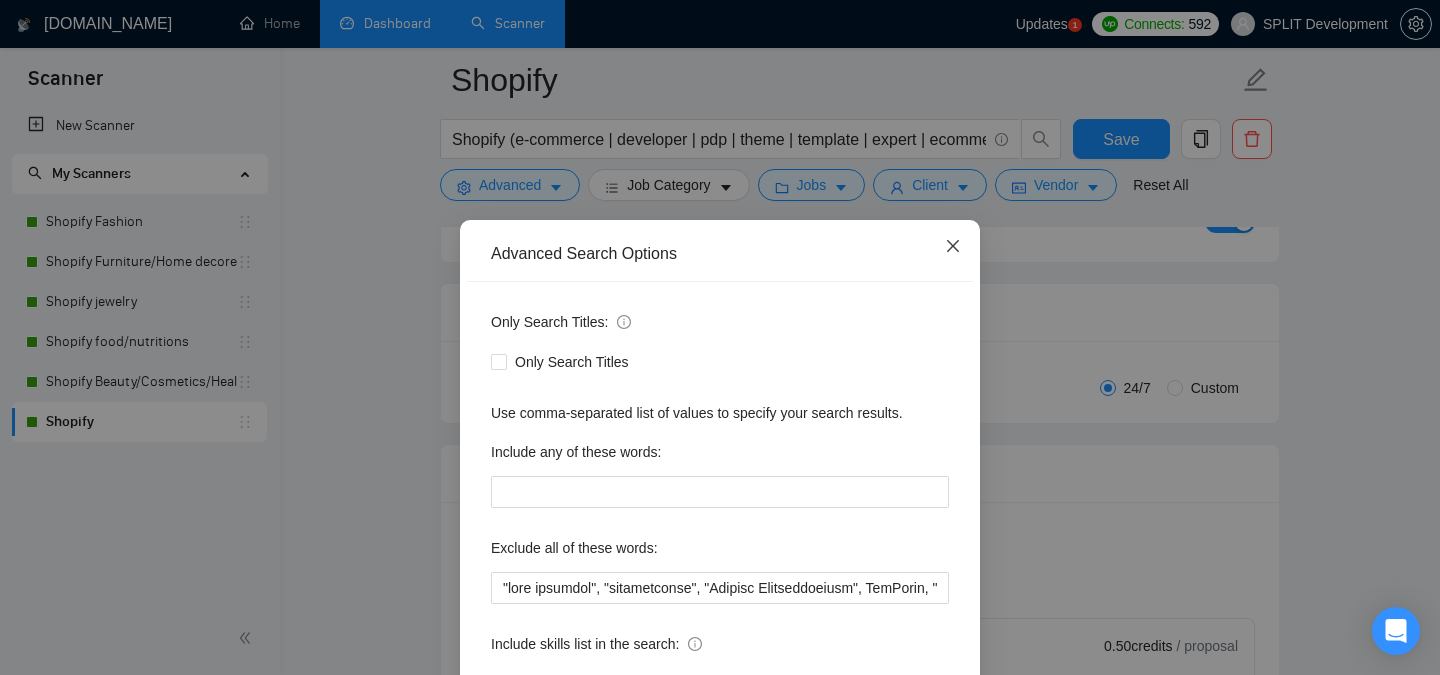 click 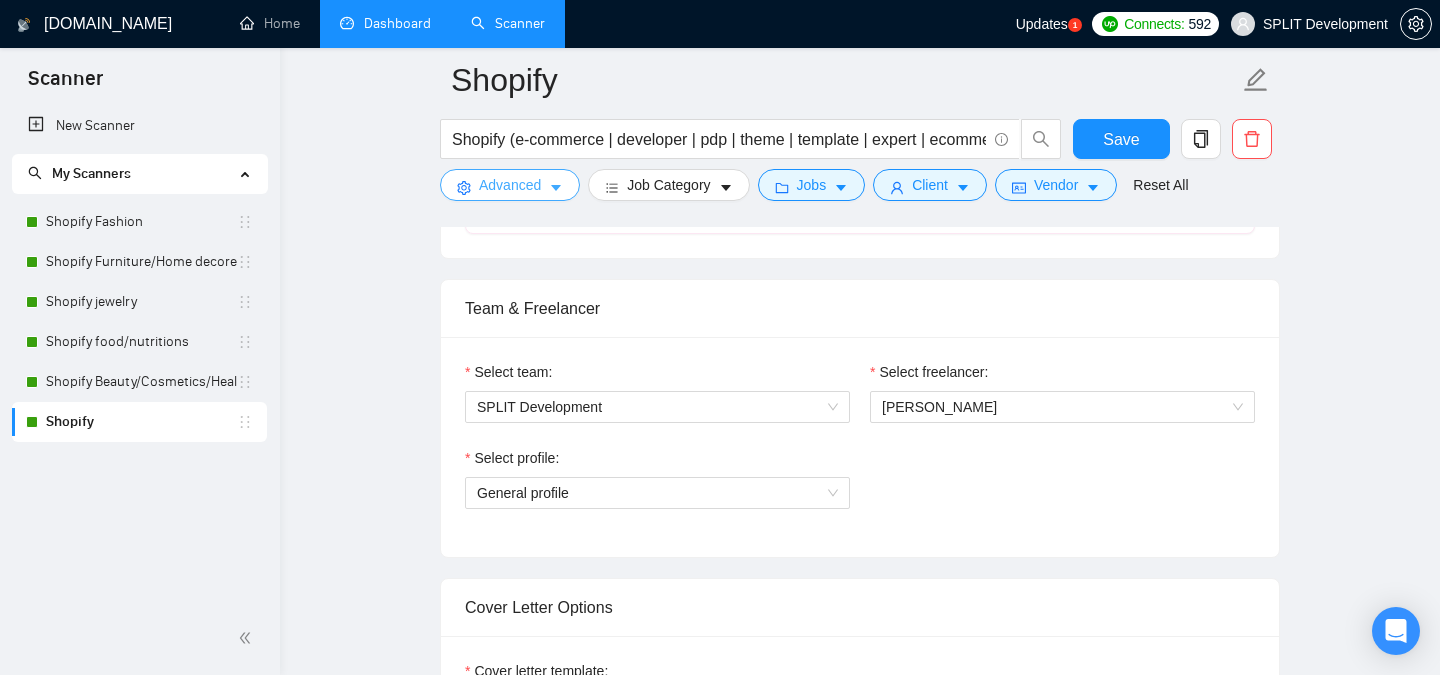 scroll, scrollTop: 952, scrollLeft: 0, axis: vertical 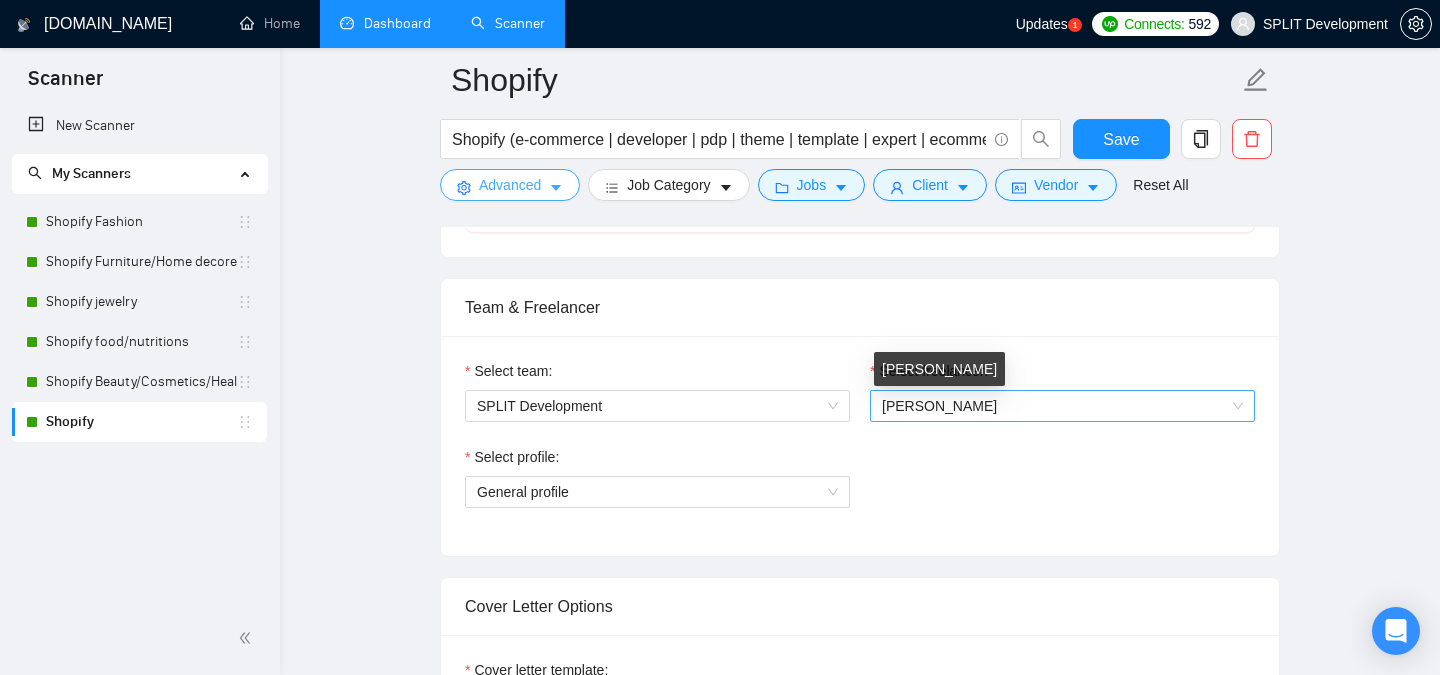 click on "[PERSON_NAME]" at bounding box center [939, 406] 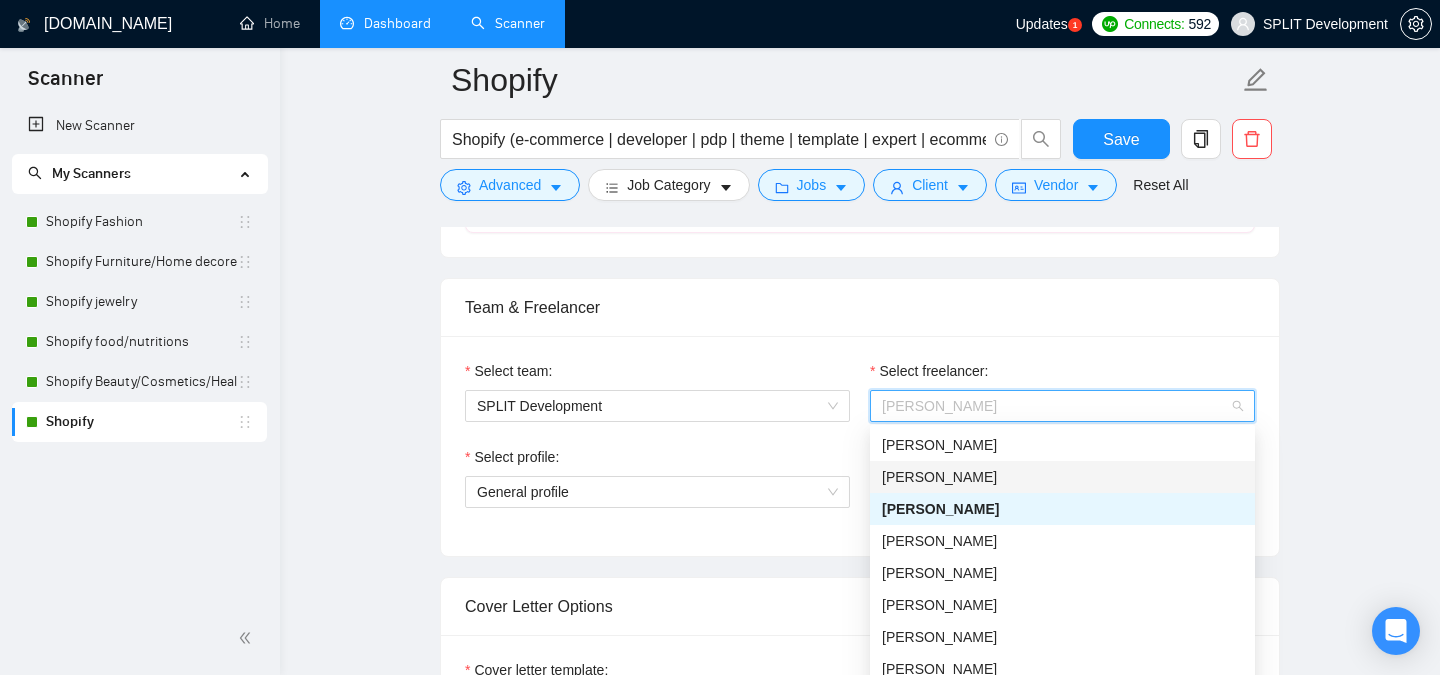click on "[PERSON_NAME]" at bounding box center [1062, 477] 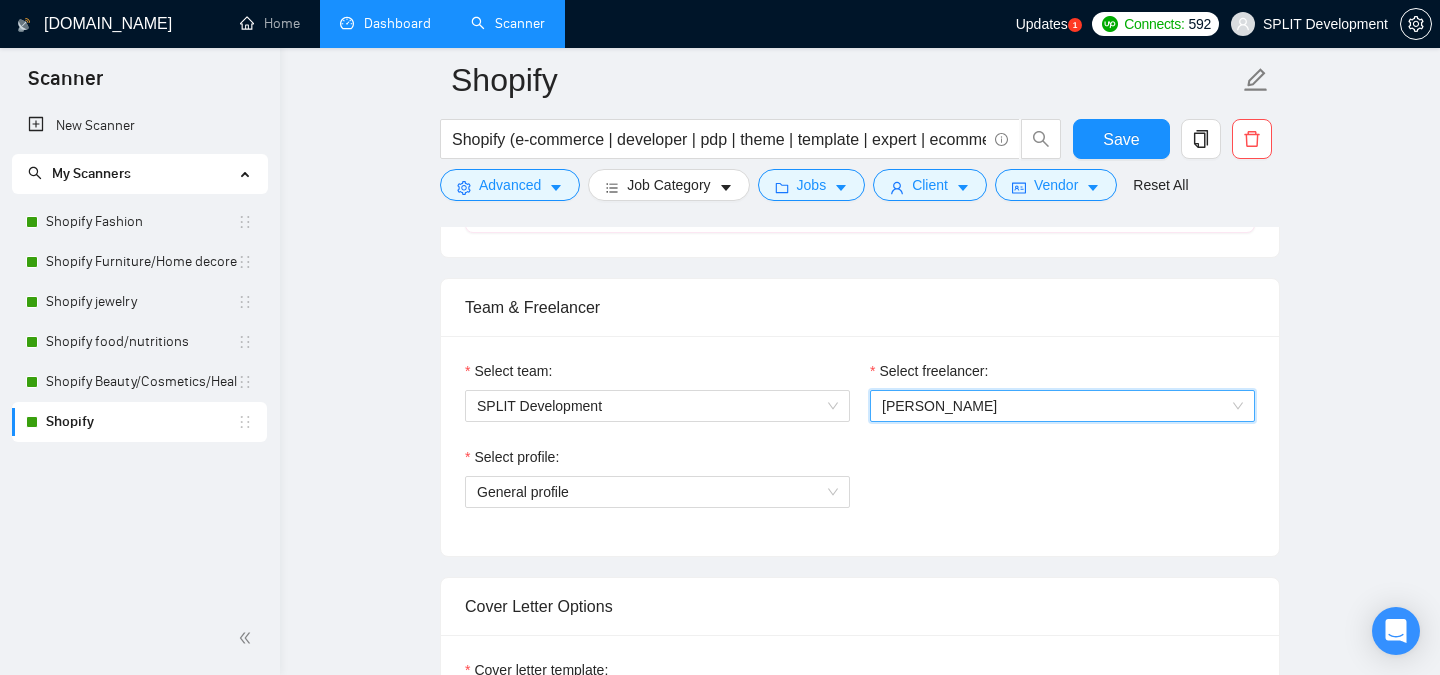 click on "Select profile: General profile" at bounding box center (860, 489) 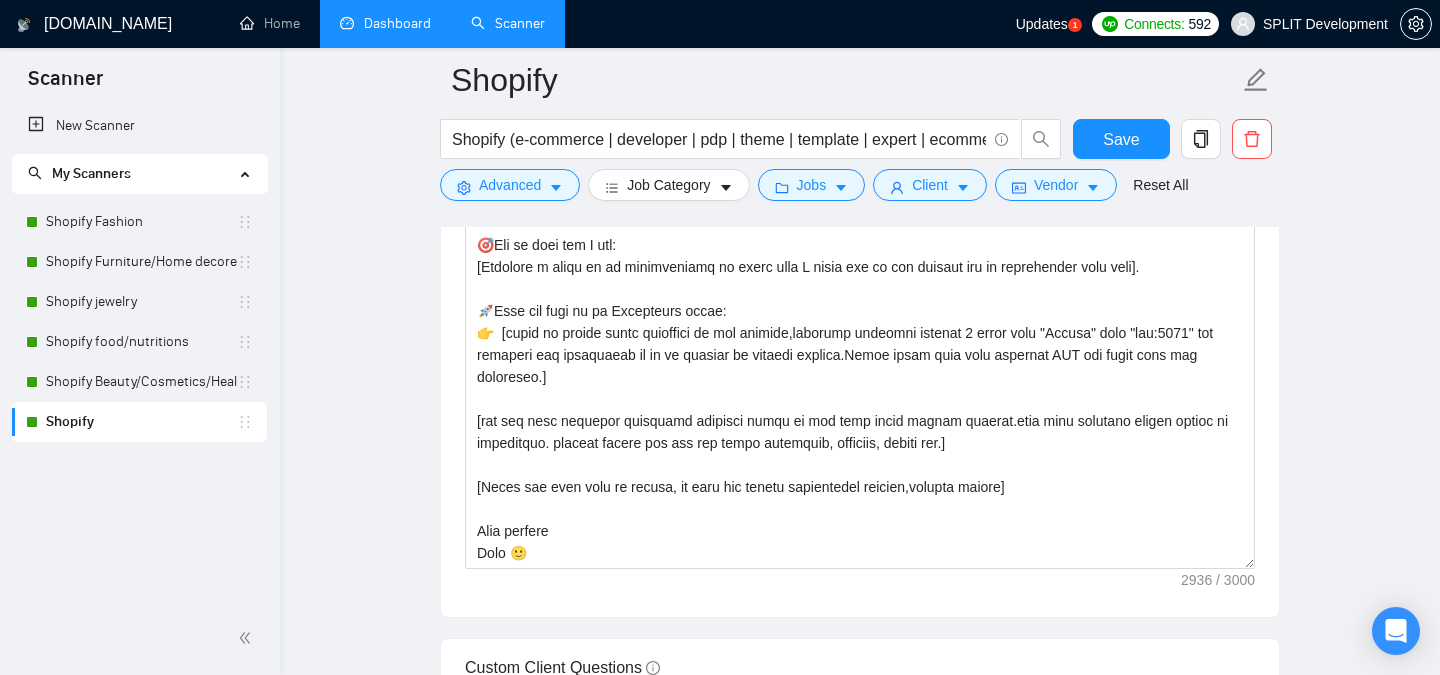 scroll, scrollTop: 1533, scrollLeft: 0, axis: vertical 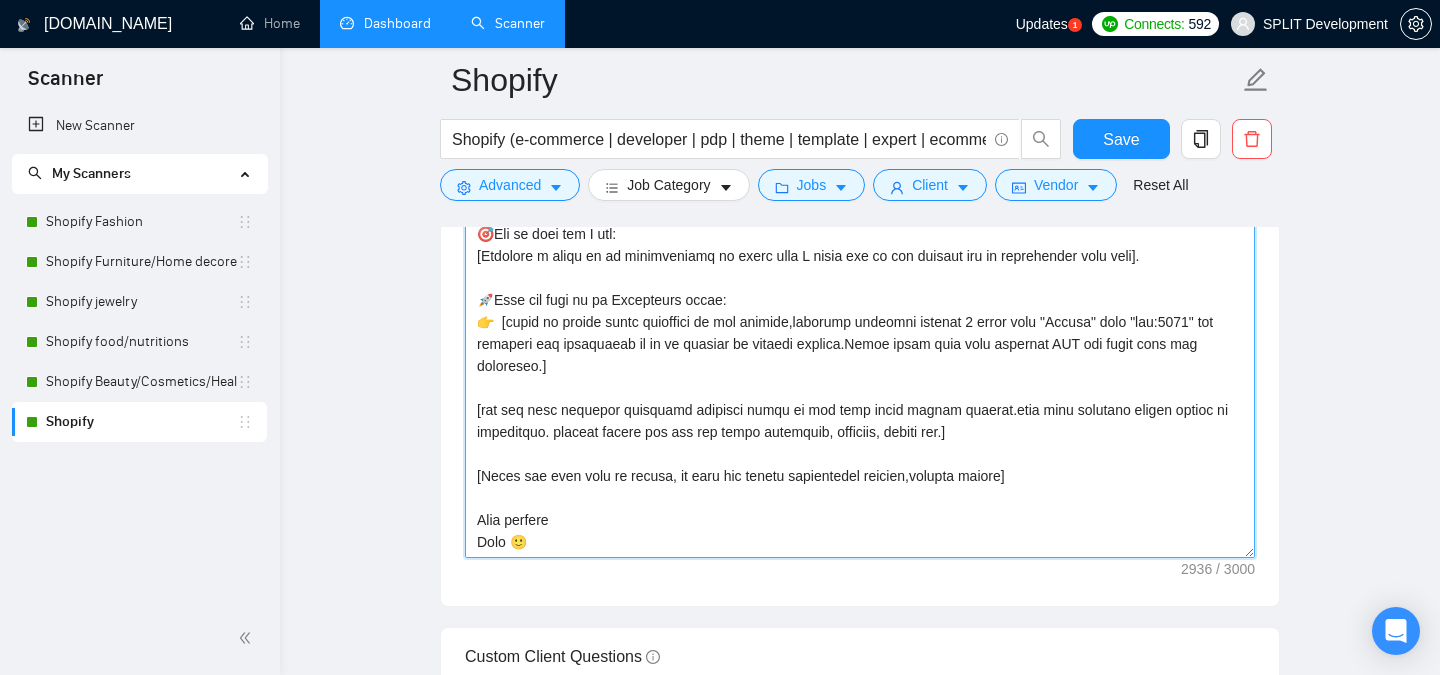 click on "Cover letter template:" at bounding box center [860, 333] 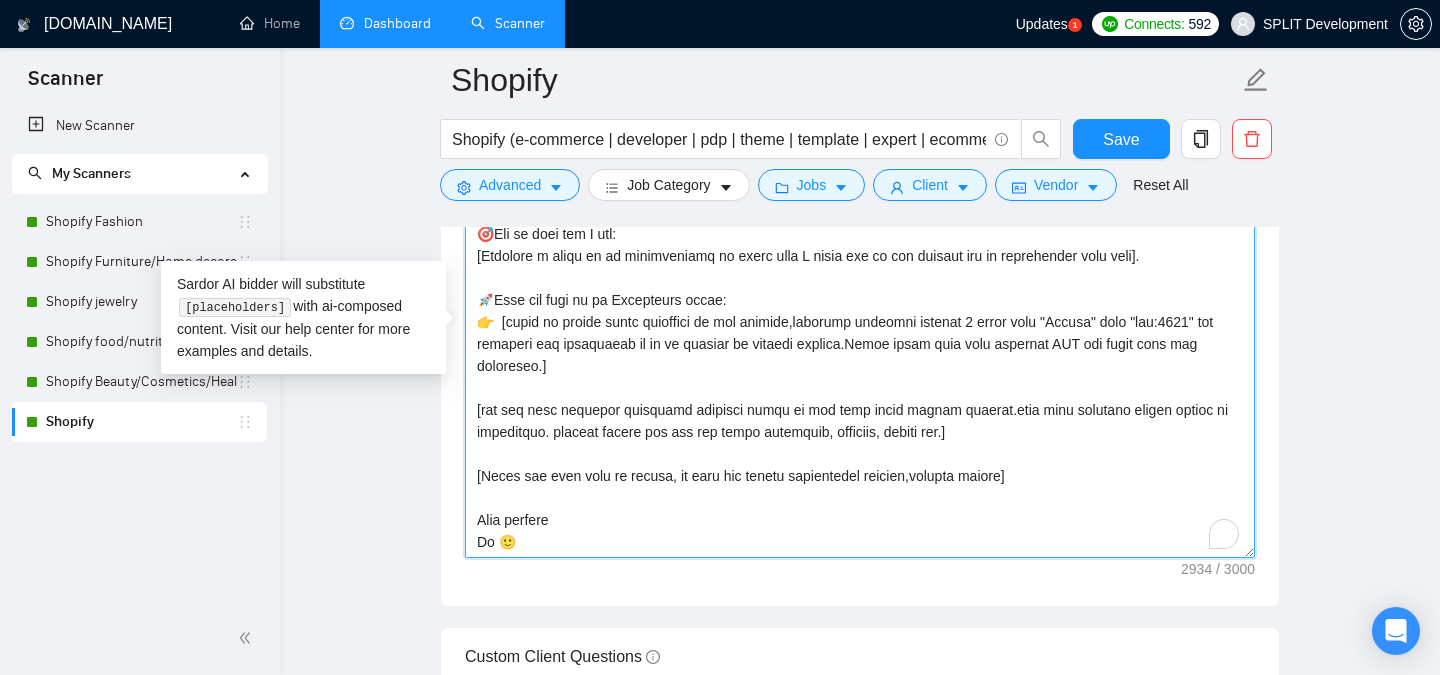scroll, scrollTop: 1056, scrollLeft: 0, axis: vertical 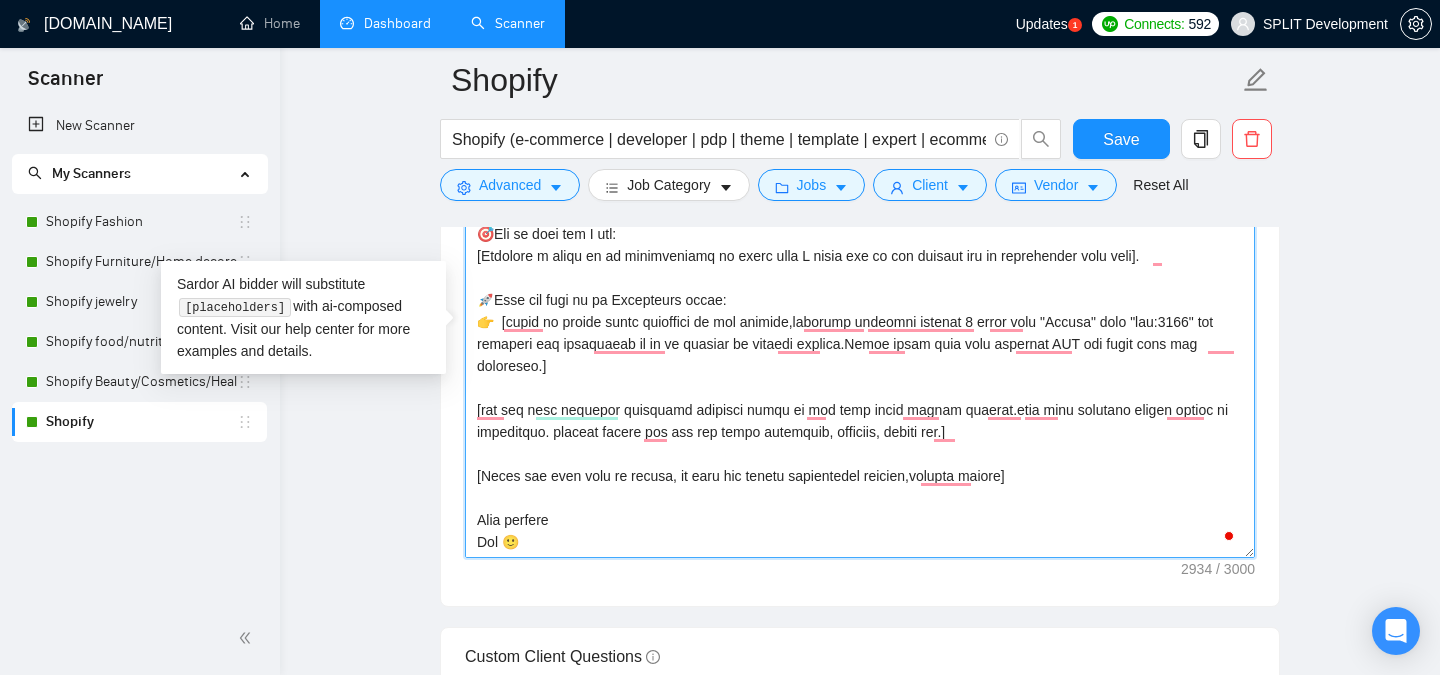 type on "[Folder=
1. CLNT:SimpleHuman|URL:https://[DOMAIN_NAME]/|Checkout+ShopifyFunctionsapplydiscounts8extensionsShopify|tag:7748
2. CLNT:Desktronic|URL:https://[DOMAIN_NAME]/|Shopifystorefromscratch3DliveviewB2BfunctionalityproductquizcustomthemepluginsJS+Liquid+Klaviyo|tag:7748
3. CLNT:PetaJane|URL:https://[DOMAIN_NAME]/|4weekslaunch4.5%conversion$100K/monthrevenuetheme+advancedfeaturesUXenhancementsShopify|tag:7748
4. CLNT:PrintMyDTF|URL:https://[DOMAIN_NAME]/|backgroundremovalserviceimagevectorizationcustomaccountDevelopmentShopifyCustomizerOnly|tag:7748
5. CLNT:Nuvisso|URL:https://[DOMAIN_NAME]/|CustomizeronPDPUXconversionDesign+DevelopmentShopifyCustomizerOnly|tag:7748
6. CLNT:AutomicGold|URL:https://[DOMAIN_NAME]/|ConvertShopifyThemeOS2.0pageredesignadminmanagementcontent/products+customquestionnaireDevelopmentShopify|tag:7748
7. CLNT:MerodaCosmetics|URL:https://[DOMAIN_NAME]/|MaintenanceregionalstoresEU,NL,IT,DE,CHShopify2.0+[PERSON_NAME]+security+customdevelopmentHTMLCSSJSLiquidAPI..." 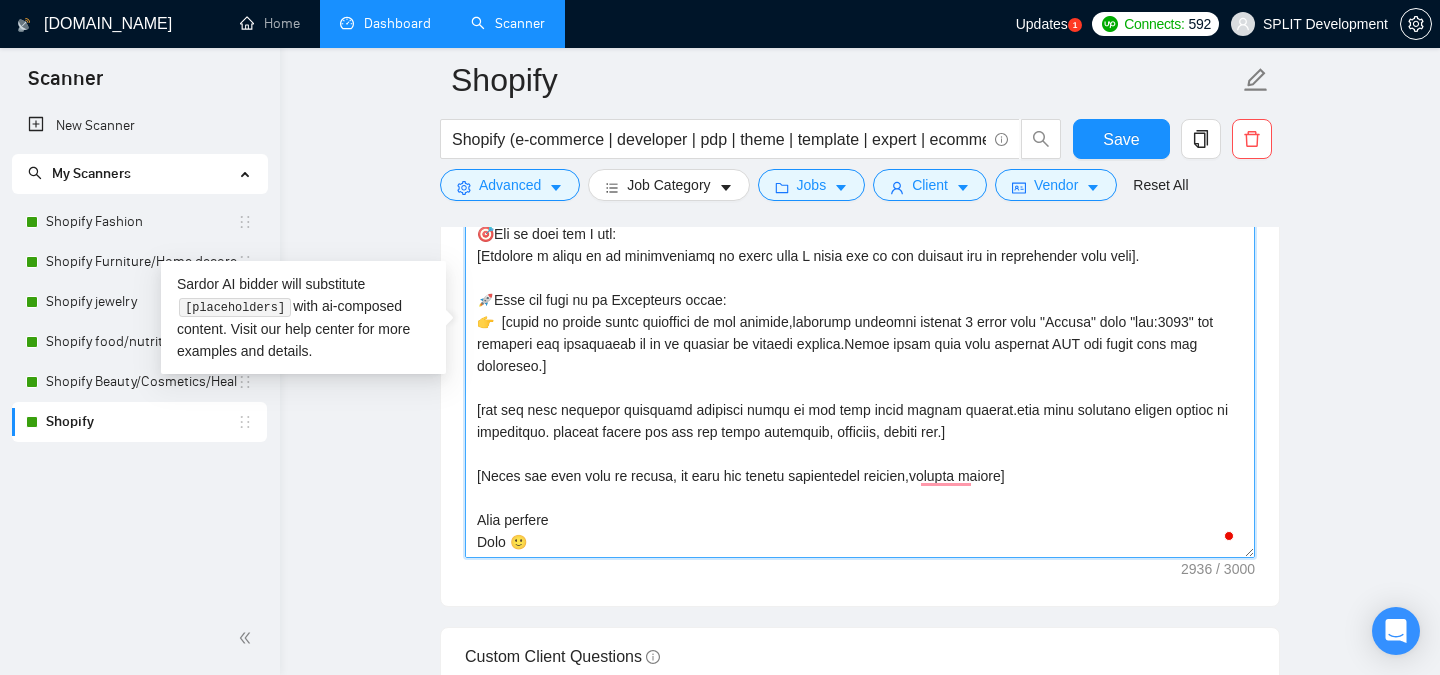 scroll, scrollTop: 1056, scrollLeft: 0, axis: vertical 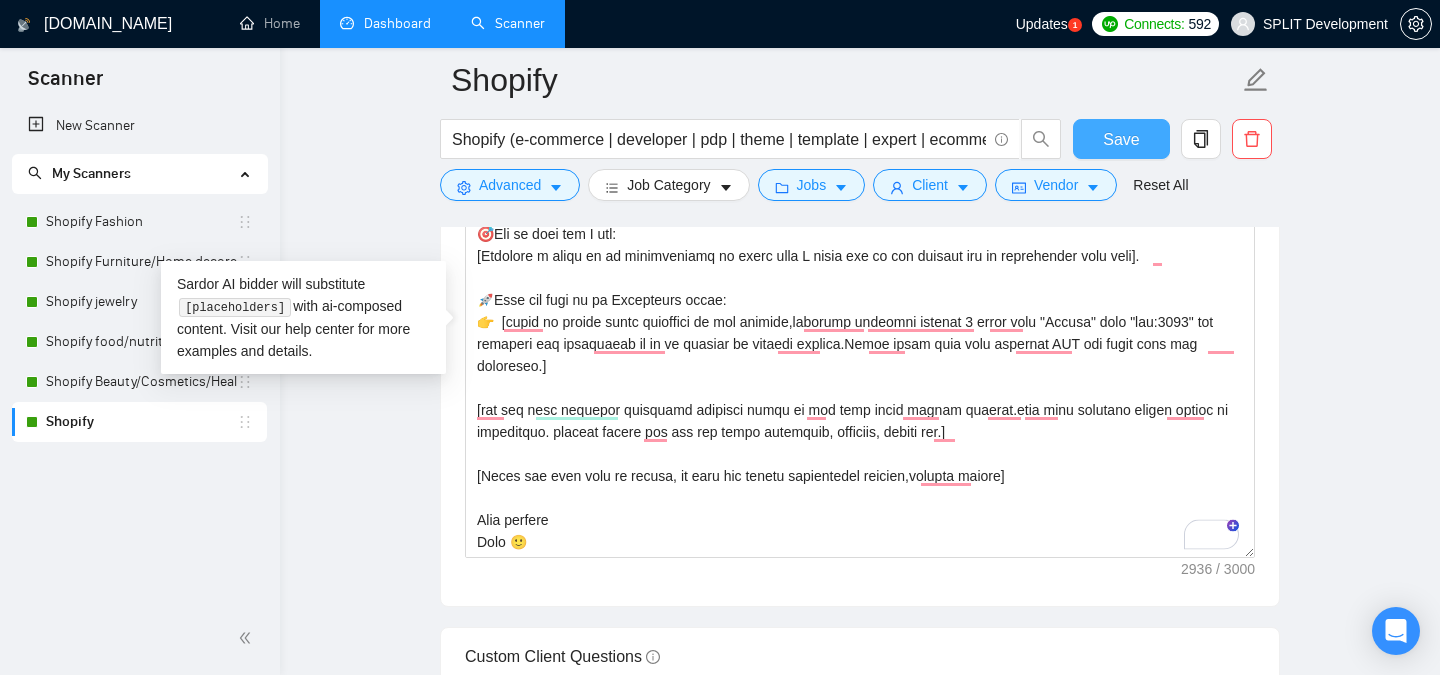 click on "Save" at bounding box center [1121, 139] 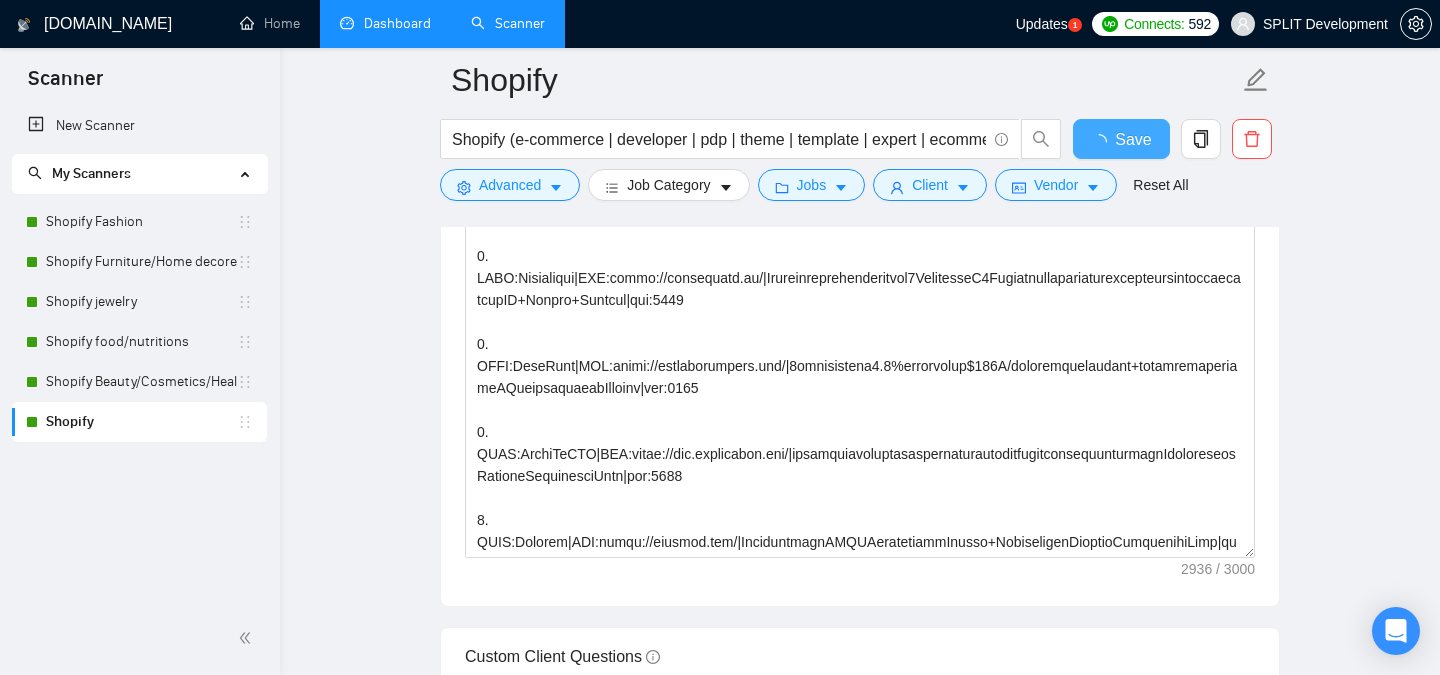 type 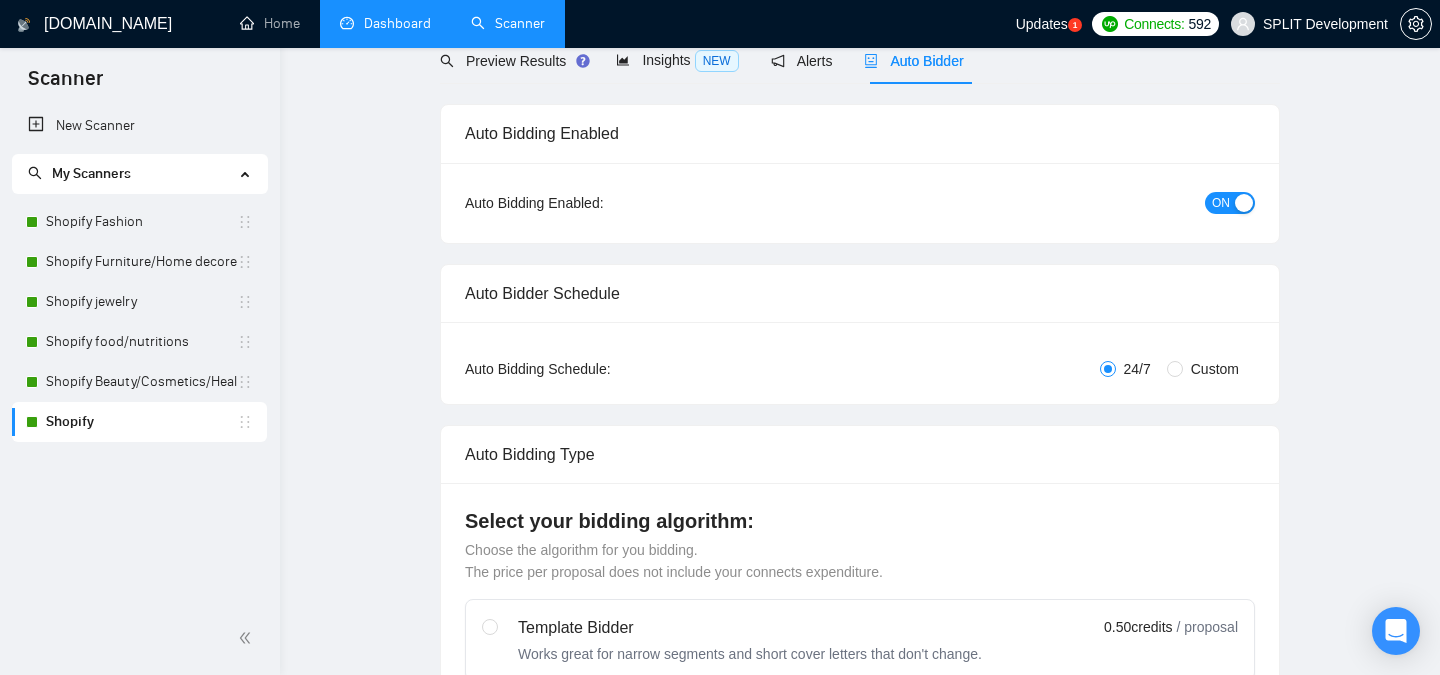 scroll, scrollTop: 0, scrollLeft: 0, axis: both 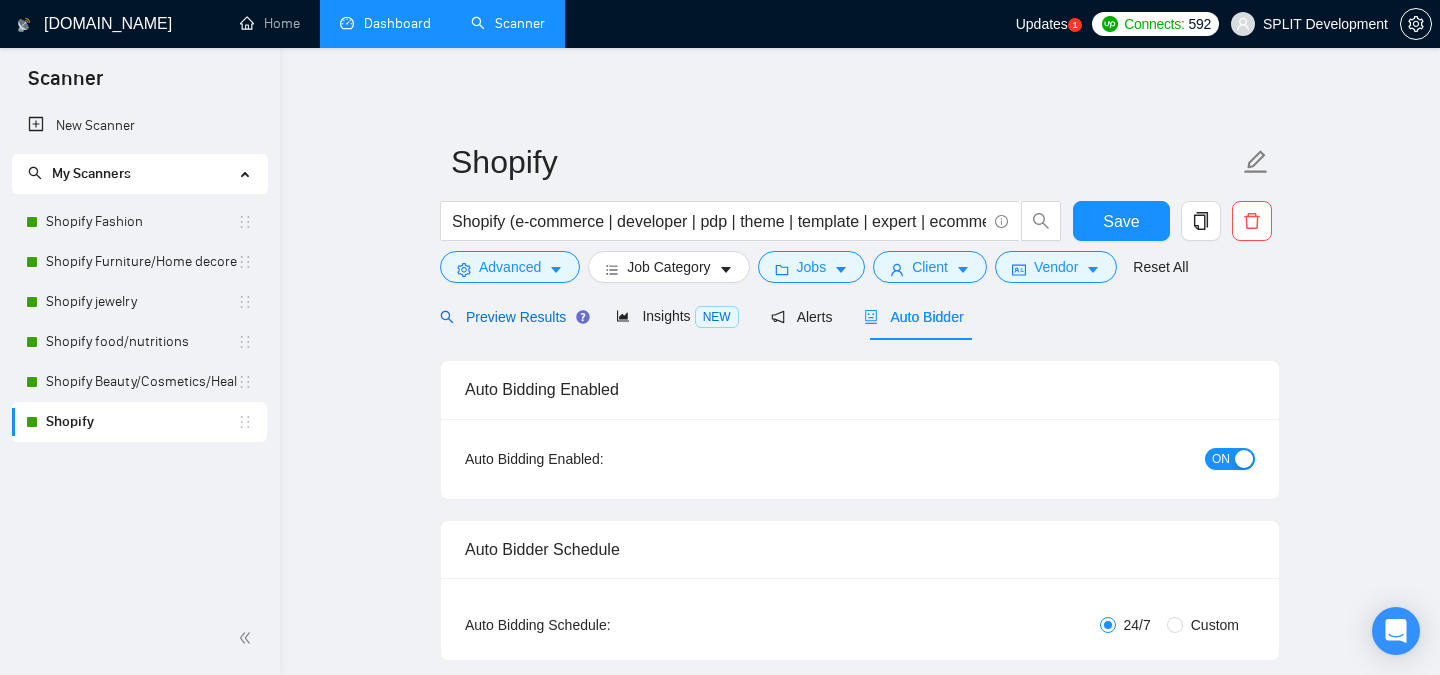 click on "Preview Results" at bounding box center [512, 317] 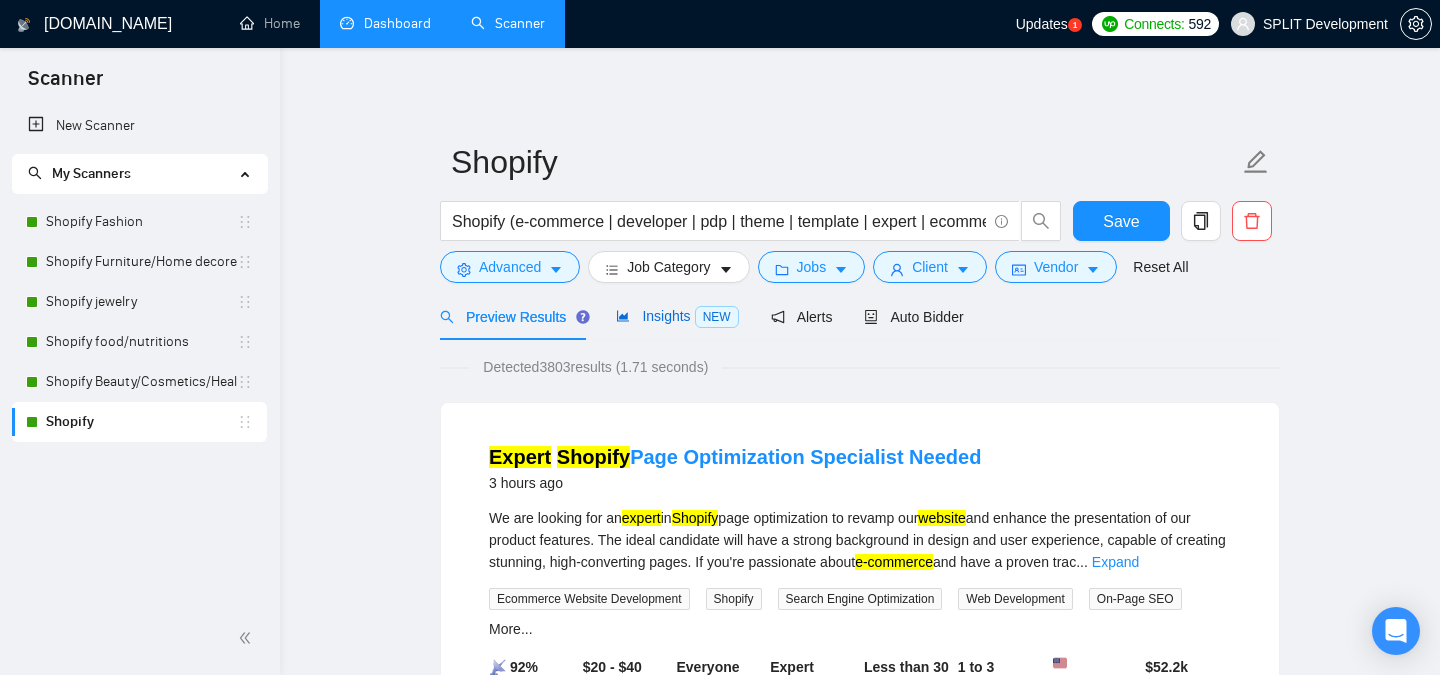 click on "Insights NEW" at bounding box center [677, 316] 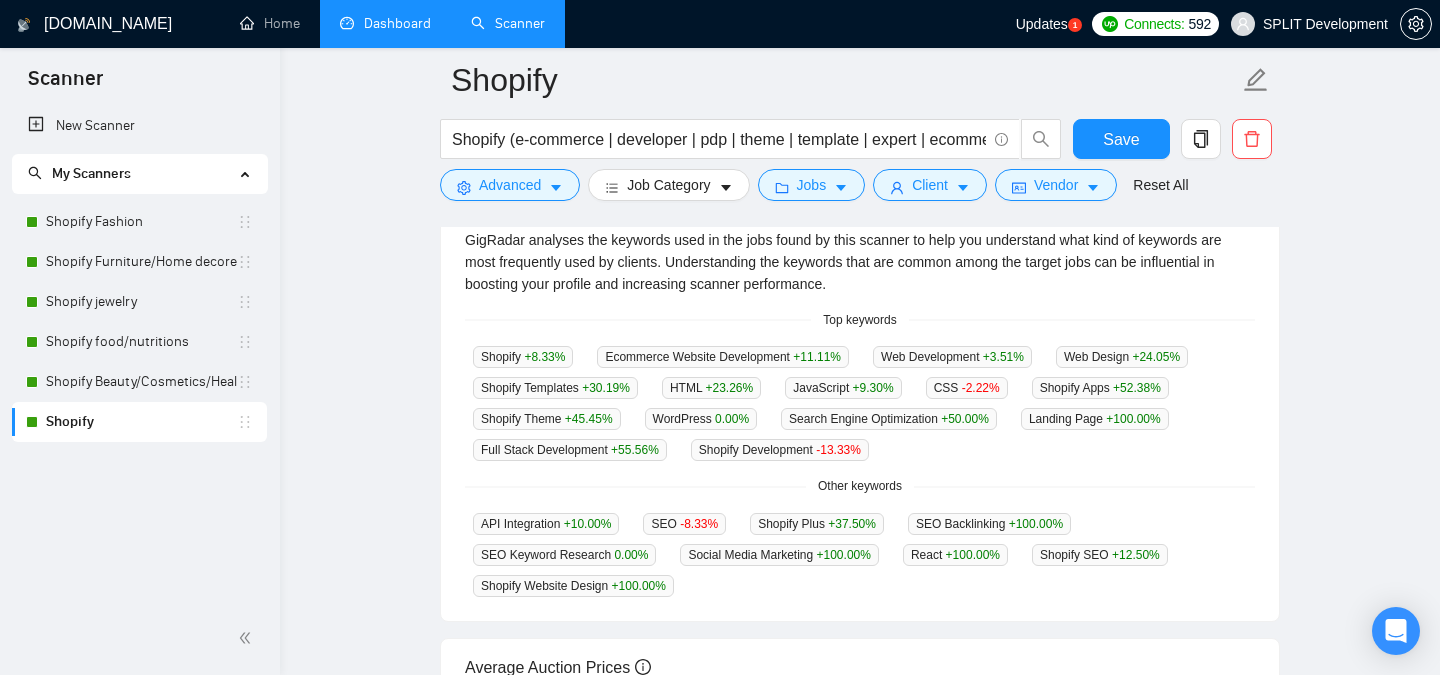 scroll, scrollTop: 450, scrollLeft: 0, axis: vertical 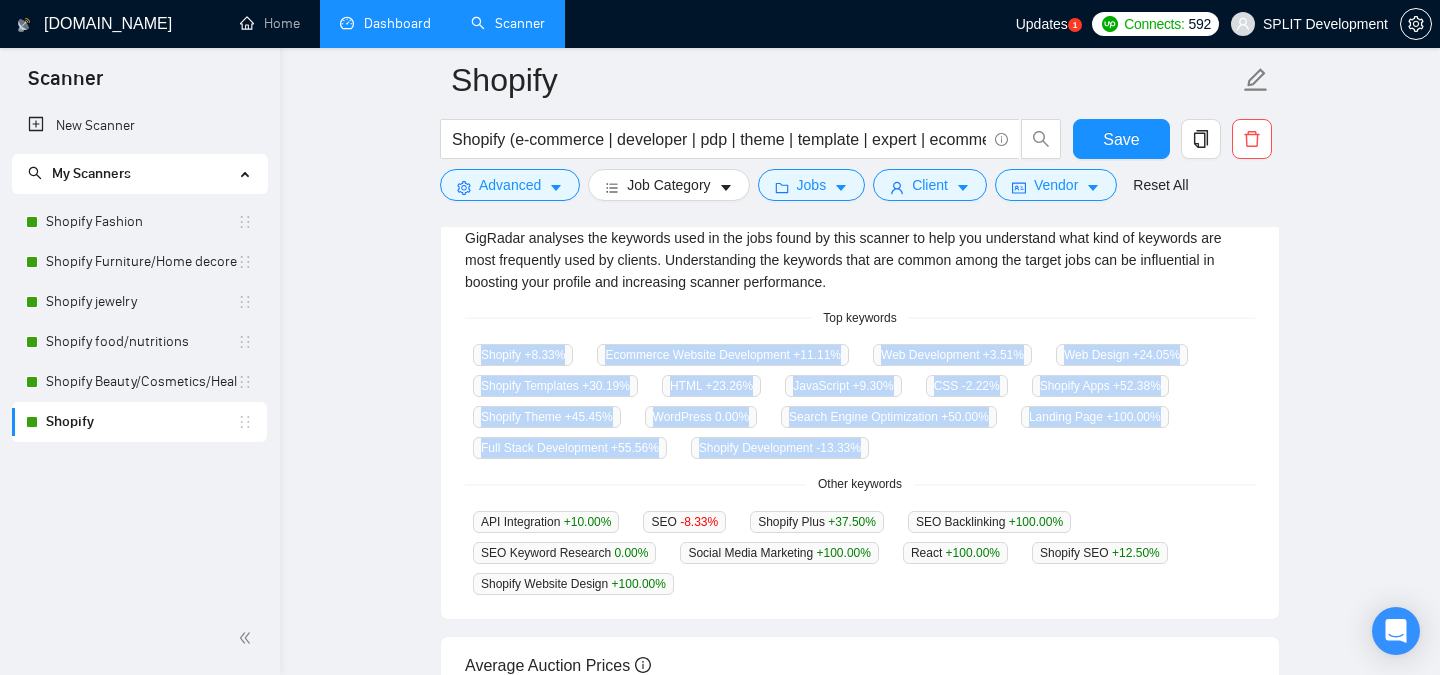drag, startPoint x: 467, startPoint y: 351, endPoint x: 899, endPoint y: 450, distance: 443.1986 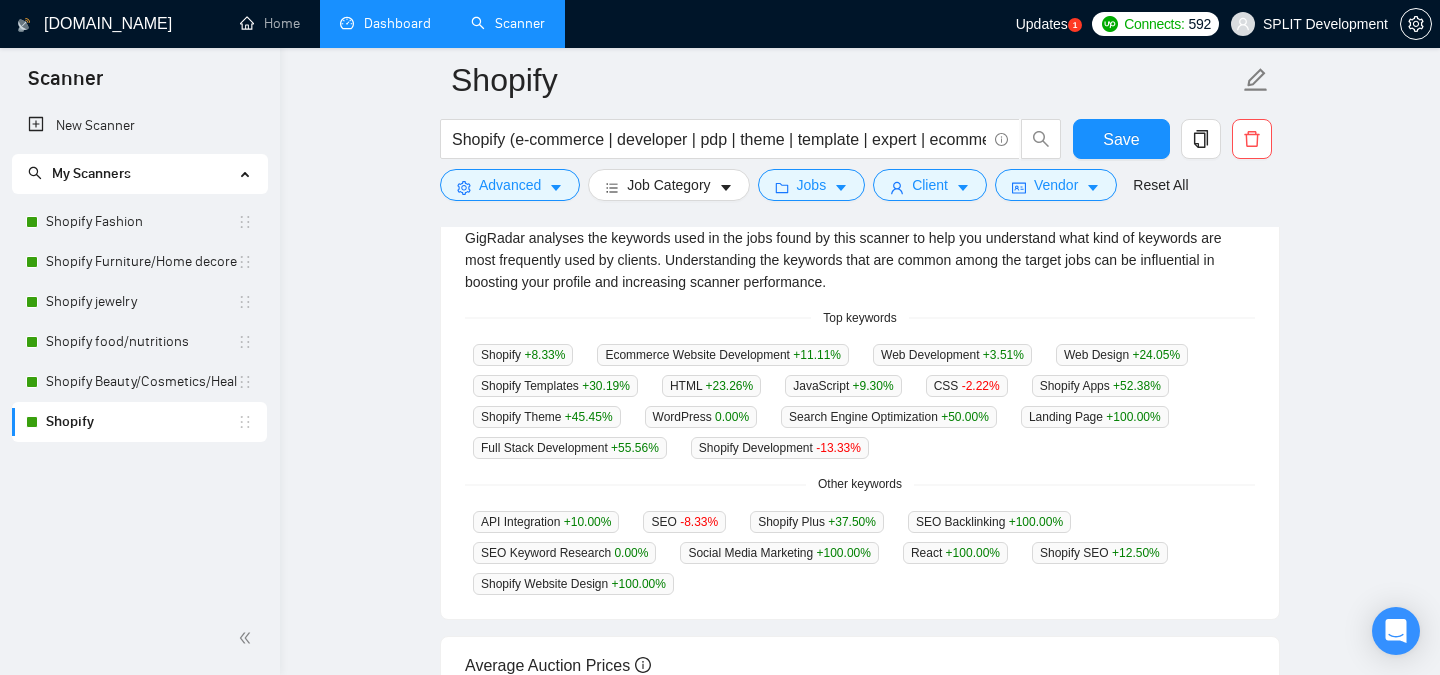 click on "GigRadar analyses the keywords used in the jobs found by this scanner to help you understand what kind of keywords are most frequently used by clients. Understanding the keywords that are common among the target jobs can be influential in boosting your profile and increasing scanner performance. Top keywords Shopify   +8.33 % Ecommerce Website Development   +11.11 % Web Development   +3.51 % Web Design   +24.05 % Shopify Templates   +30.19 % HTML   +23.26 % JavaScript   +9.30 % CSS   -2.22 % Shopify Apps   +52.38 % Shopify Theme   +45.45 % WordPress   0.00 % Search Engine Optimization   +50.00 % Landing Page   +100.00 % Full Stack Development   +55.56 % Shopify Development   -13.33 % Other keywords API Integration   +10.00 % SEO   -8.33 % Shopify Plus   +37.50 % SEO Backlinking   +100.00 % SEO Keyword Research   0.00 % Social Media Marketing   +100.00 % React   +100.00 % Shopify SEO   +12.50 % Shopify Website Design   +100.00 %" at bounding box center [860, 411] 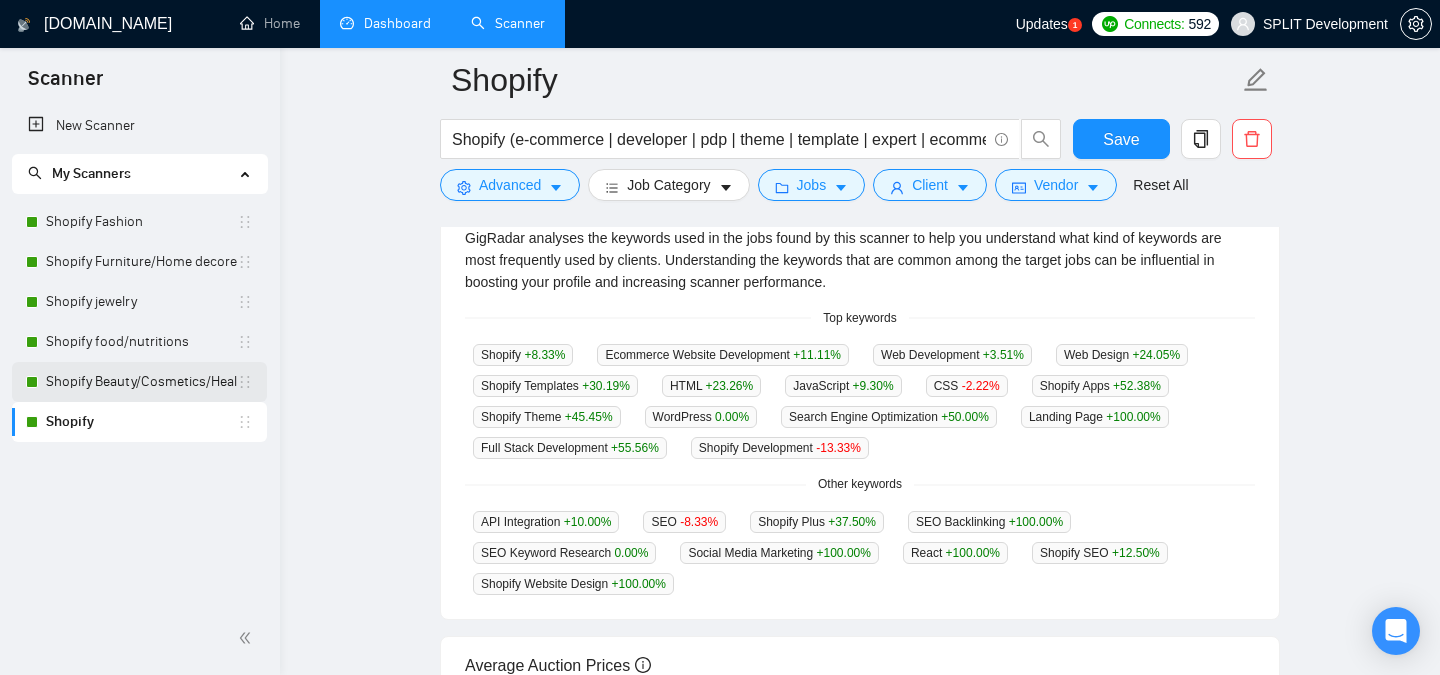 click on "Shopify Beauty/Cosmetics/Health" at bounding box center (141, 382) 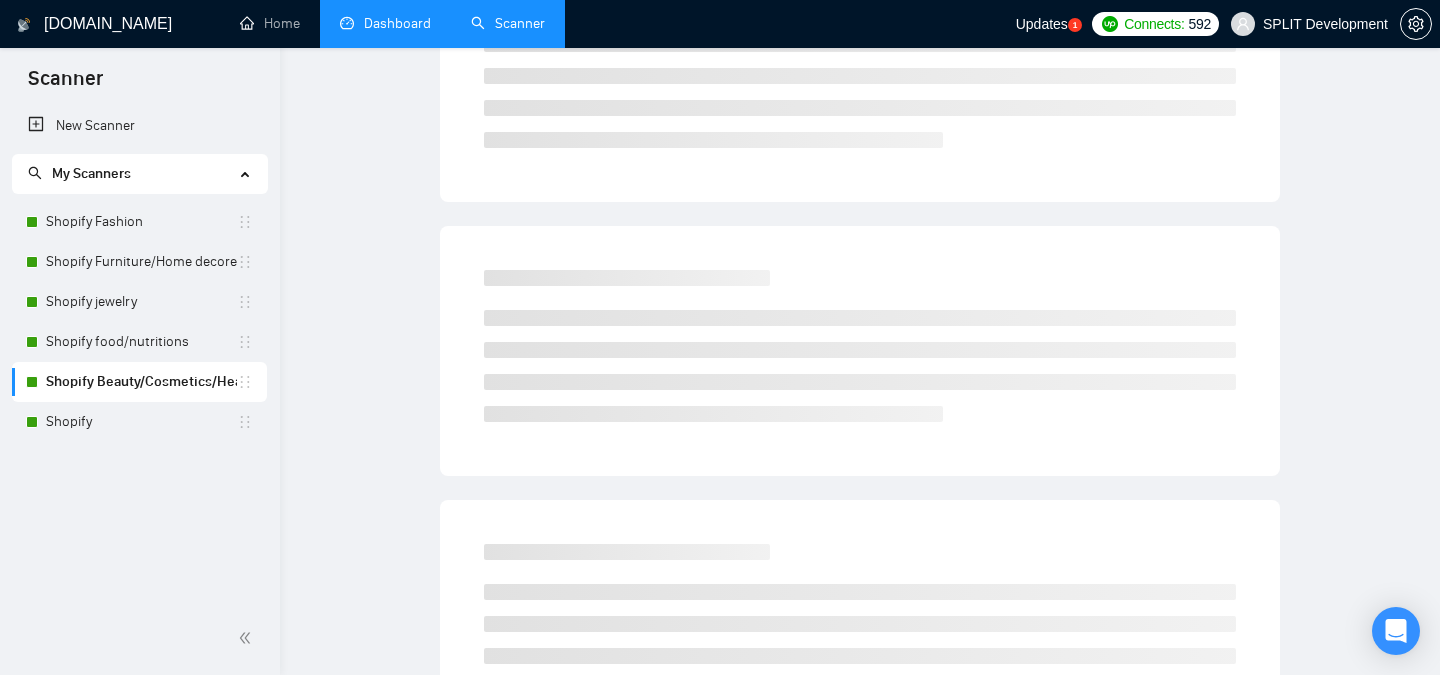 scroll, scrollTop: 55, scrollLeft: 0, axis: vertical 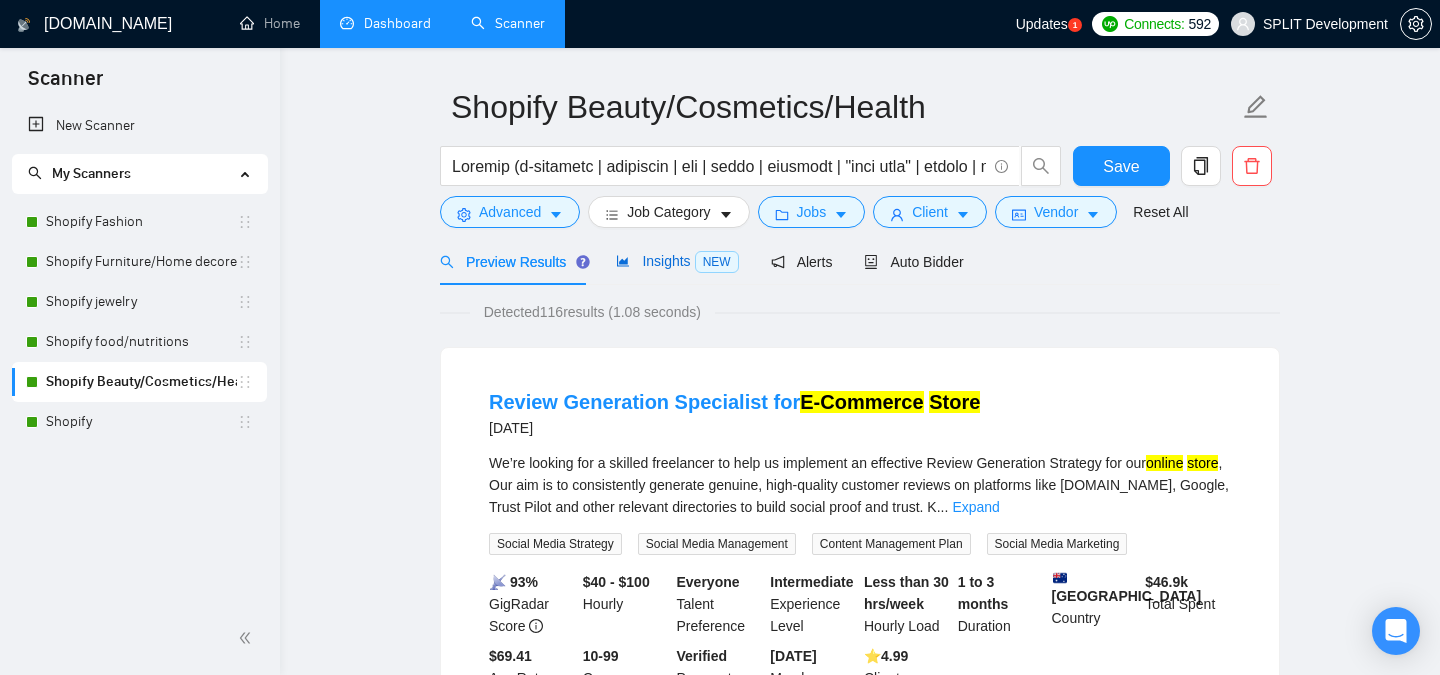 click on "Insights NEW" at bounding box center [677, 261] 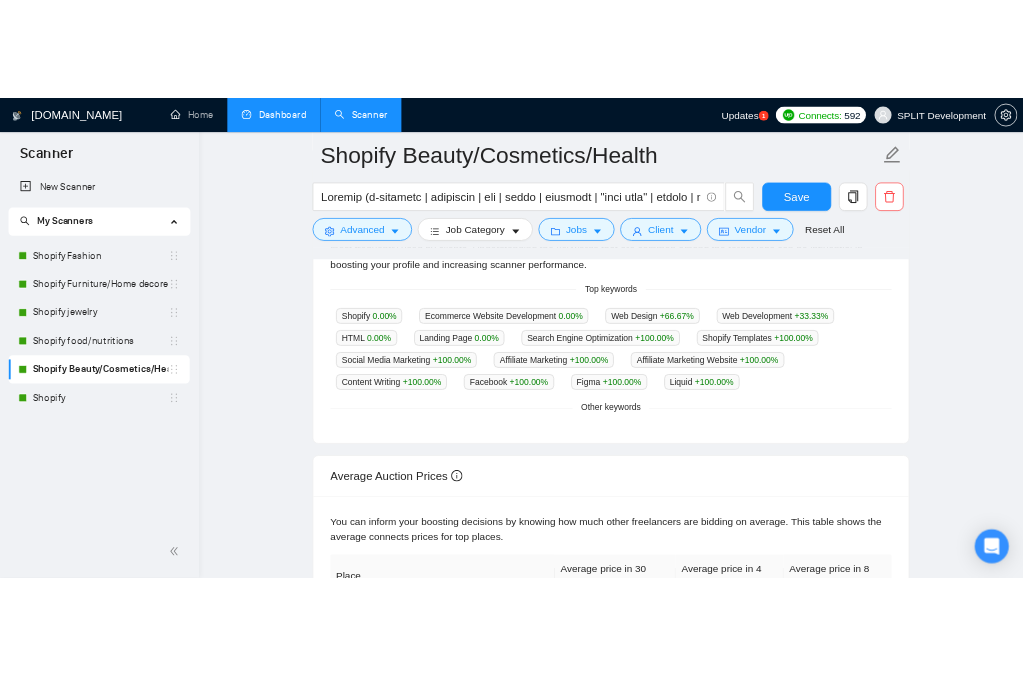 scroll, scrollTop: 495, scrollLeft: 0, axis: vertical 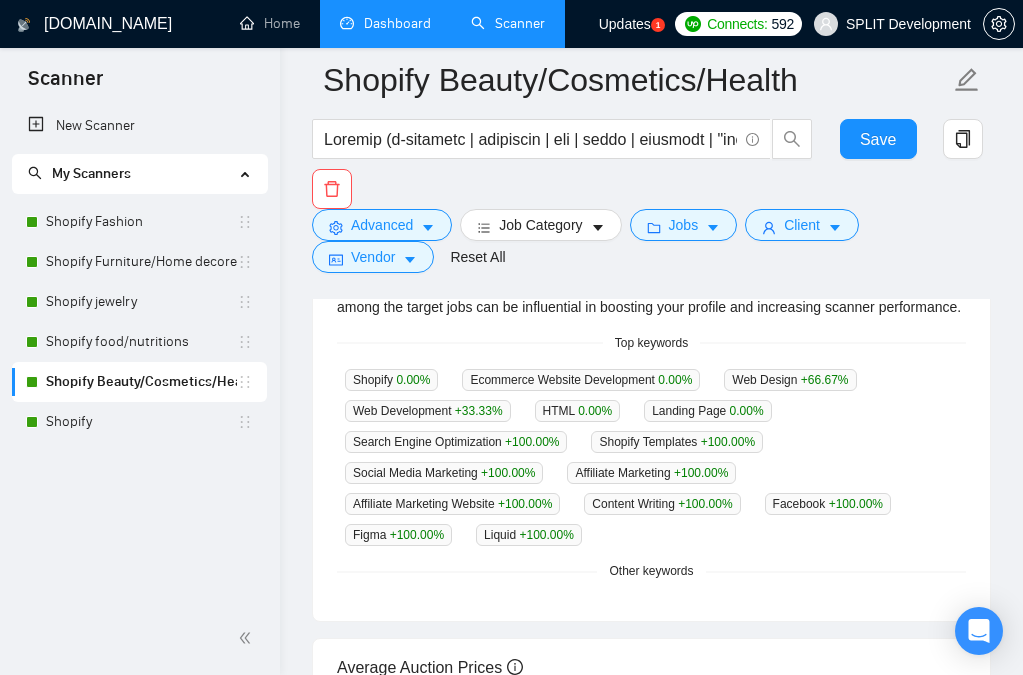 click on "Liquid   +100.00 %" at bounding box center (529, 535) 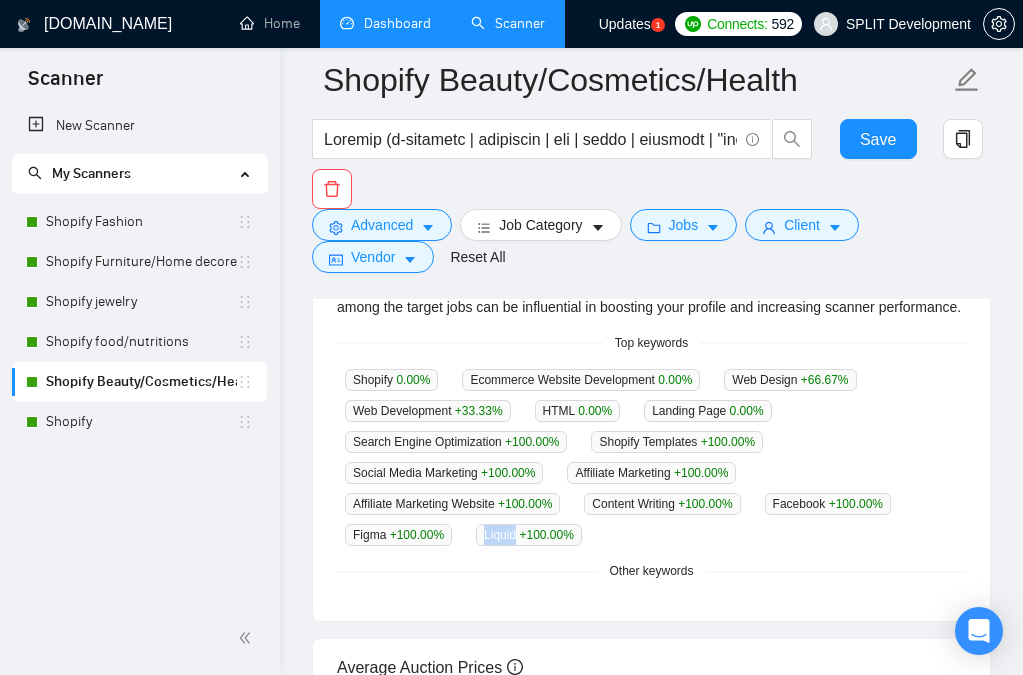 click on "Liquid   +100.00 %" at bounding box center [529, 535] 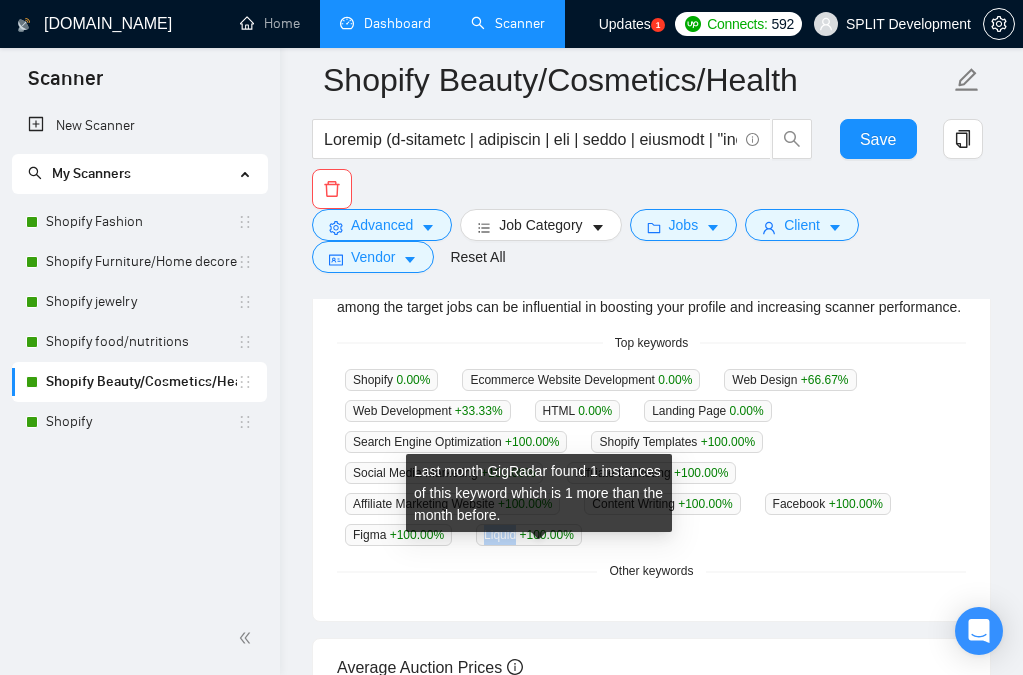copy on "Liquid" 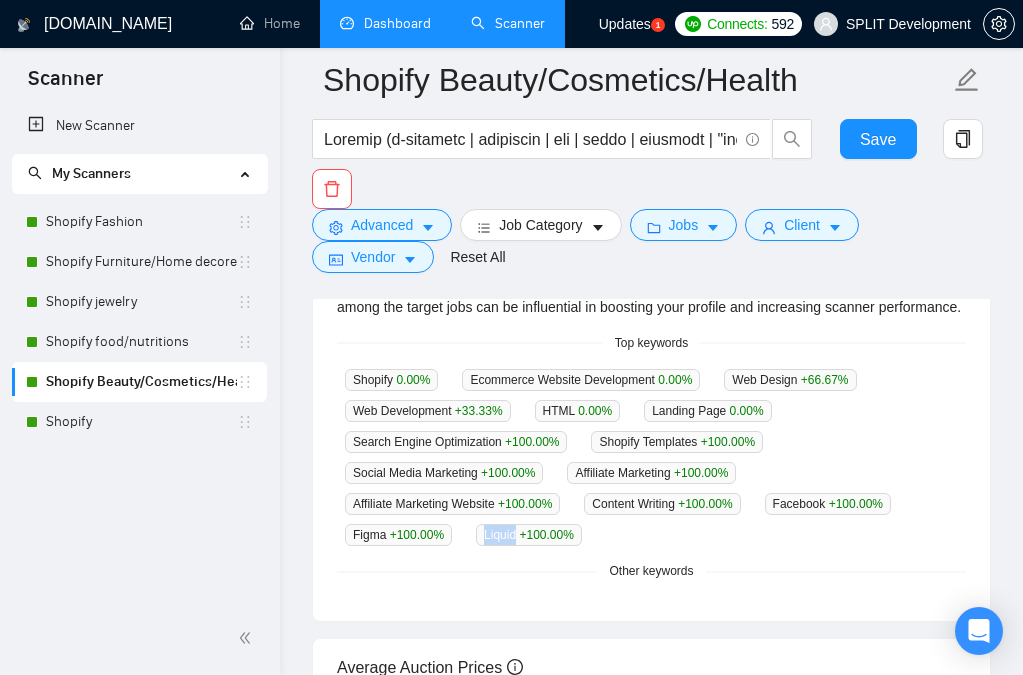 click on "Shopify   0.00 % Ecommerce Website Development   0.00 % Web Design   +66.67 % Web Development   +33.33 % HTML   0.00 % Landing Page   0.00 % Search Engine Optimization   +100.00 % Shopify Templates   +100.00 % Social Media Marketing   +100.00 % Affiliate Marketing   +100.00 % Affiliate Marketing Website   +100.00 % Content Writing   +100.00 % Facebook   +100.00 % Figma   +100.00 % Liquid   +100.00 %" at bounding box center (651, 457) 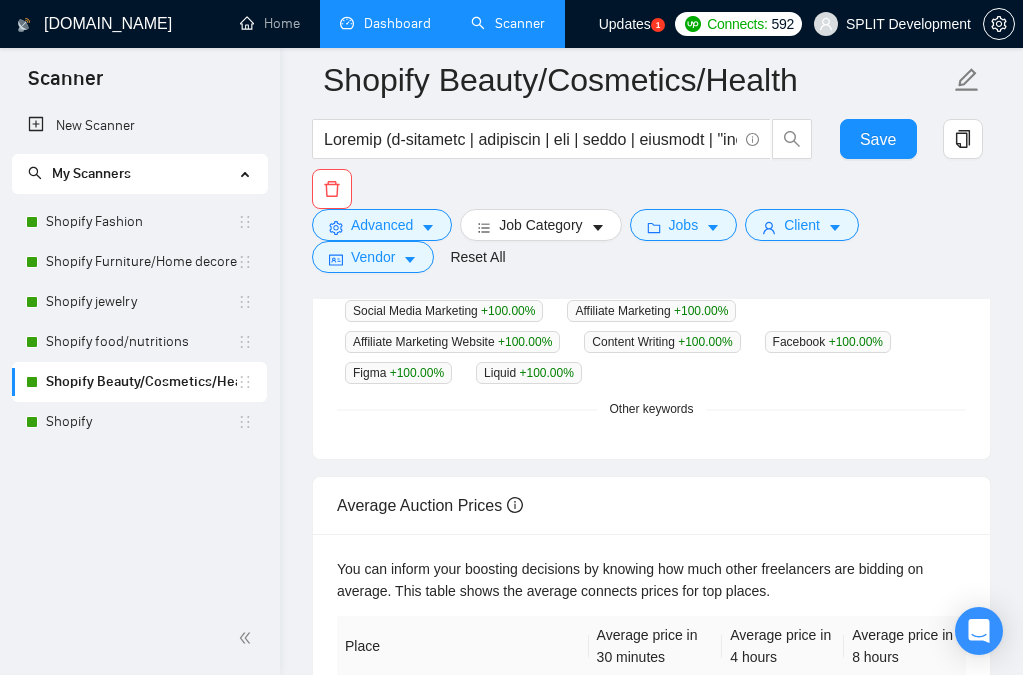 scroll, scrollTop: 892, scrollLeft: 0, axis: vertical 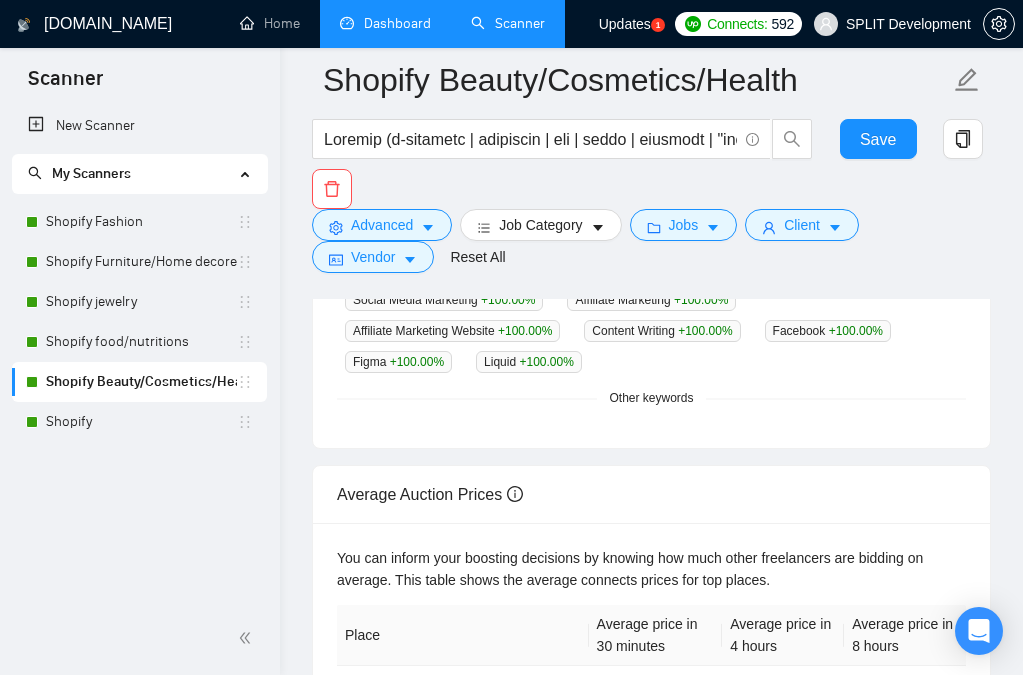 click on "Other keywords" at bounding box center (651, 398) 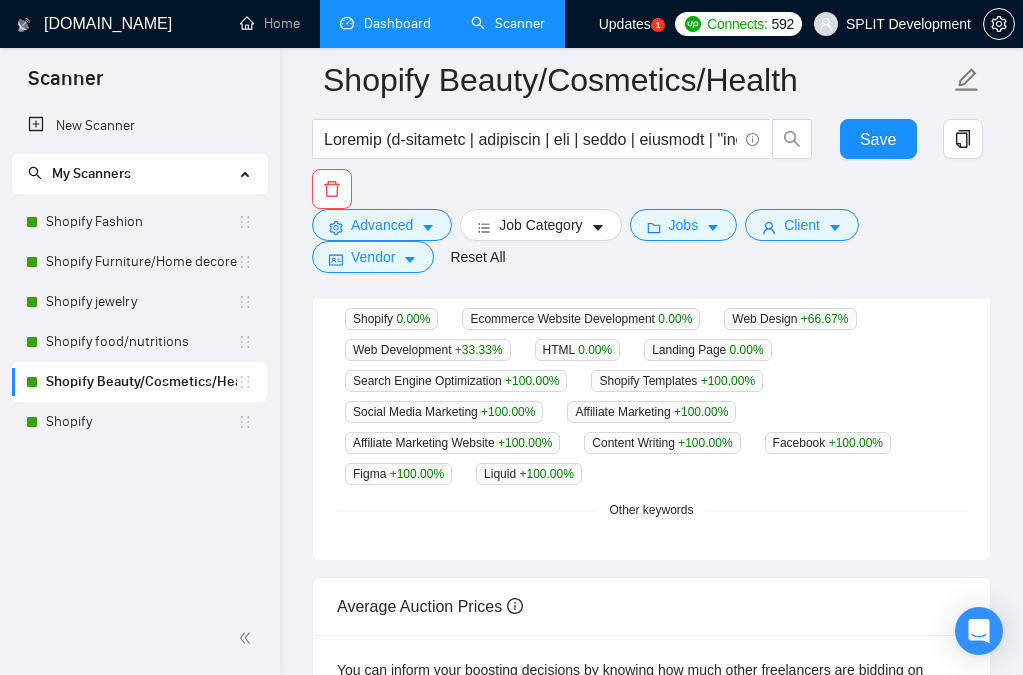scroll, scrollTop: 779, scrollLeft: 0, axis: vertical 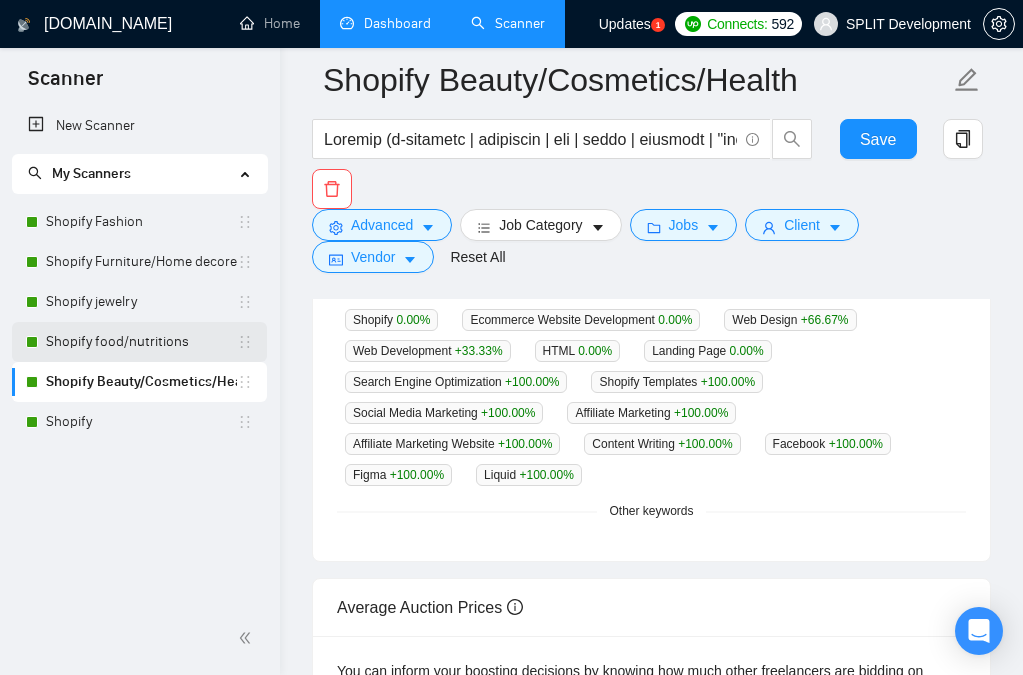 click on "Shopify food/nutritions" at bounding box center (141, 342) 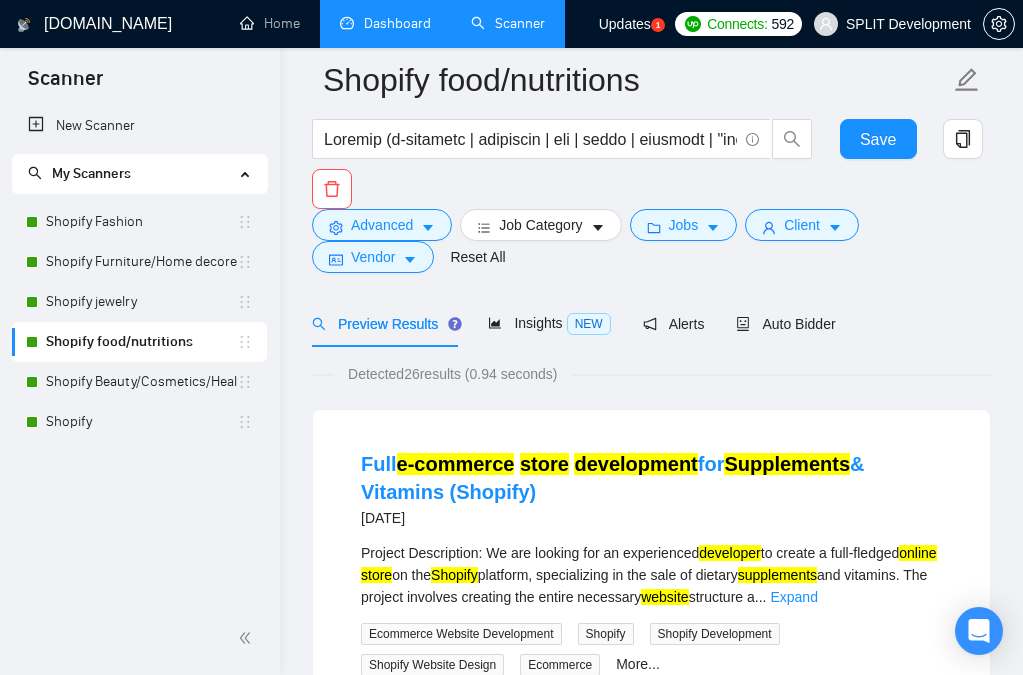 scroll, scrollTop: 0, scrollLeft: 0, axis: both 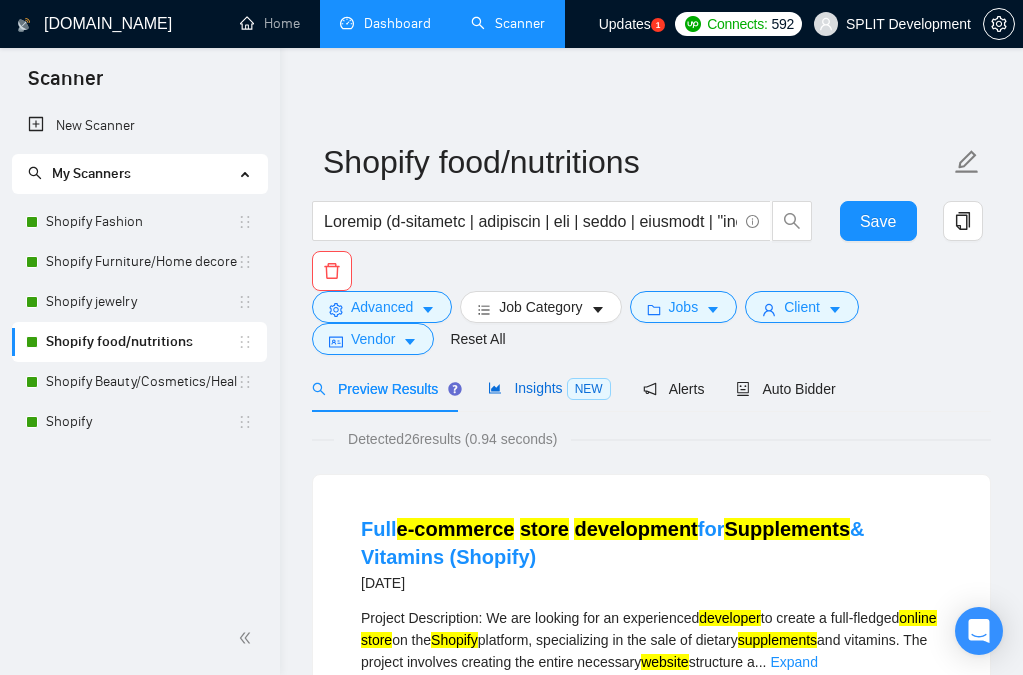 click on "Insights NEW" at bounding box center (549, 388) 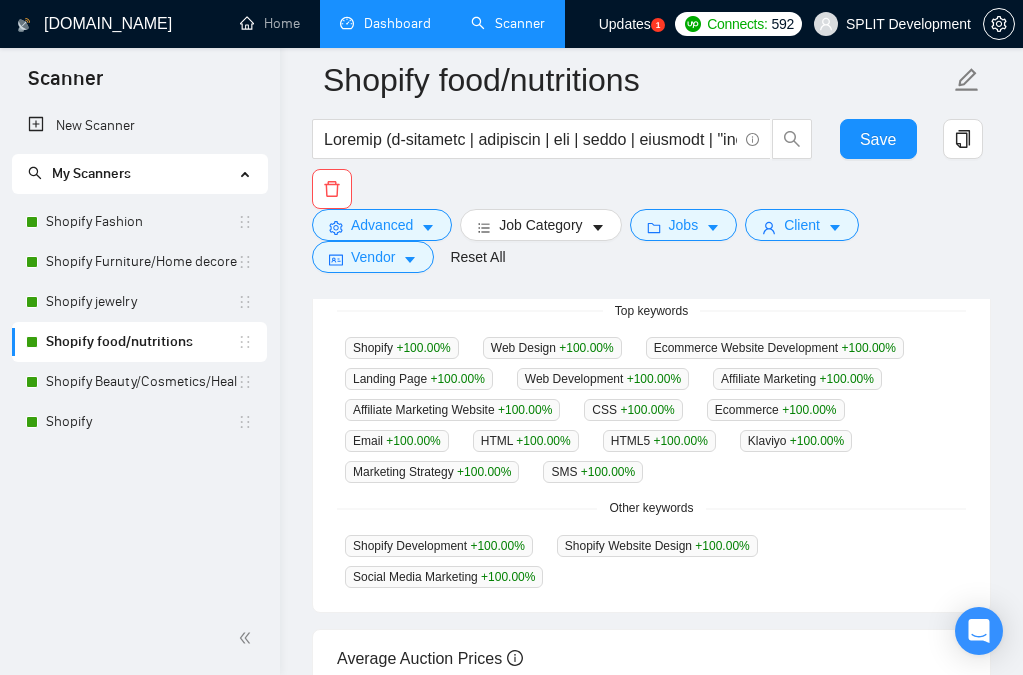 scroll, scrollTop: 755, scrollLeft: 0, axis: vertical 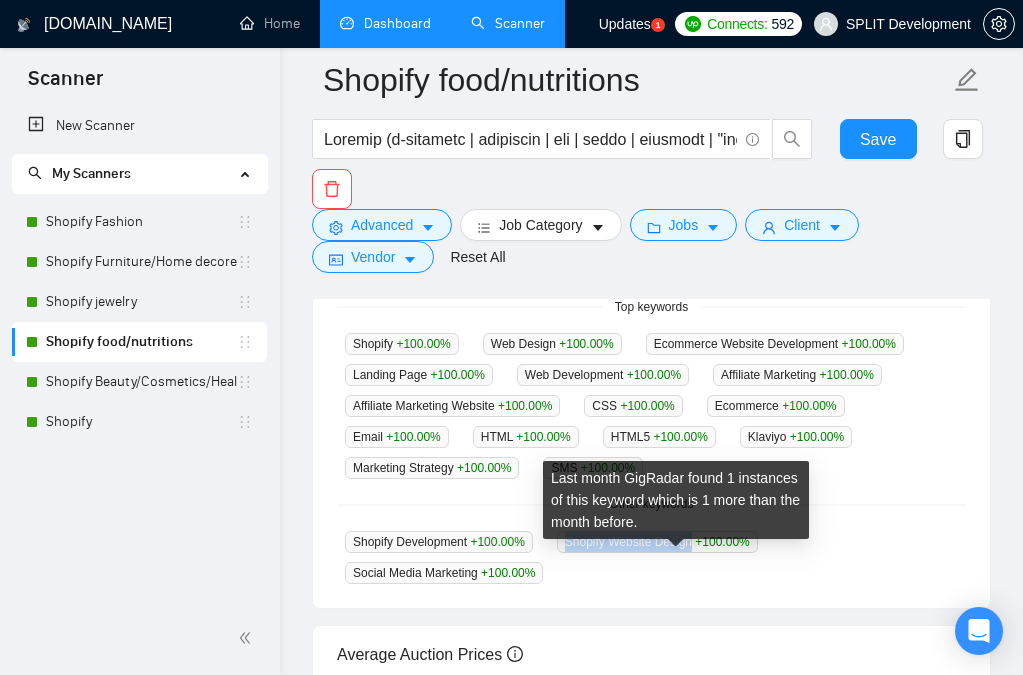 drag, startPoint x: 578, startPoint y: 561, endPoint x: 708, endPoint y: 564, distance: 130.0346 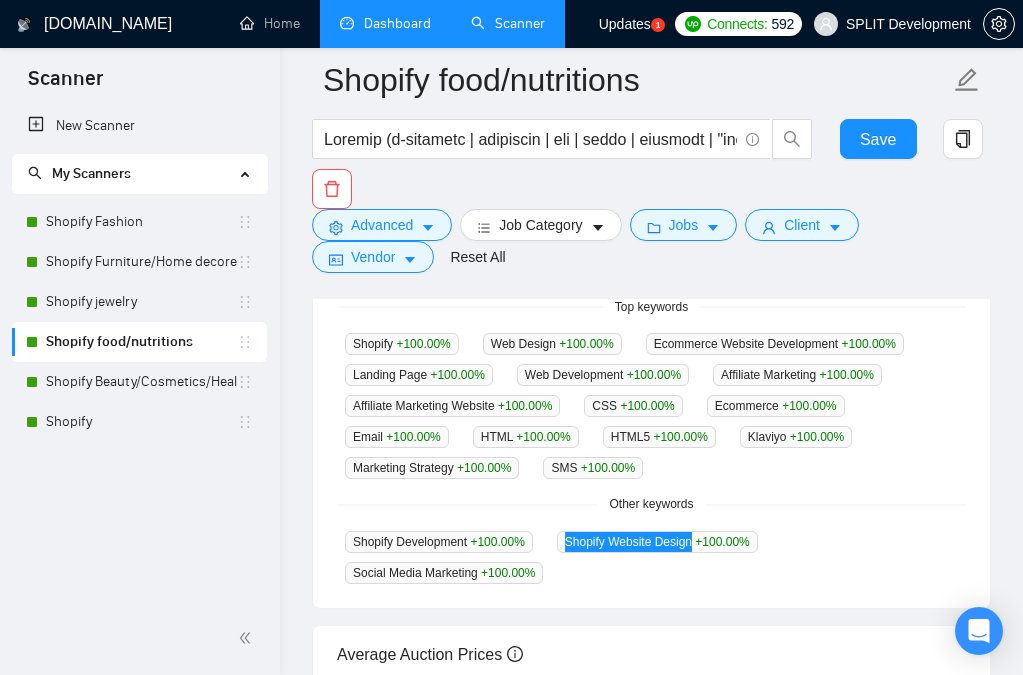 scroll, scrollTop: 803, scrollLeft: 0, axis: vertical 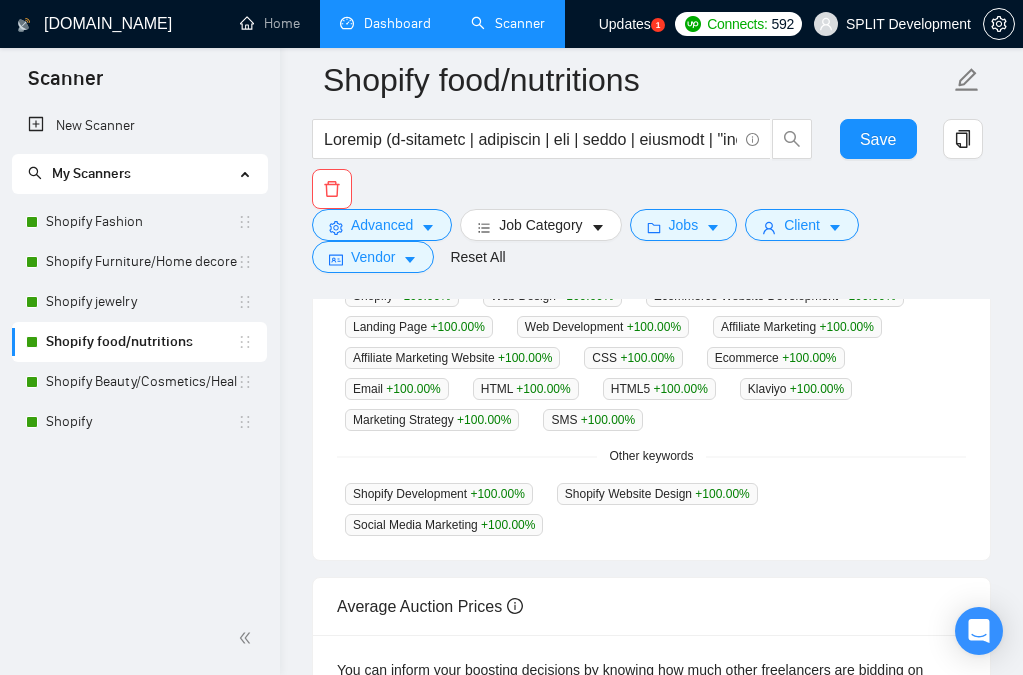 click on "Shopify Development   +100.00 % Shopify Website Design   +100.00 % Social Media Marketing   +100.00 %" at bounding box center [651, 509] 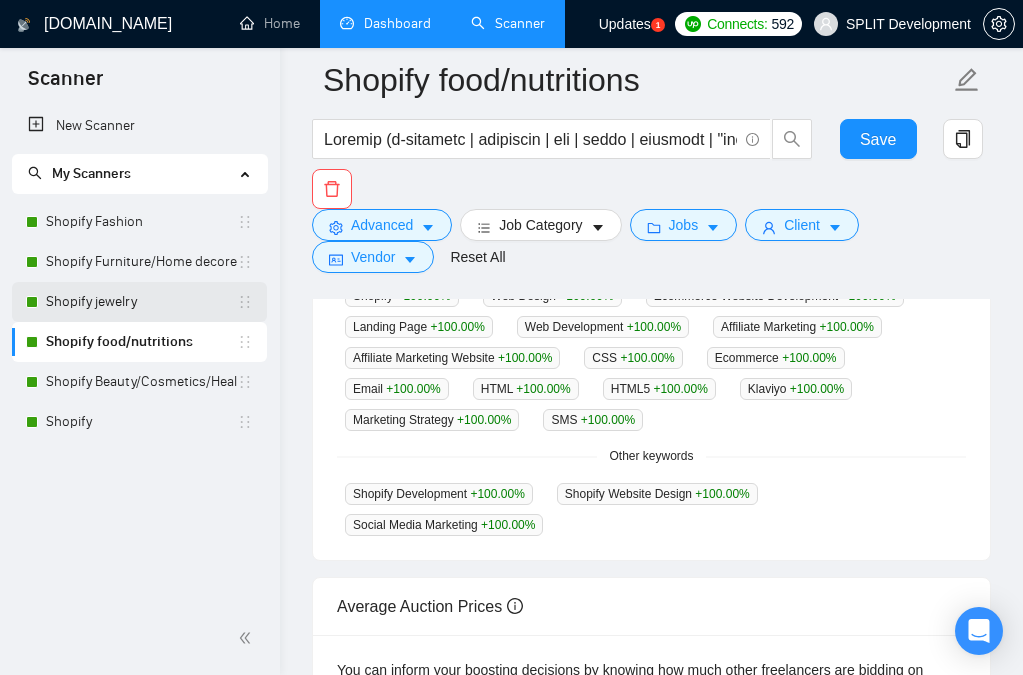 click on "Shopify jewelry" at bounding box center (141, 302) 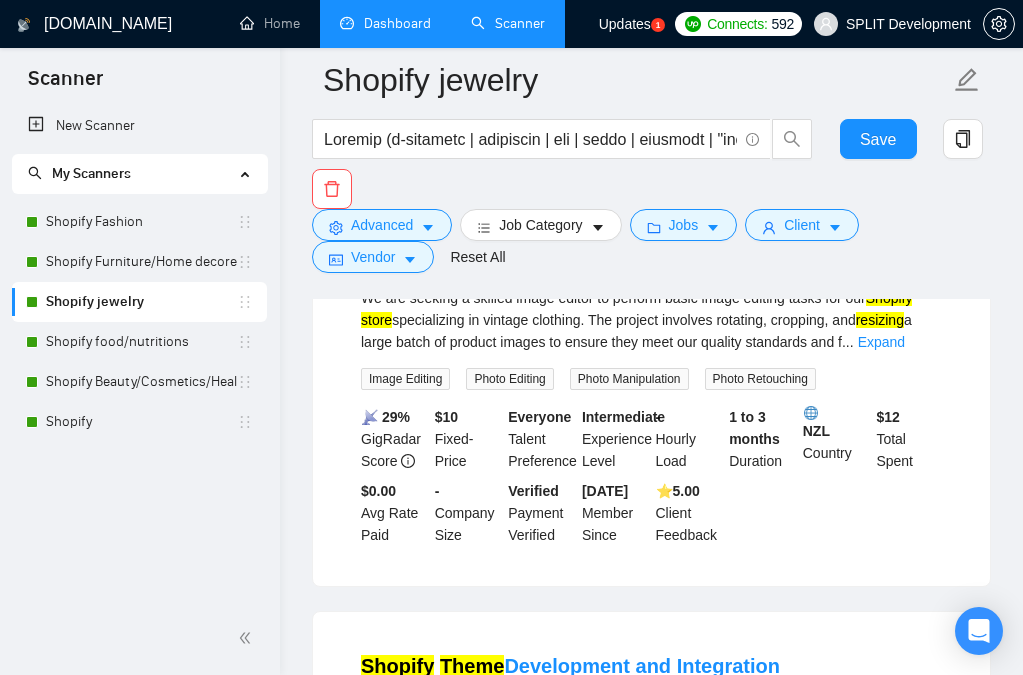 scroll, scrollTop: 0, scrollLeft: 0, axis: both 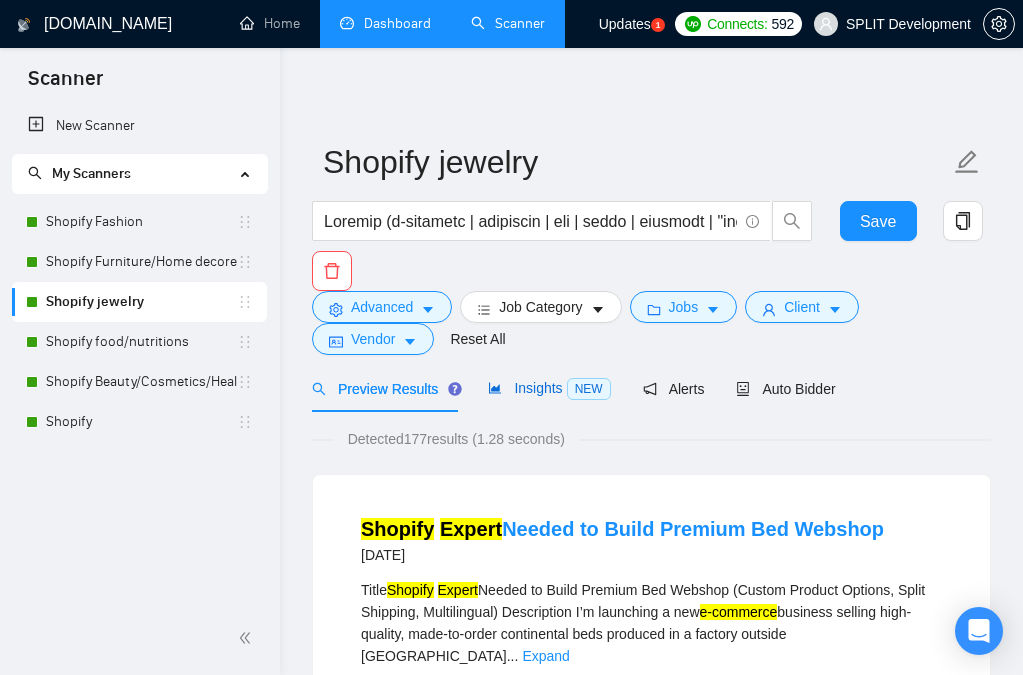click on "Insights NEW" at bounding box center (549, 388) 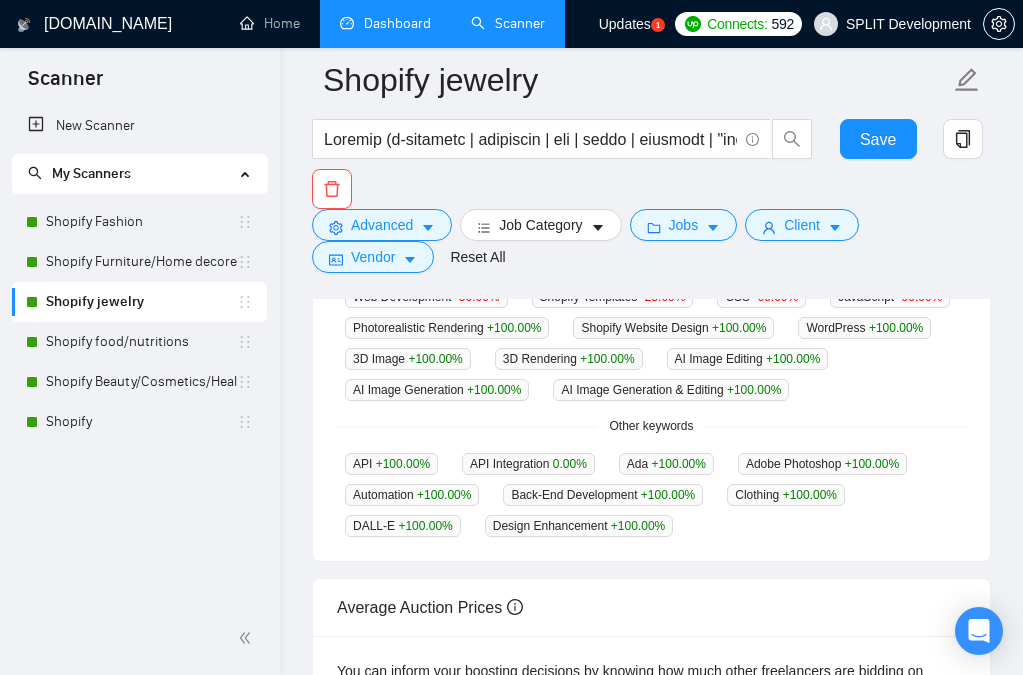 scroll, scrollTop: 843, scrollLeft: 0, axis: vertical 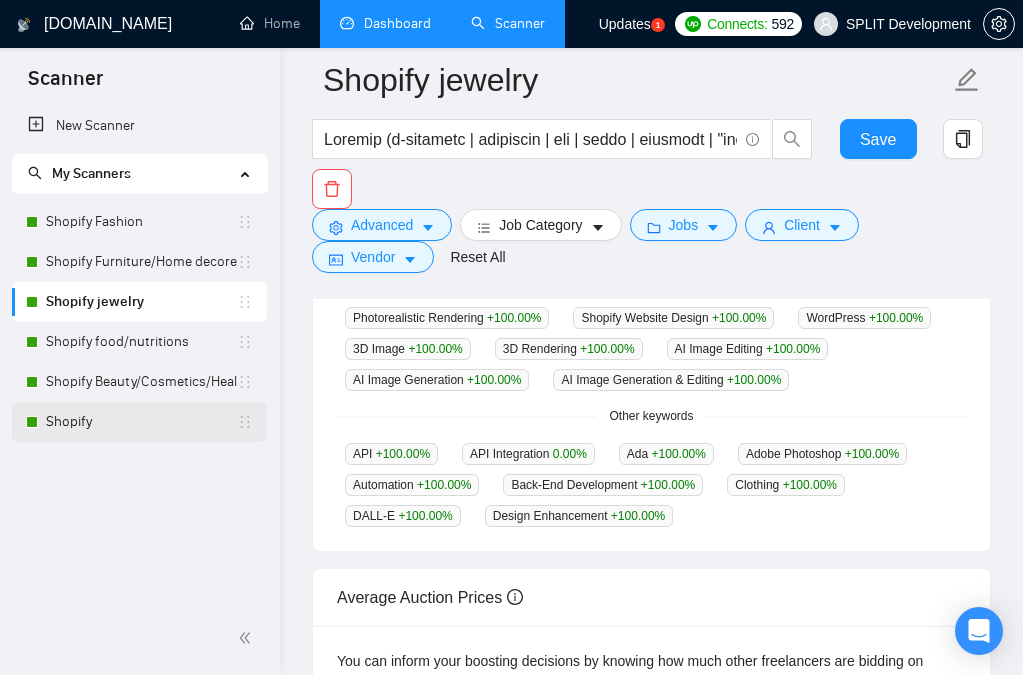 click on "Shopify" at bounding box center [141, 422] 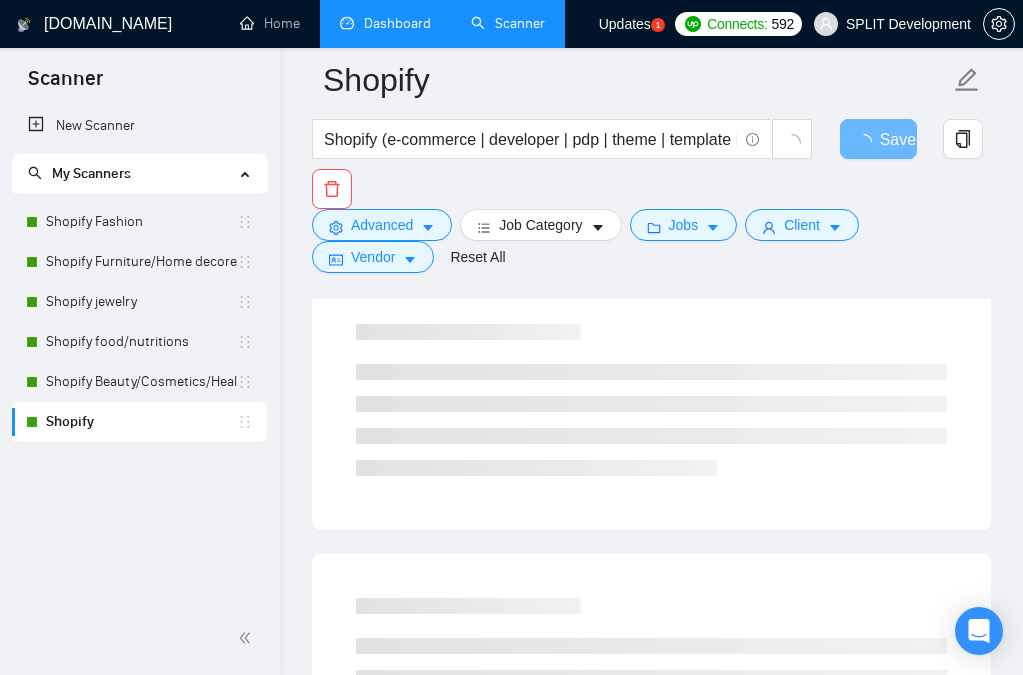 scroll, scrollTop: 0, scrollLeft: 0, axis: both 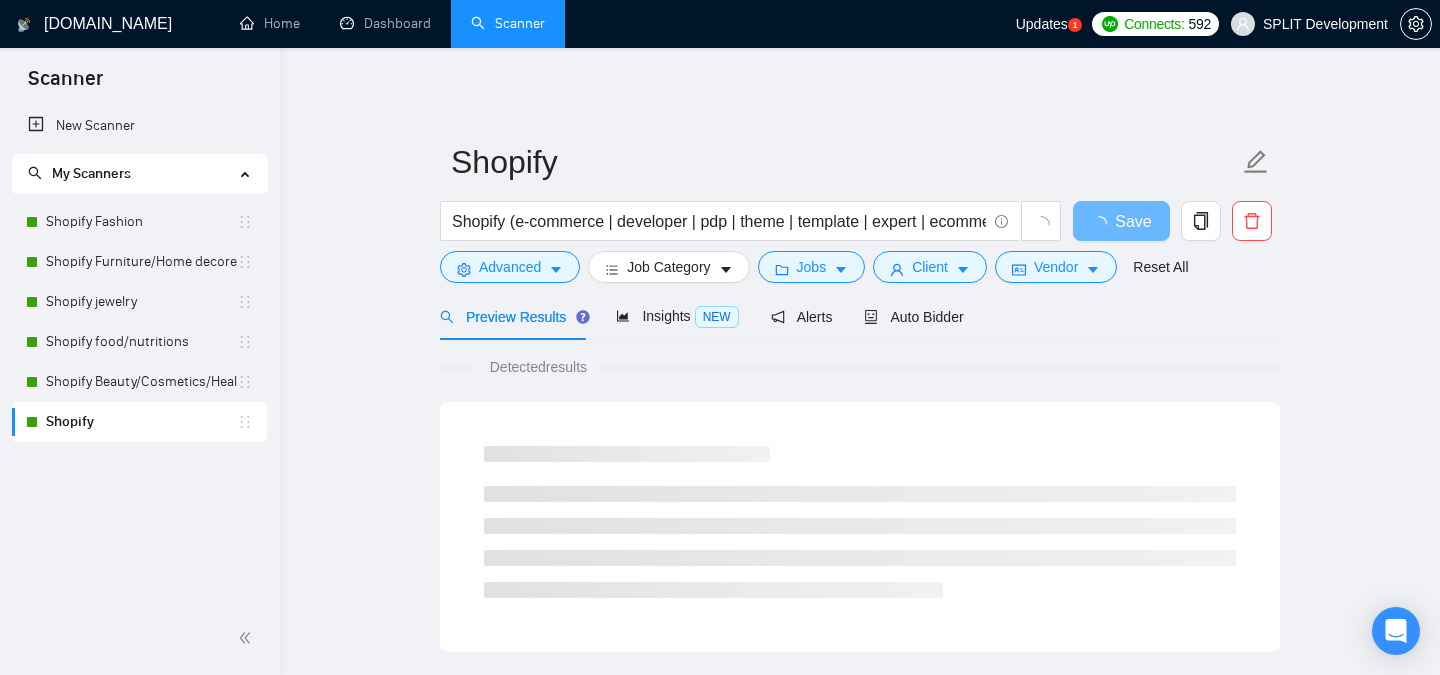 click on "Shopify Shopify (e-commerce | developer | pdp | theme | template | expert | ecommerce | "e commerce" | "landing page" | website | store | "online store" | "custom theme" | "website development" | "mobile optimization" | "website builder" | "web developer" | "store setup" | "product catalog" | "store management" | "online retail" | "digital storefront" | "product showcase" | "website template" | "web template" | "custom website" | "ecommerce expert" | "ecommerce website" | "theme customization" | "store theme" | "web development" | "ecommerce website development" | "store development" | "online business" | "digital store" | "online shopping website" | "shopping experience") Save Advanced   Job Category   Jobs   Client   Vendor   Reset All Preview Results Insights NEW Alerts Auto Bidder Detected   results" at bounding box center (860, 914) 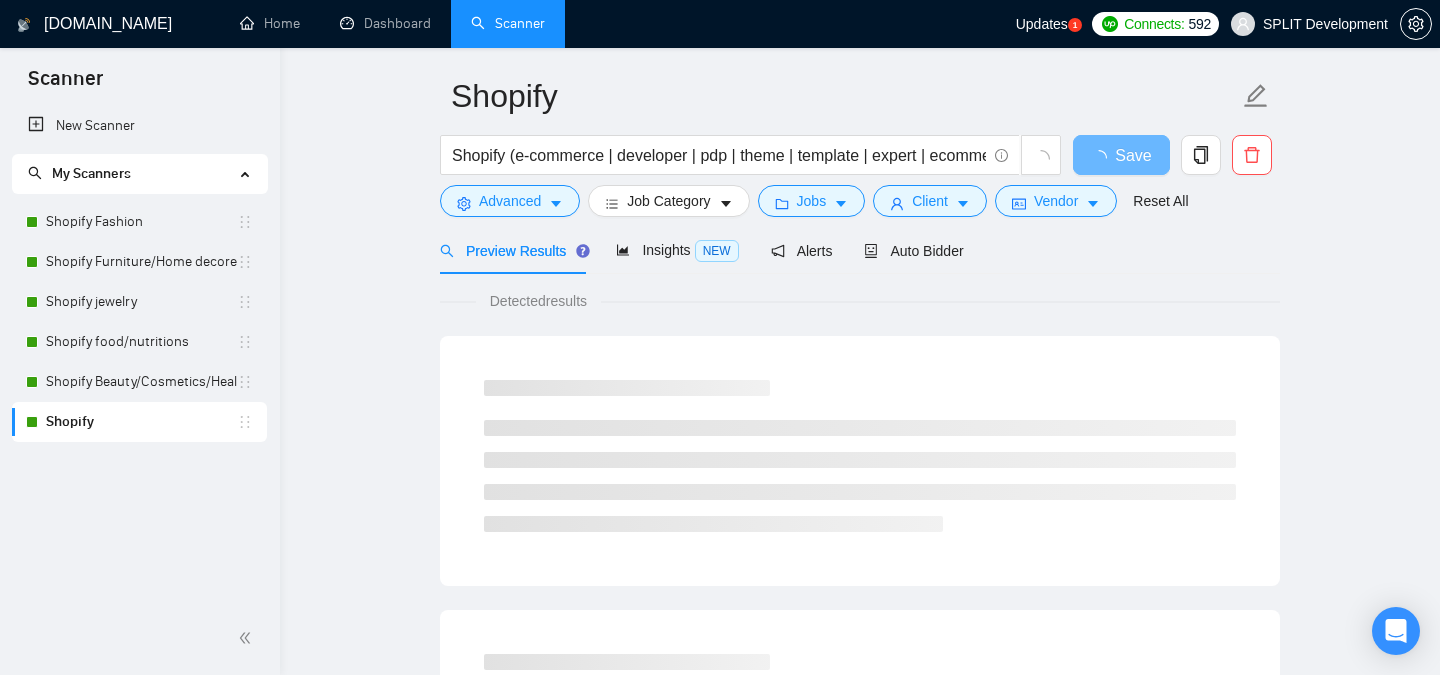 scroll, scrollTop: 0, scrollLeft: 0, axis: both 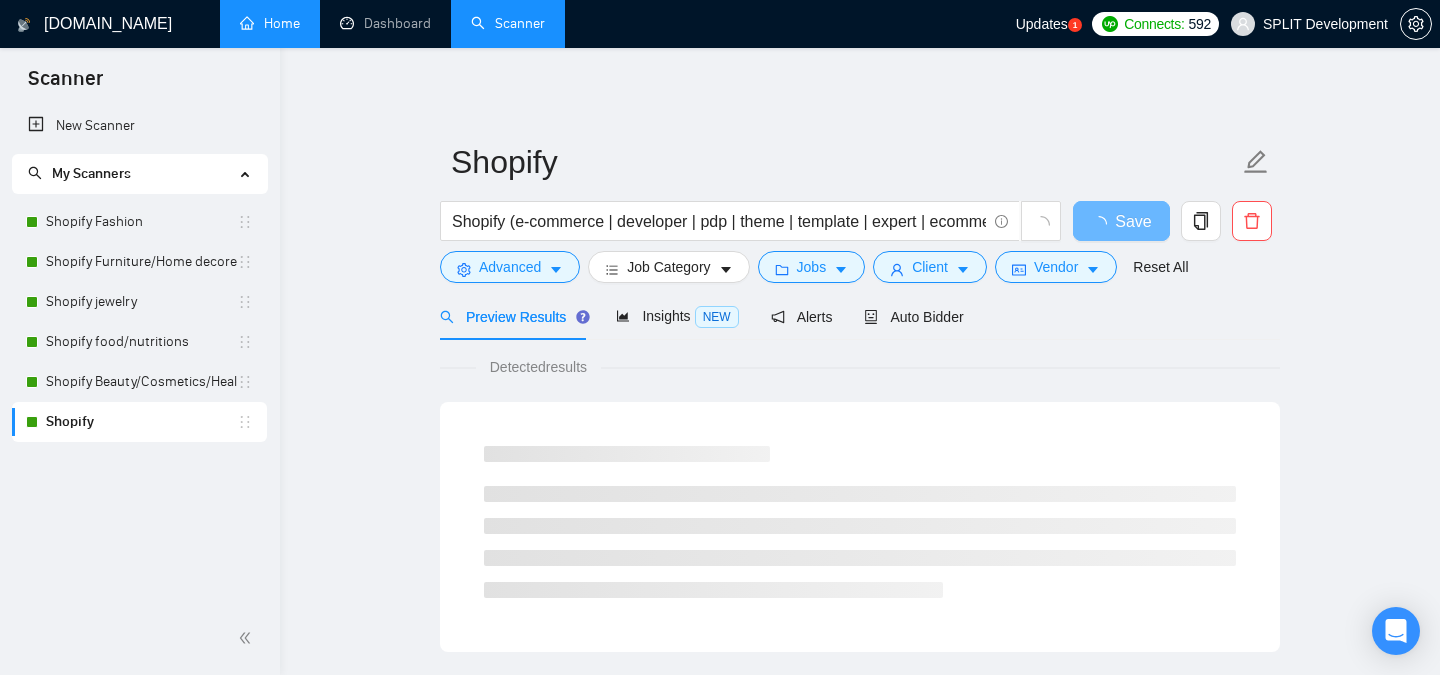 click on "Home" at bounding box center [270, 23] 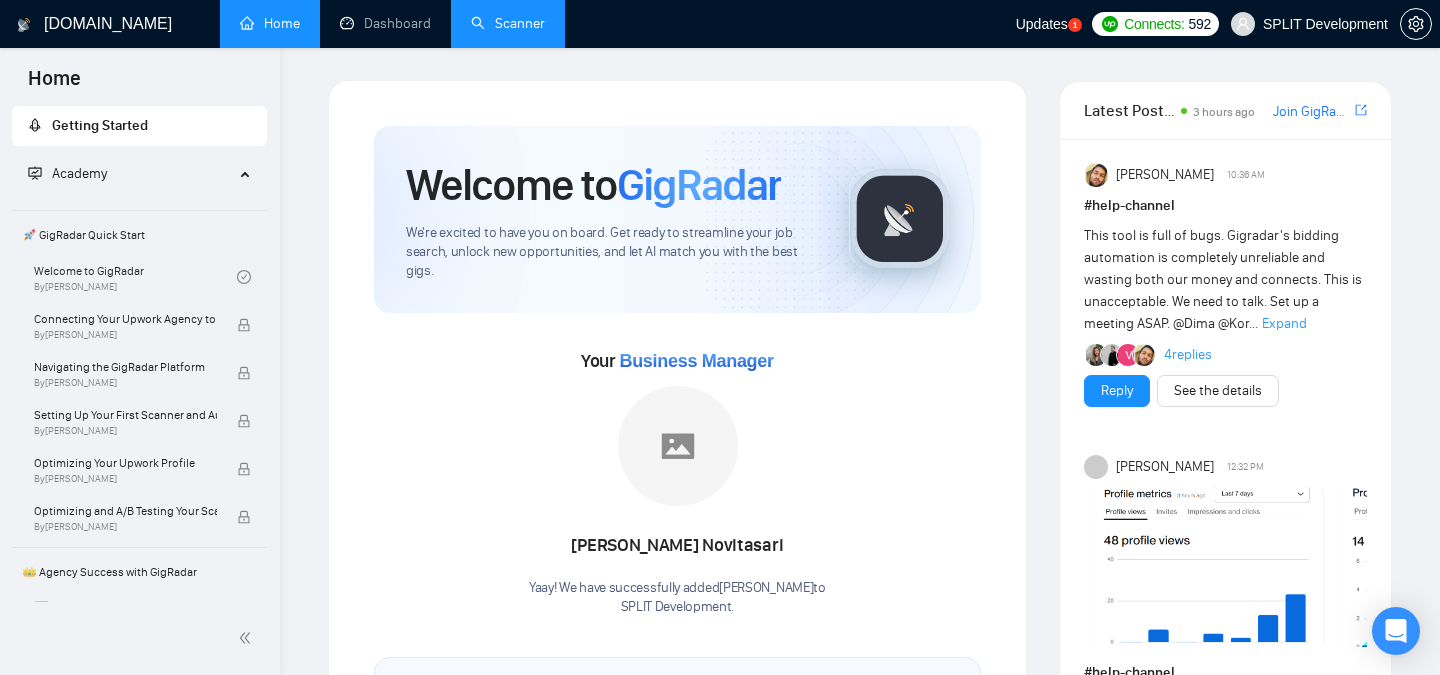 click on "Scanner" at bounding box center (508, 23) 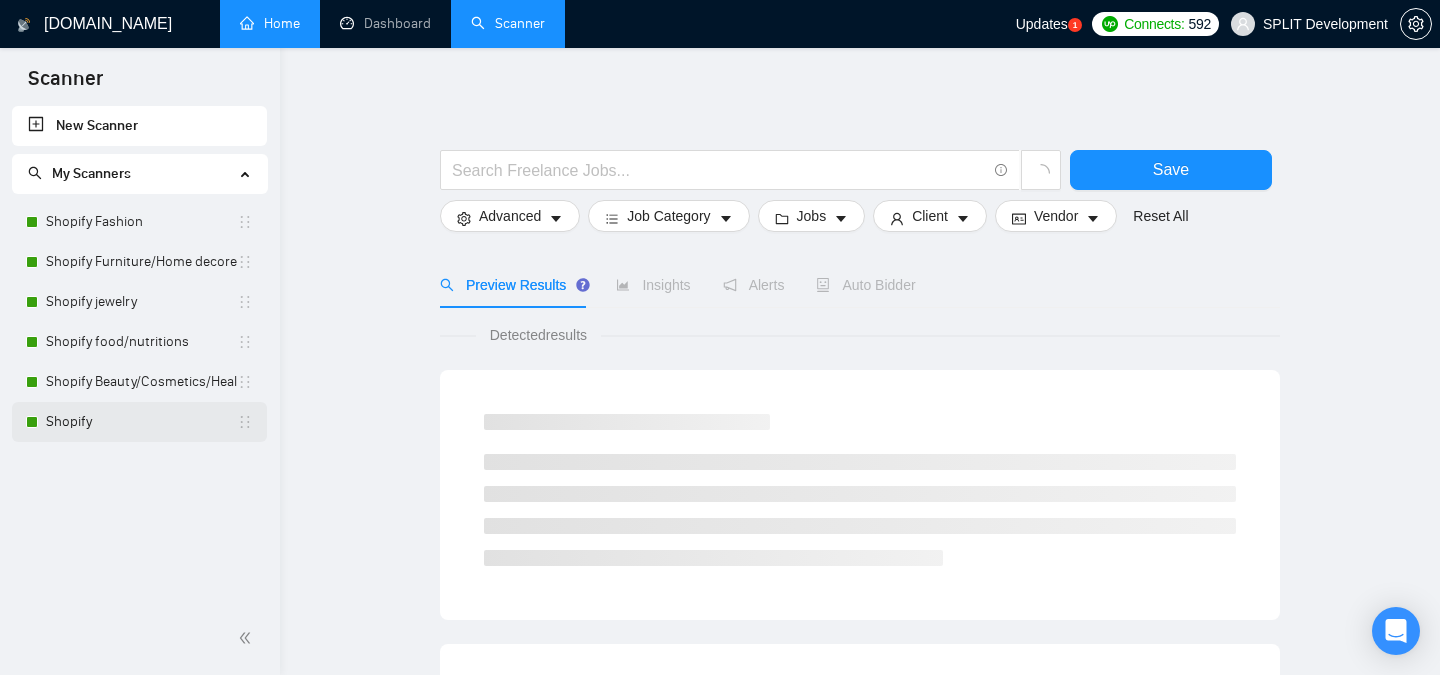 click on "Shopify" at bounding box center (141, 422) 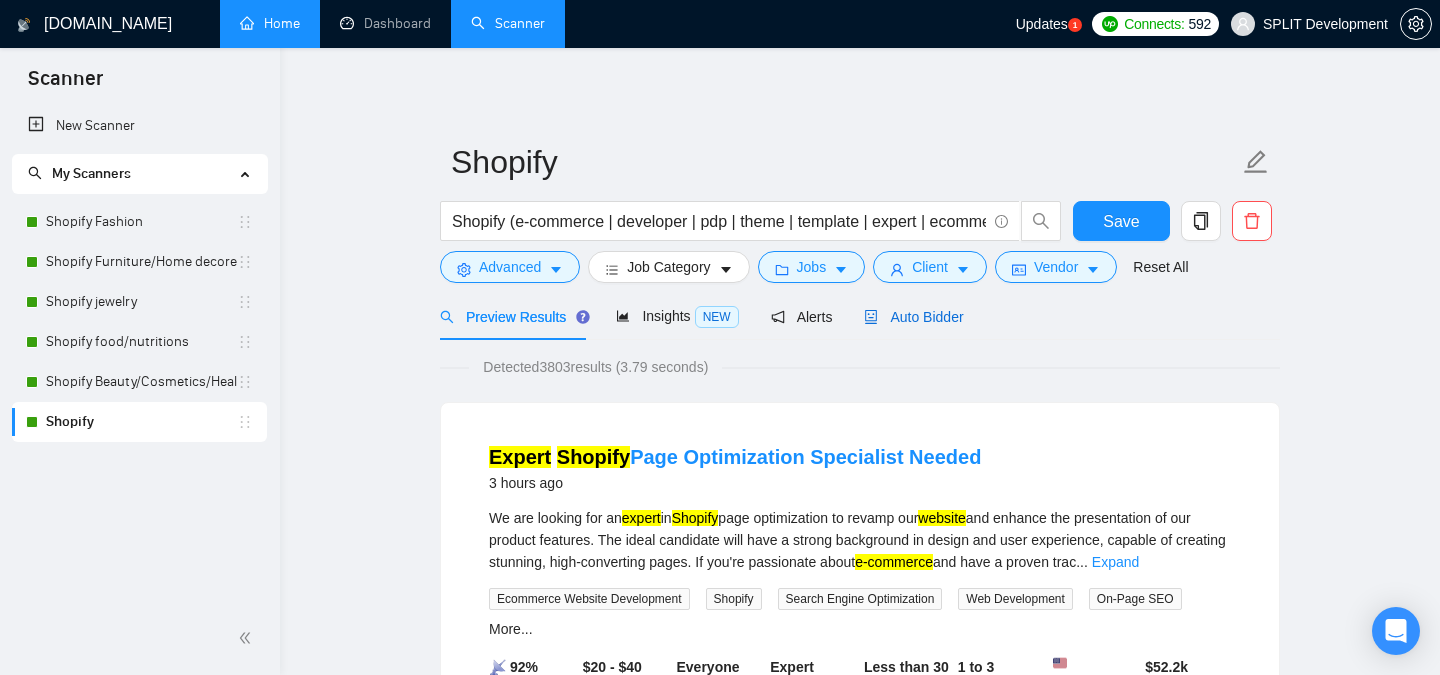 click on "Auto Bidder" at bounding box center [913, 317] 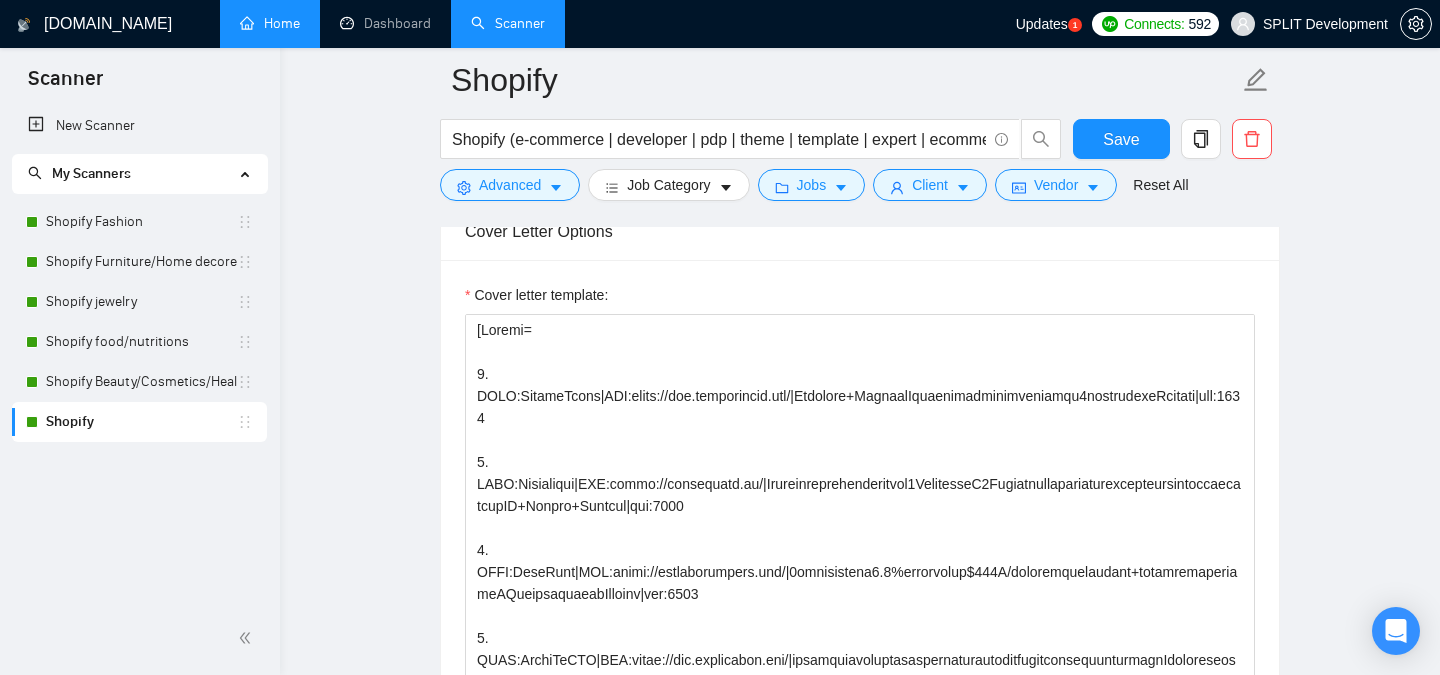 scroll, scrollTop: 1325, scrollLeft: 0, axis: vertical 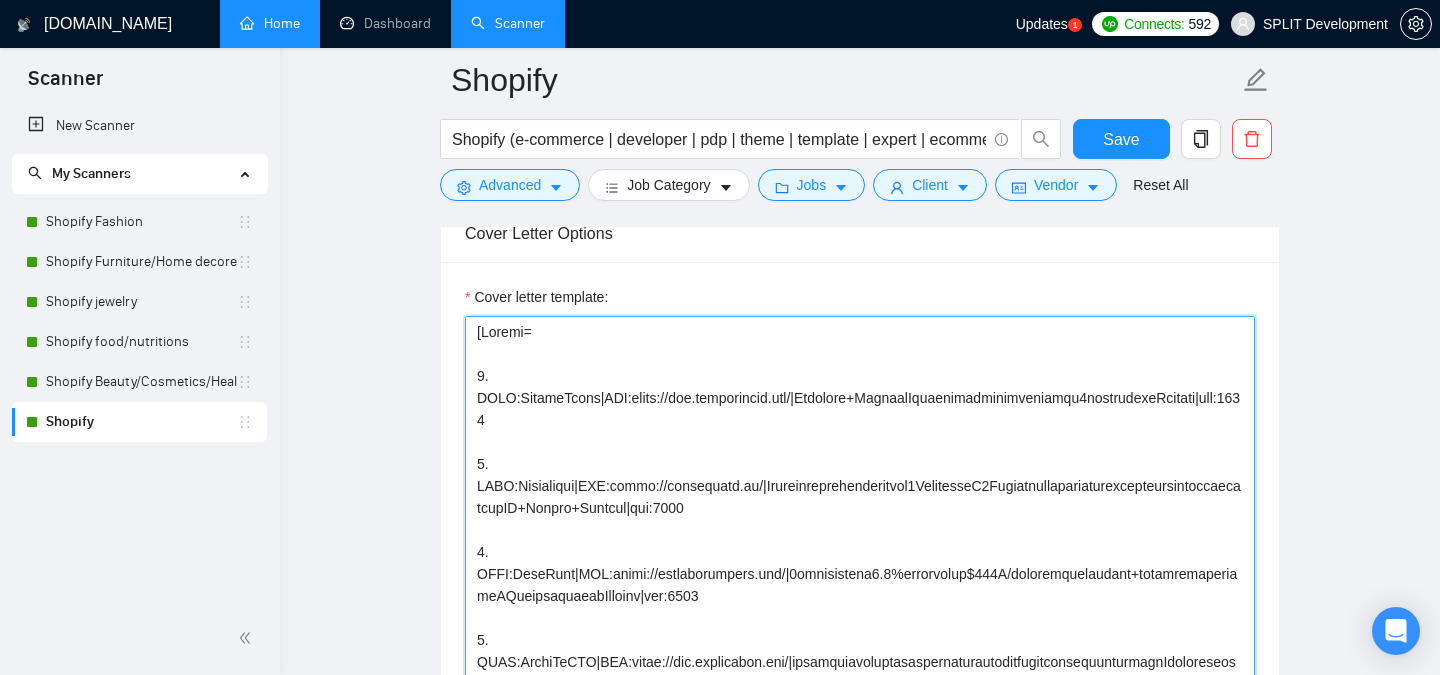 click on "Cover letter template:" at bounding box center [860, 541] 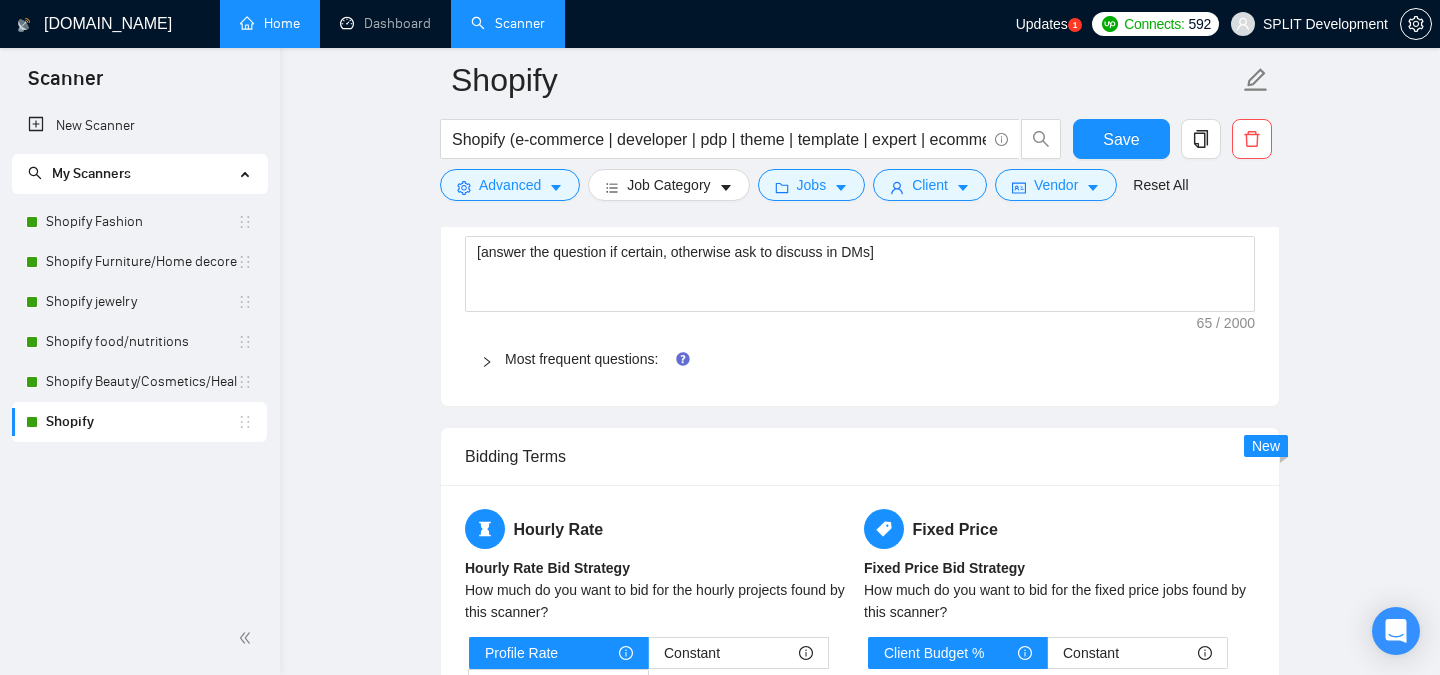 scroll, scrollTop: 2040, scrollLeft: 0, axis: vertical 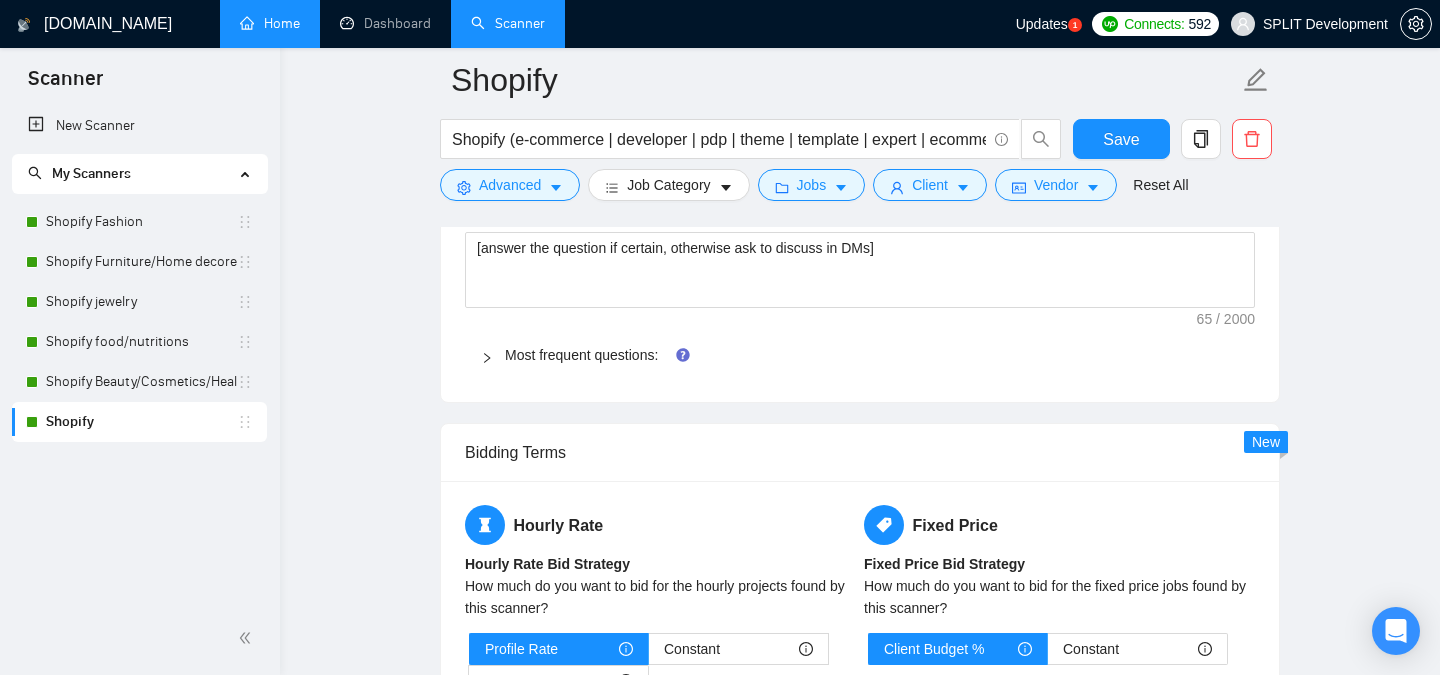 click on "Most frequent questions:" at bounding box center (872, 355) 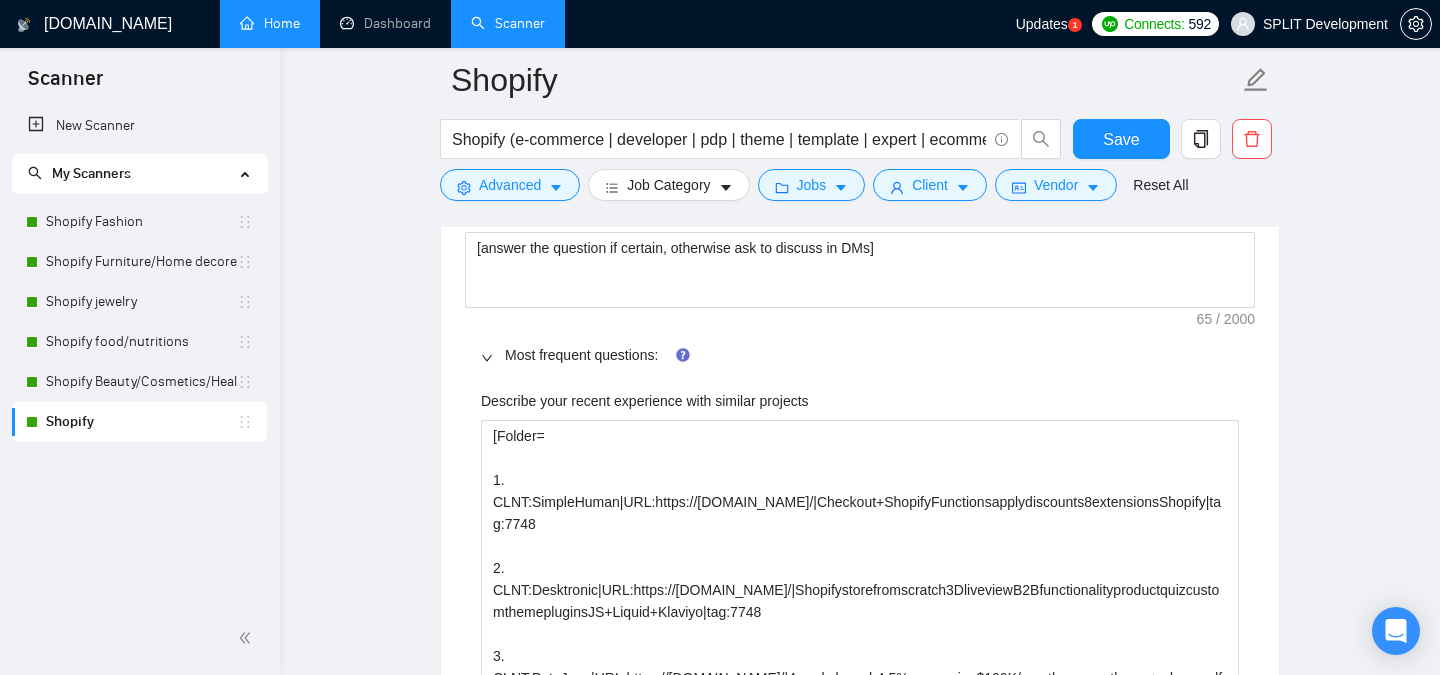 click on "Most frequent questions:" at bounding box center (872, 355) 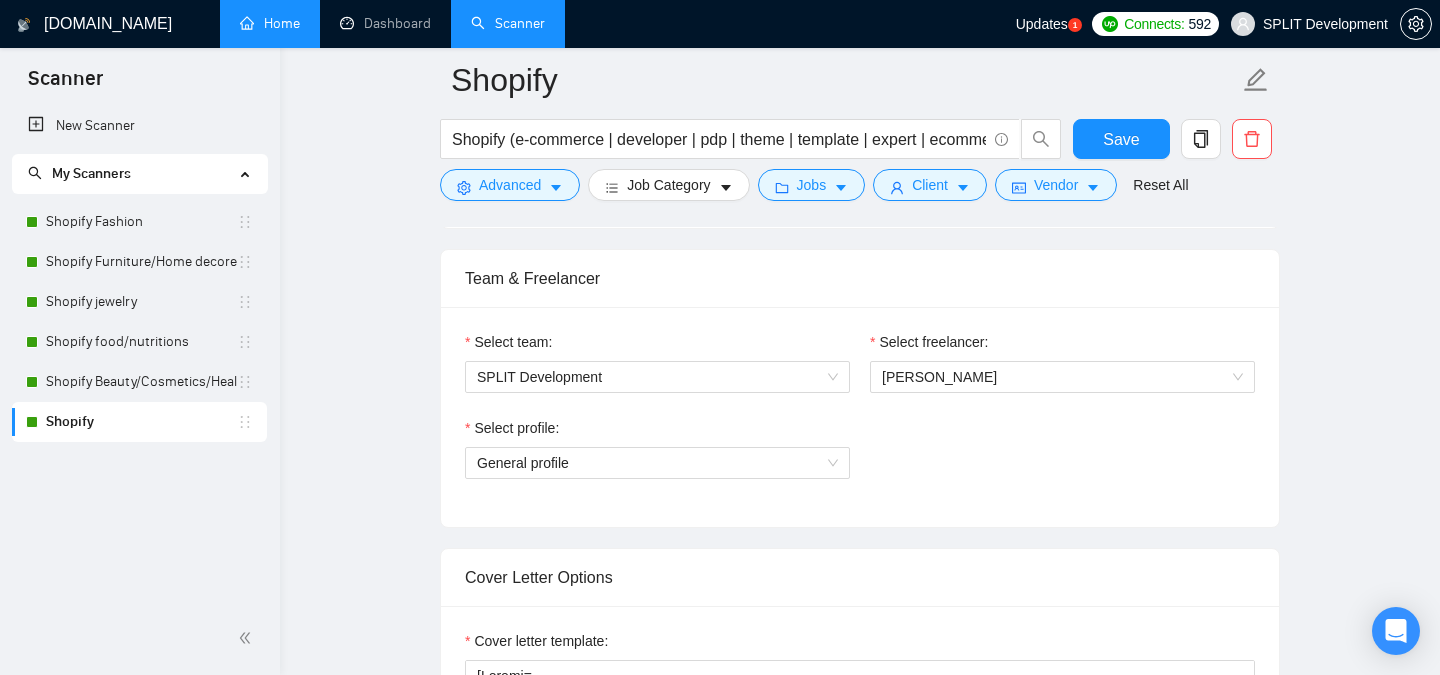 scroll, scrollTop: 0, scrollLeft: 0, axis: both 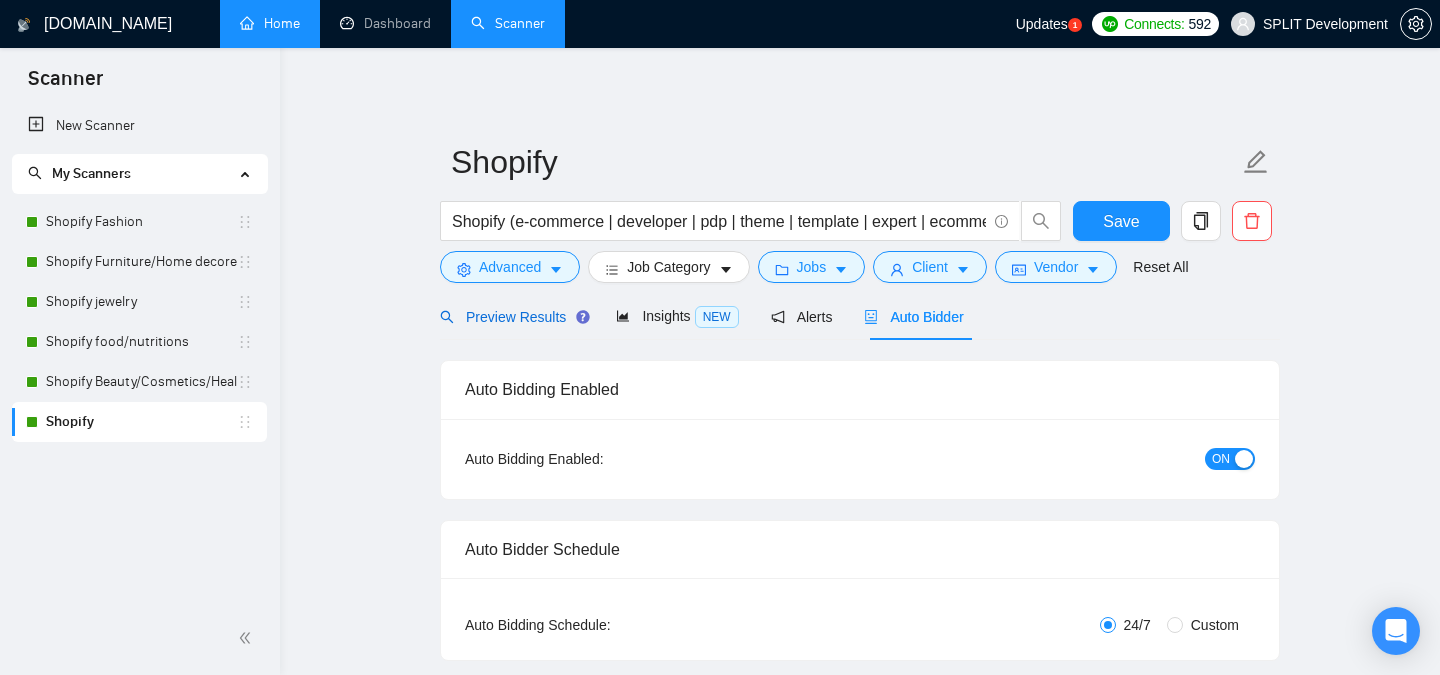 click on "Preview Results" at bounding box center (512, 317) 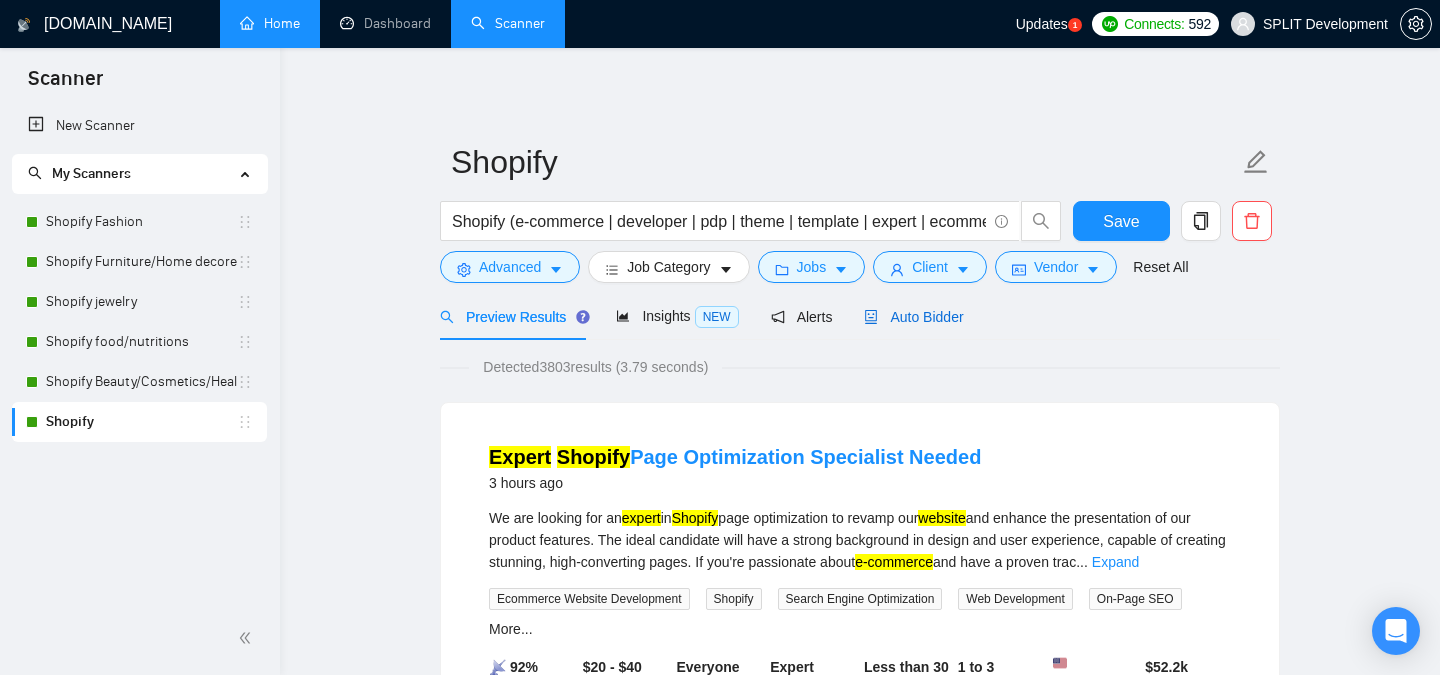 click on "Auto Bidder" at bounding box center [913, 317] 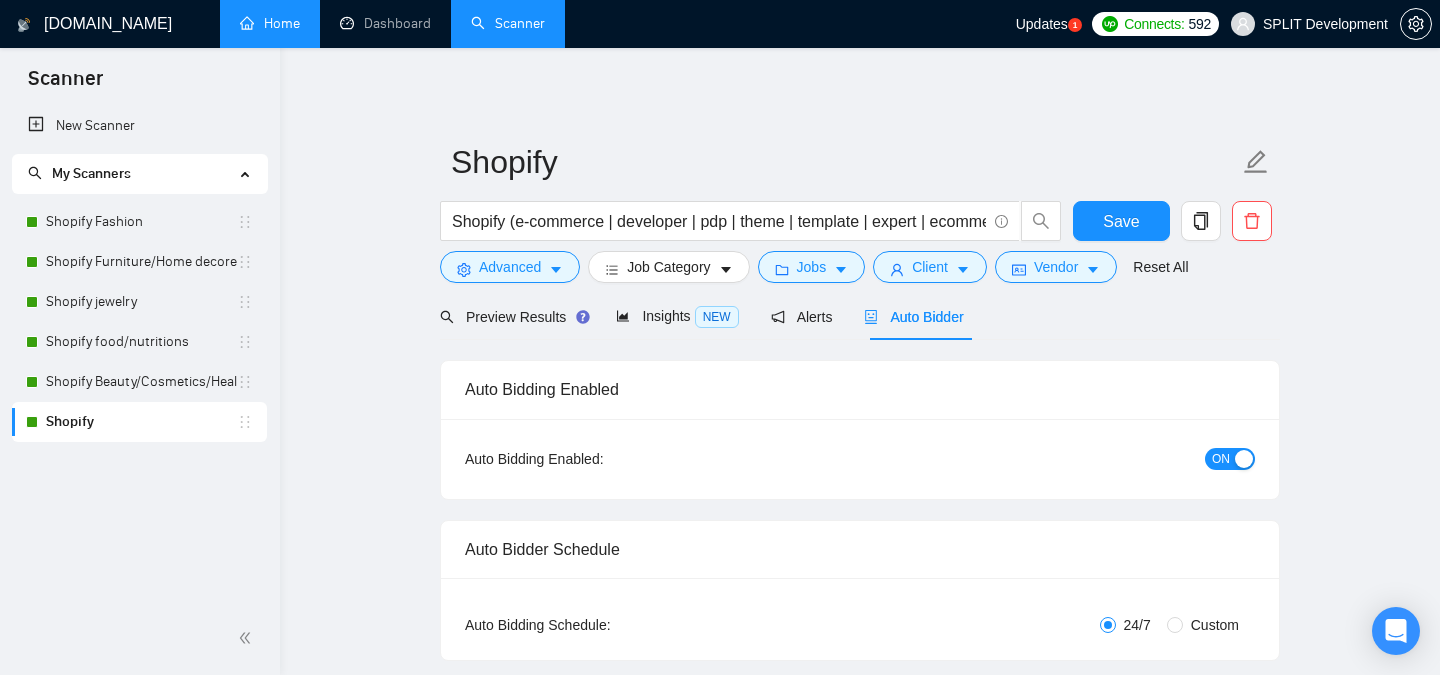 type 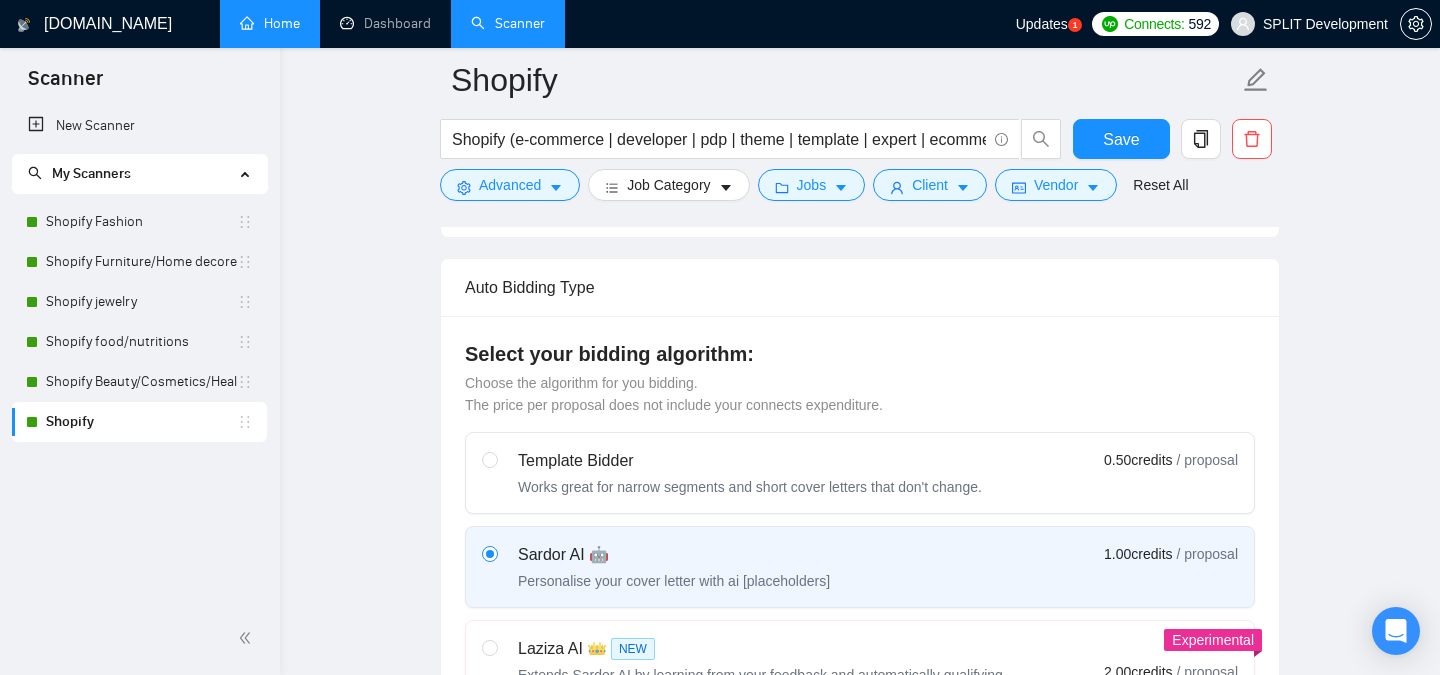 scroll, scrollTop: 440, scrollLeft: 0, axis: vertical 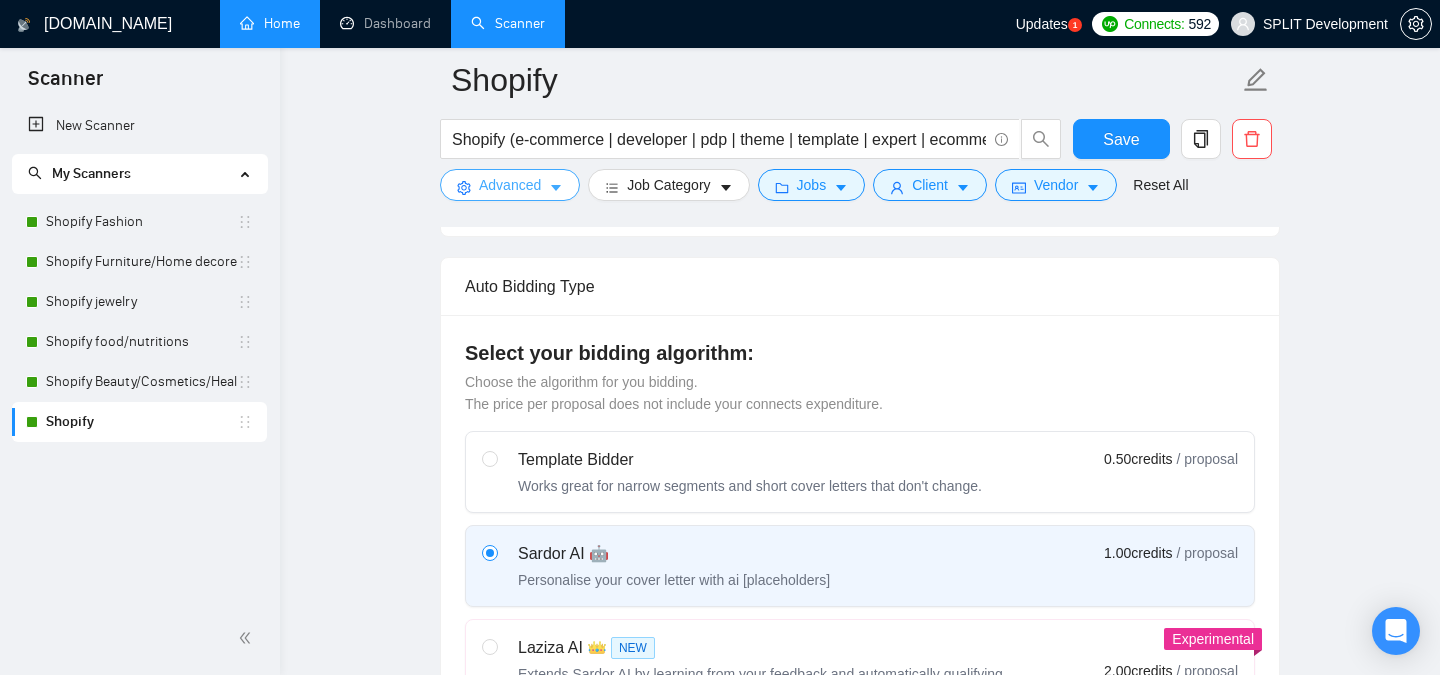 click on "Advanced" at bounding box center (510, 185) 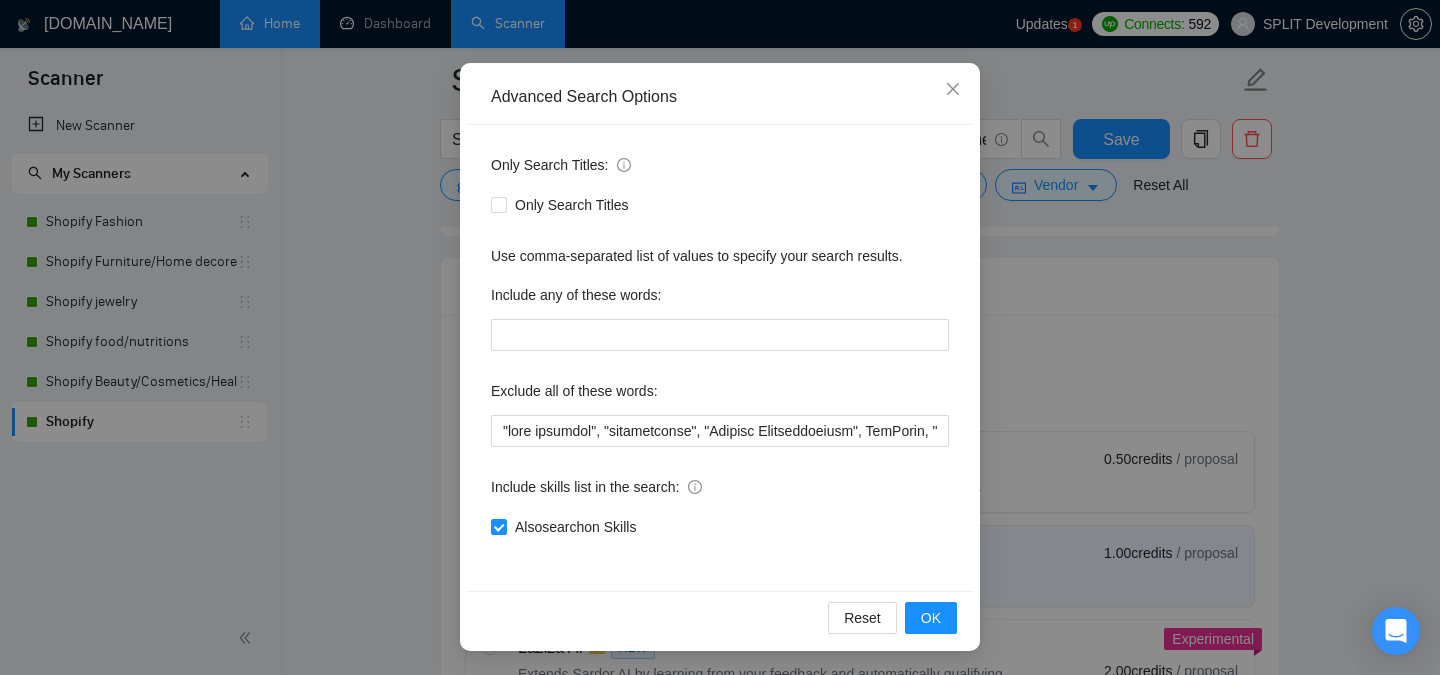 scroll, scrollTop: 0, scrollLeft: 0, axis: both 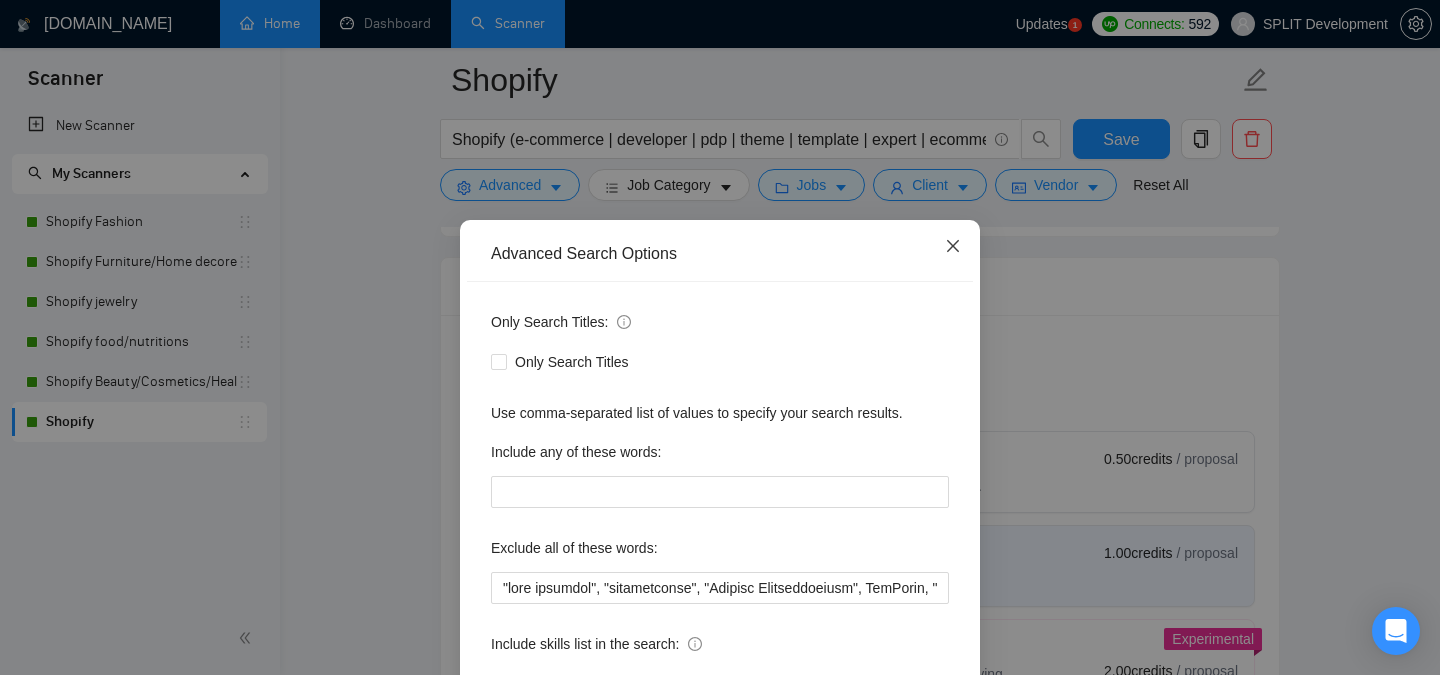 click 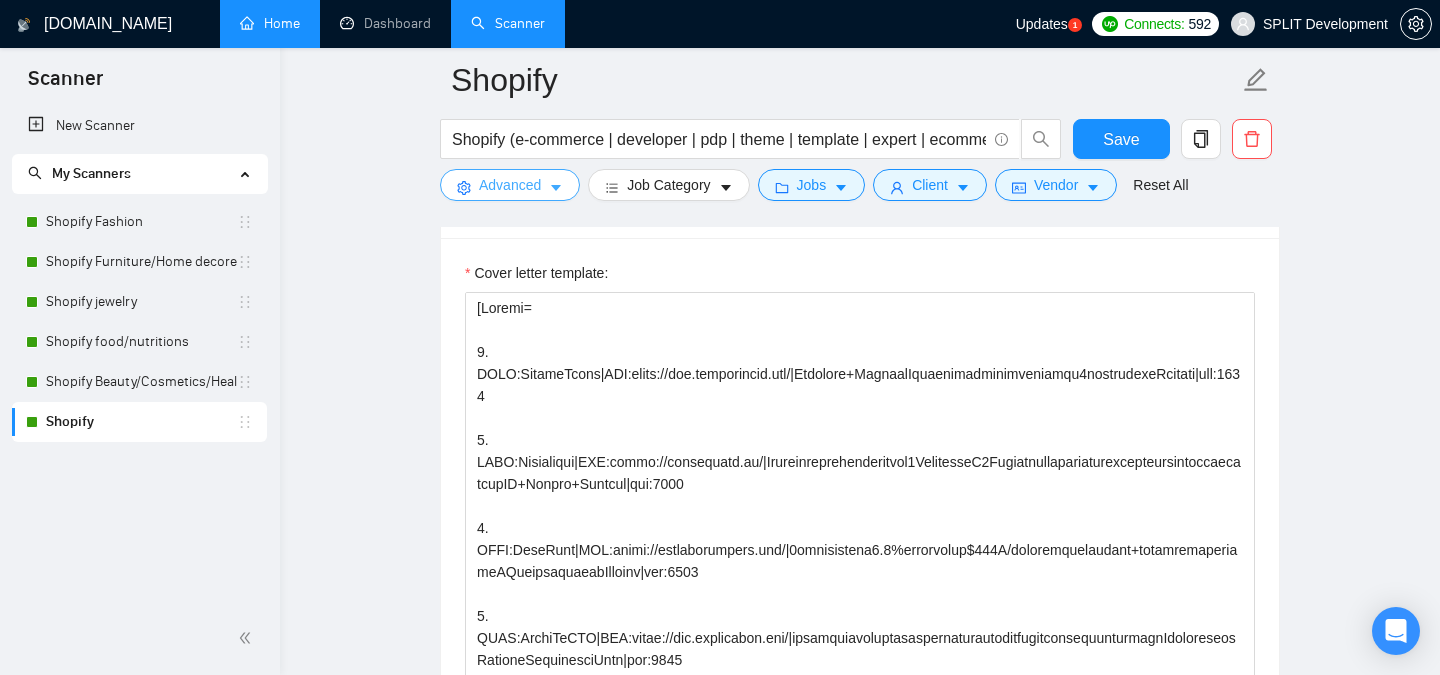 scroll, scrollTop: 1355, scrollLeft: 0, axis: vertical 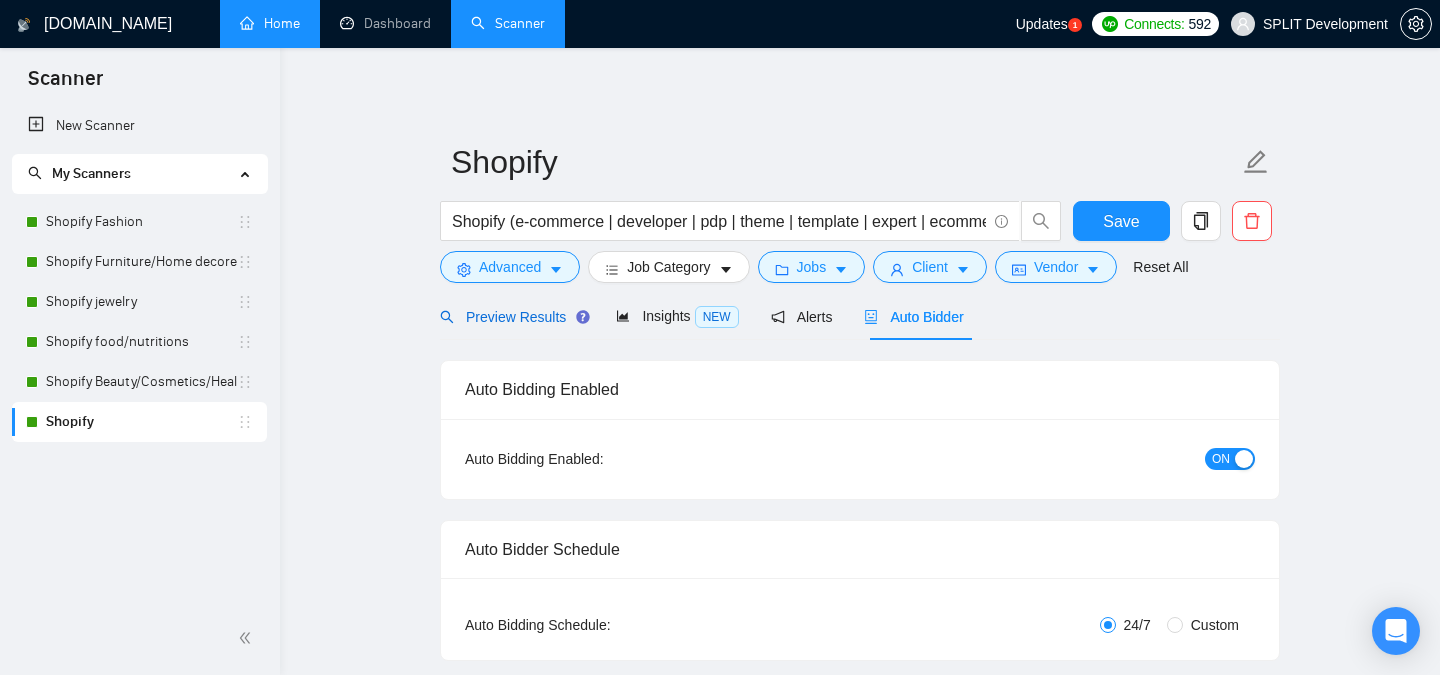click on "Preview Results" at bounding box center [512, 317] 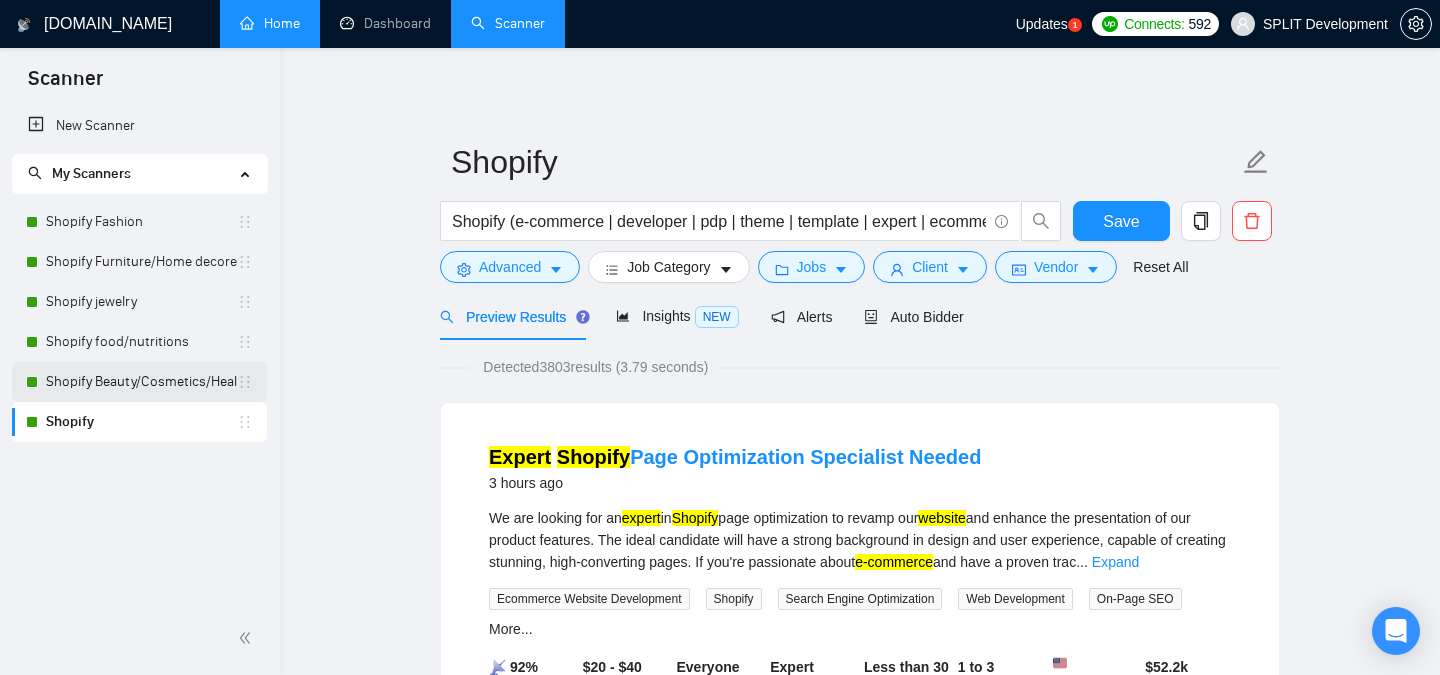 click on "Shopify Beauty/Cosmetics/Health" at bounding box center (141, 382) 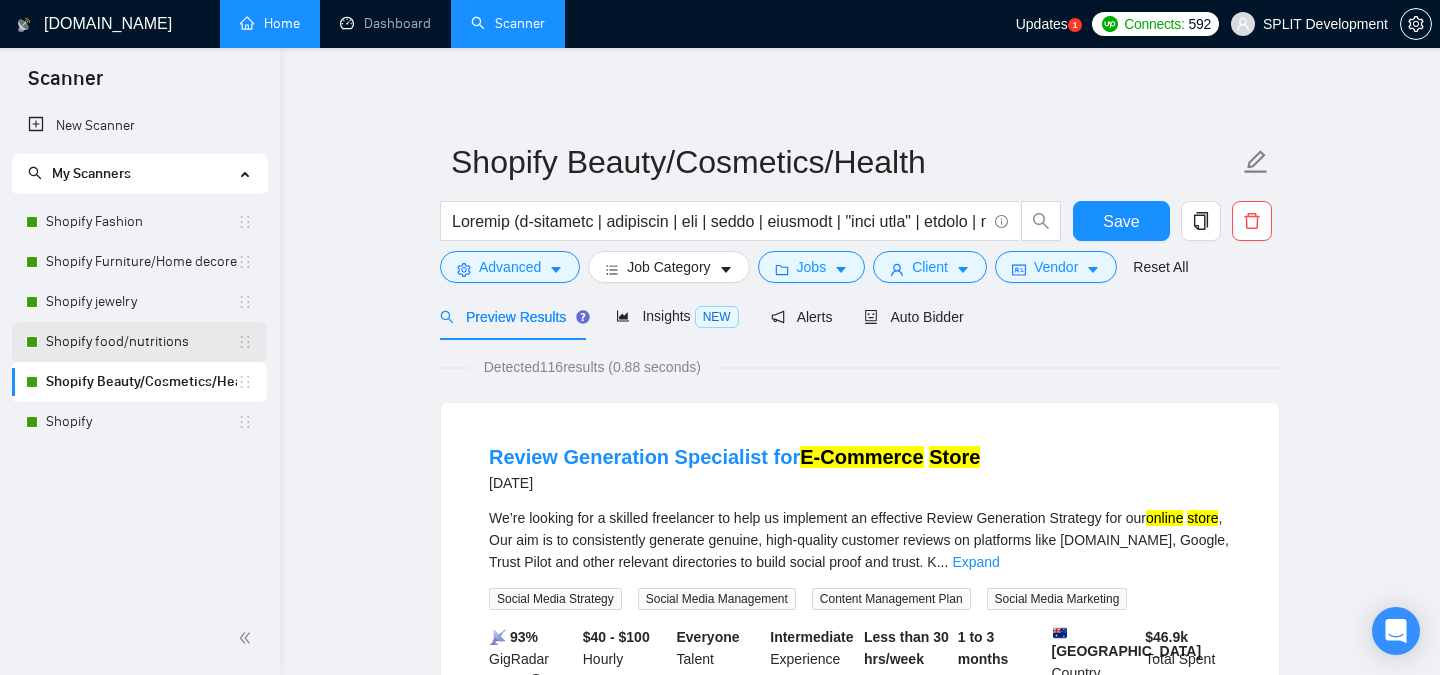 click on "Shopify food/nutritions" at bounding box center [141, 342] 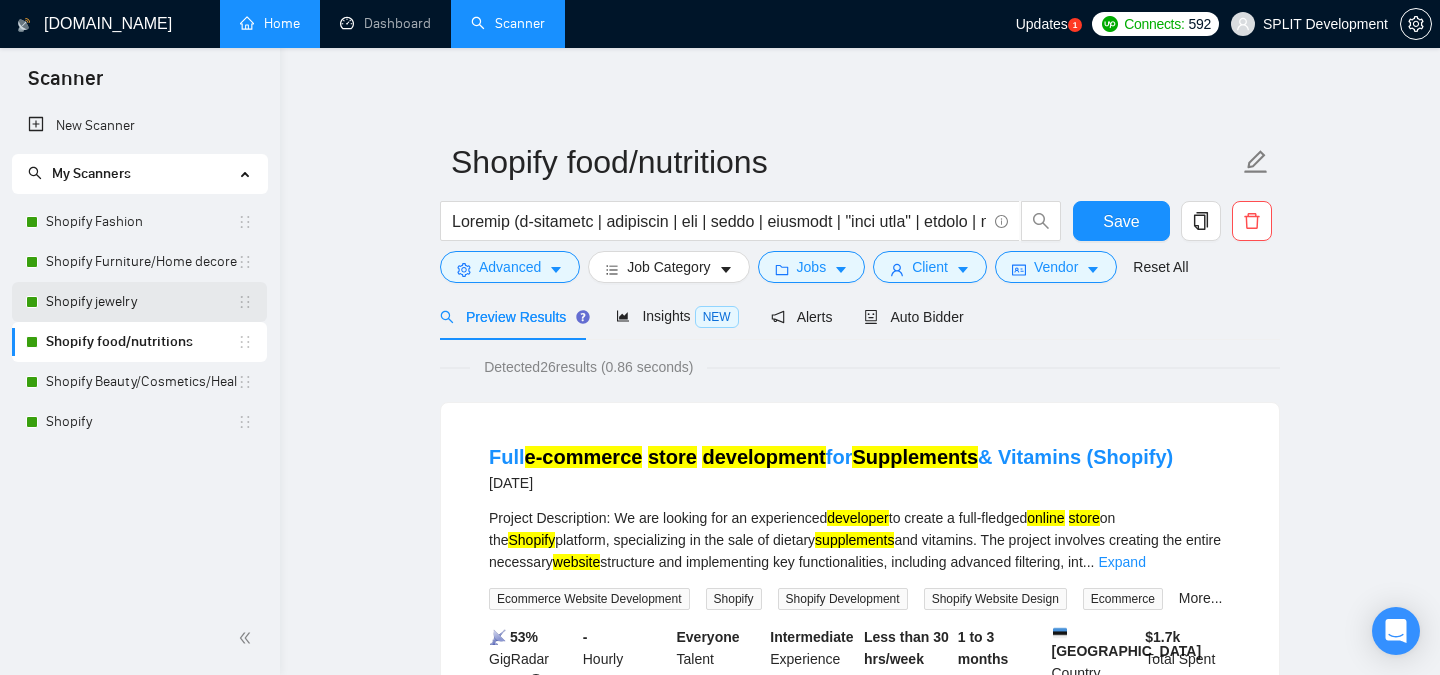 click on "Shopify jewelry" at bounding box center [141, 302] 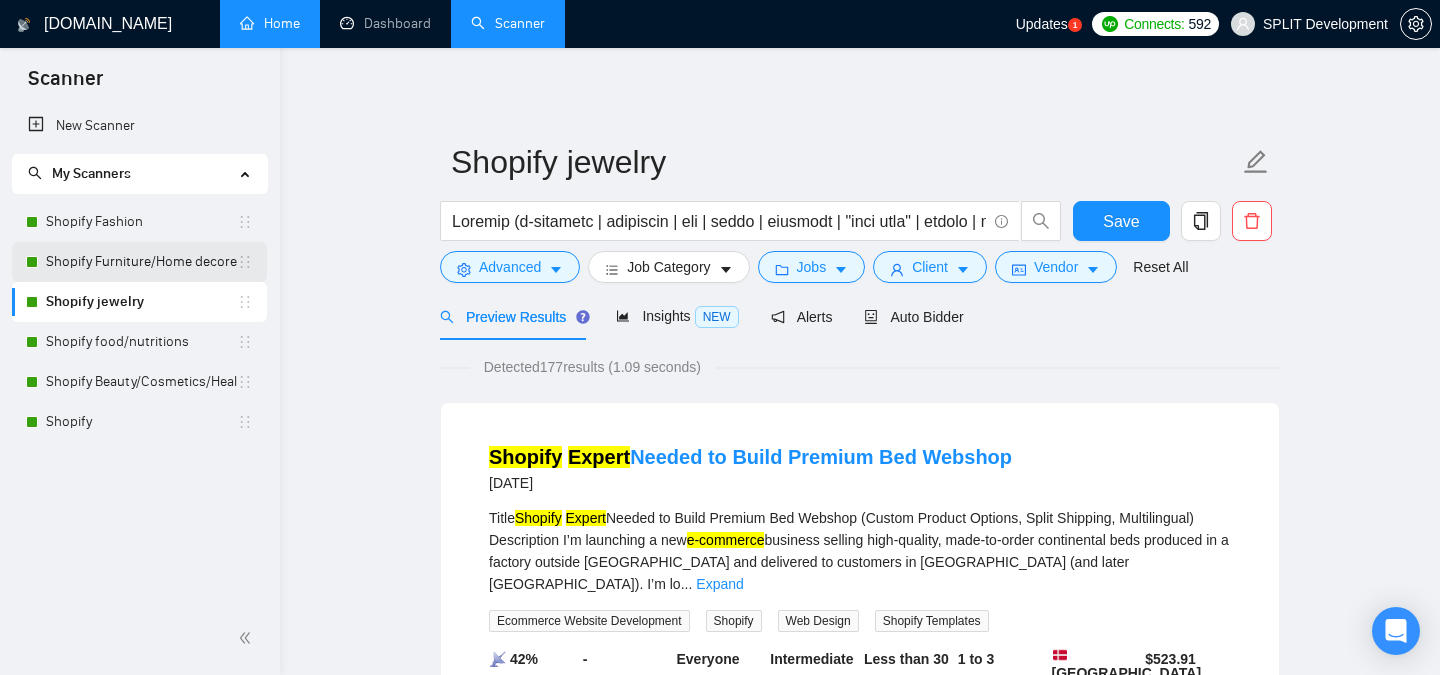 click on "Shopify Furniture/Home decore" at bounding box center [141, 262] 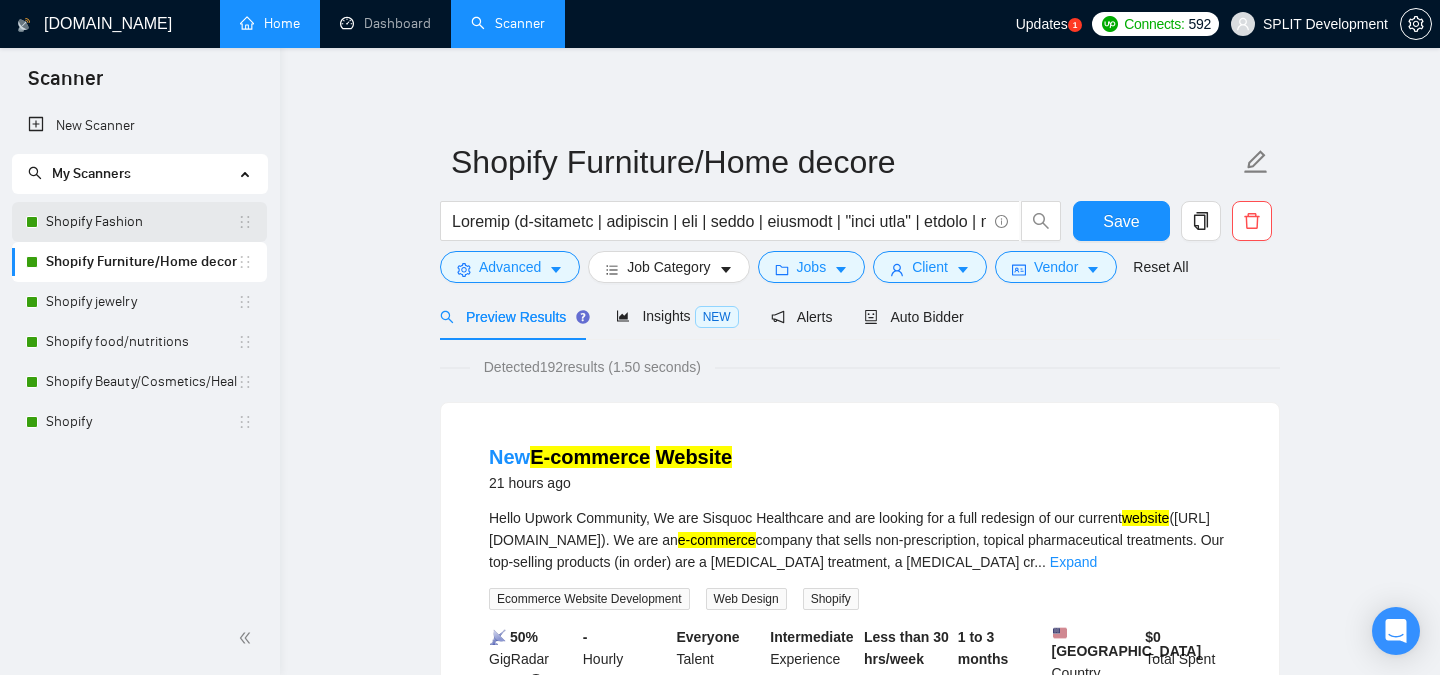 click on "Shopify Fashion" at bounding box center (141, 222) 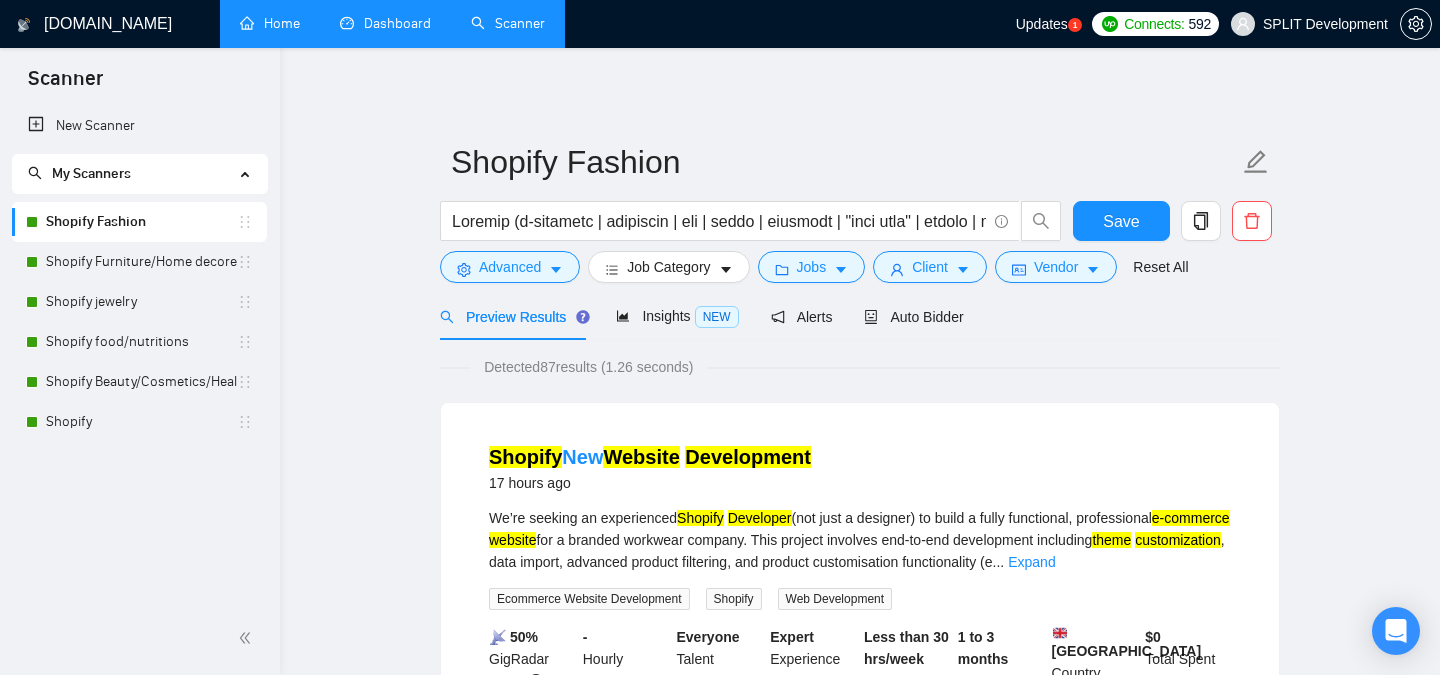 click on "Dashboard" at bounding box center (385, 23) 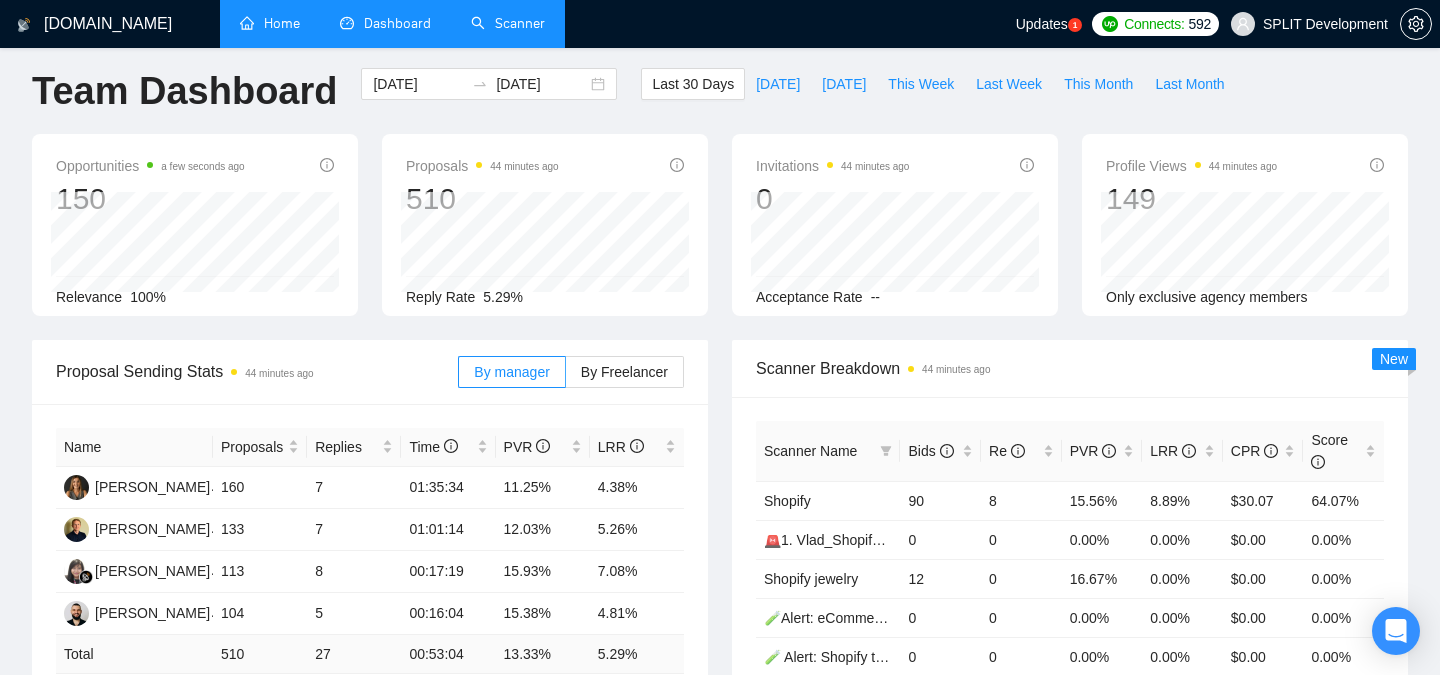 scroll, scrollTop: 20, scrollLeft: 0, axis: vertical 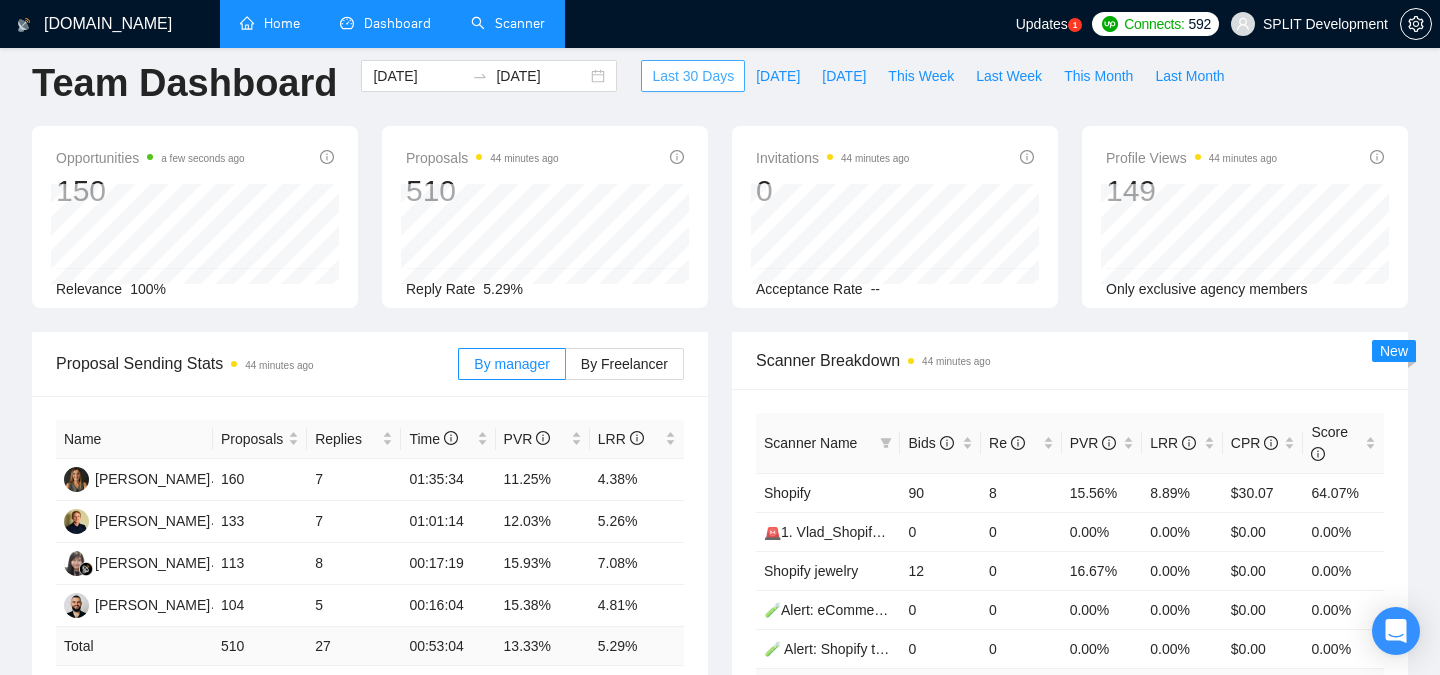click on "Last 30 Days" at bounding box center [693, 76] 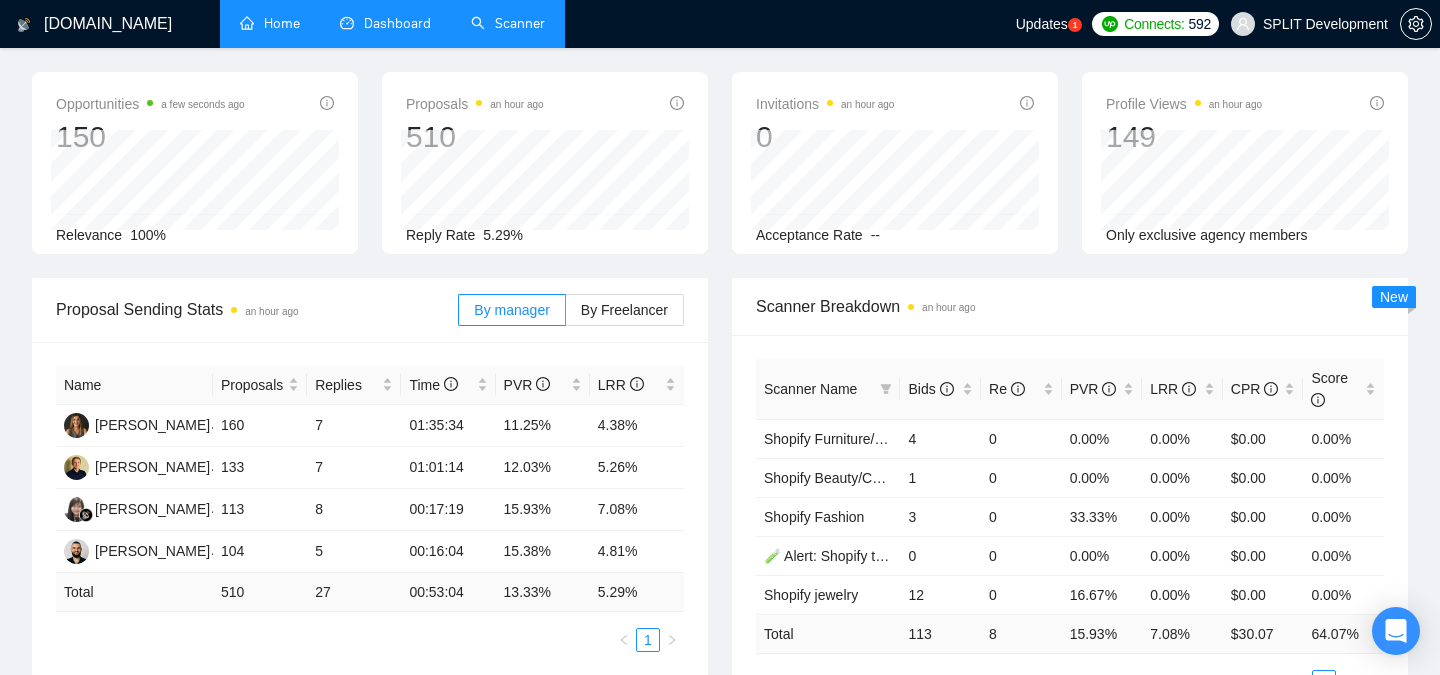 scroll, scrollTop: 0, scrollLeft: 0, axis: both 